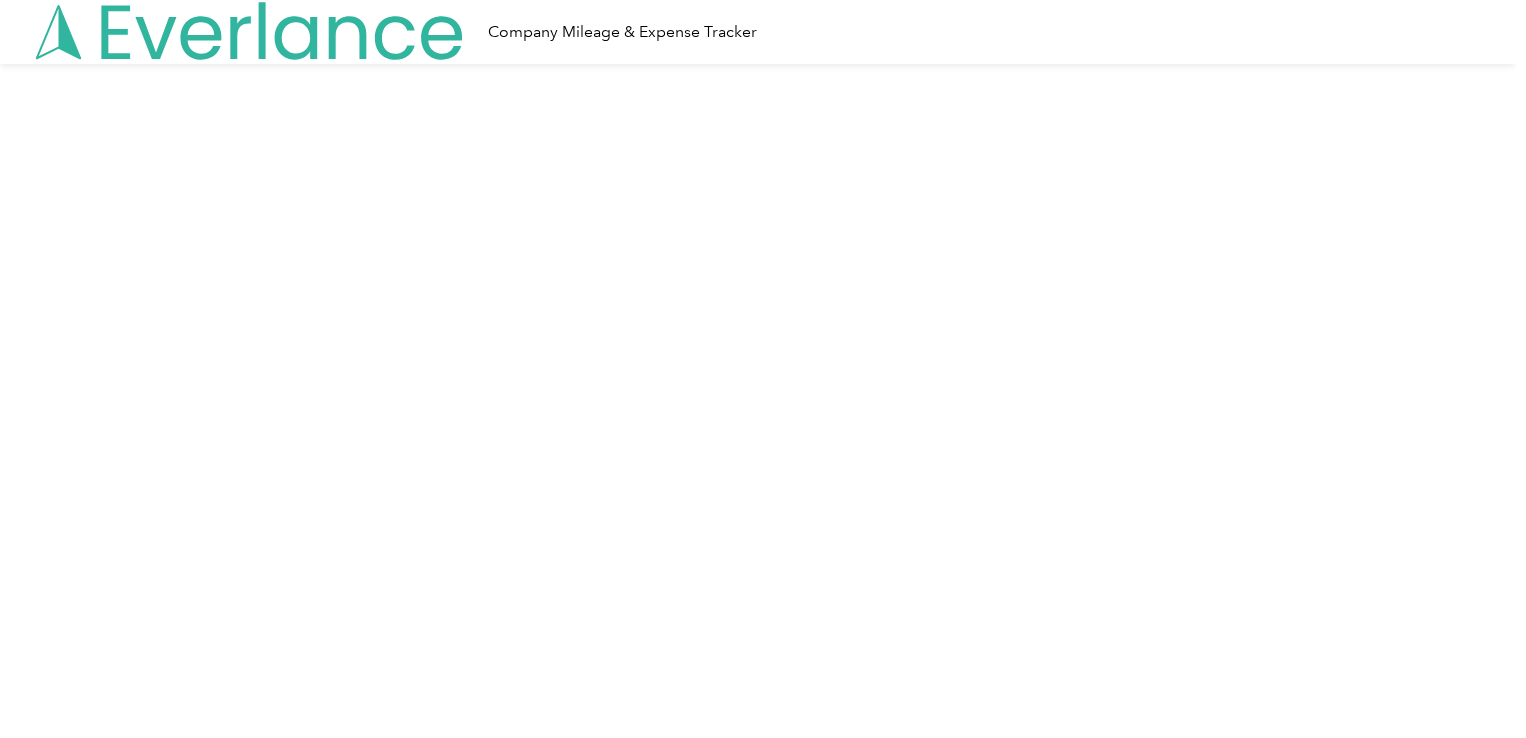 scroll, scrollTop: 0, scrollLeft: 0, axis: both 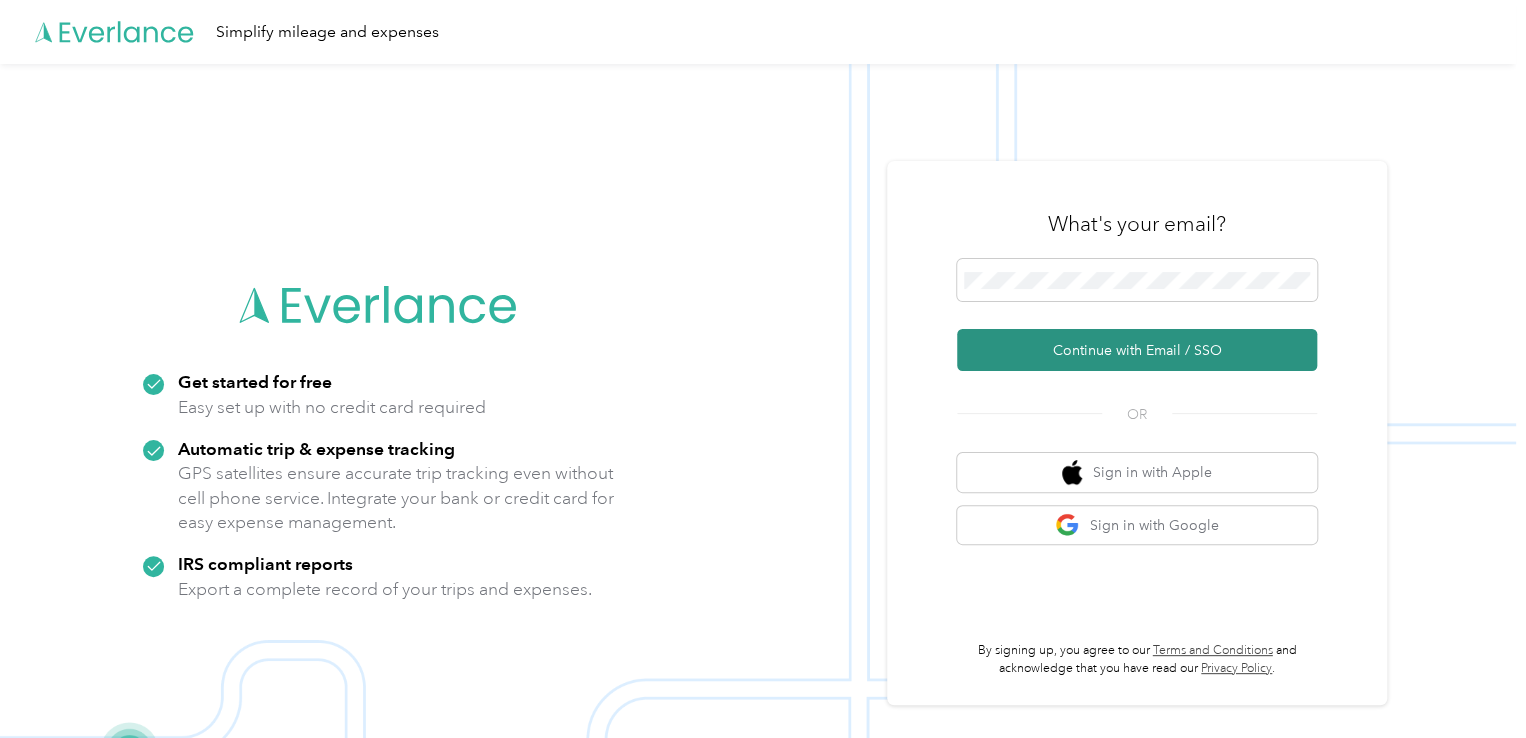 click on "Continue with Email / SSO" at bounding box center [1137, 350] 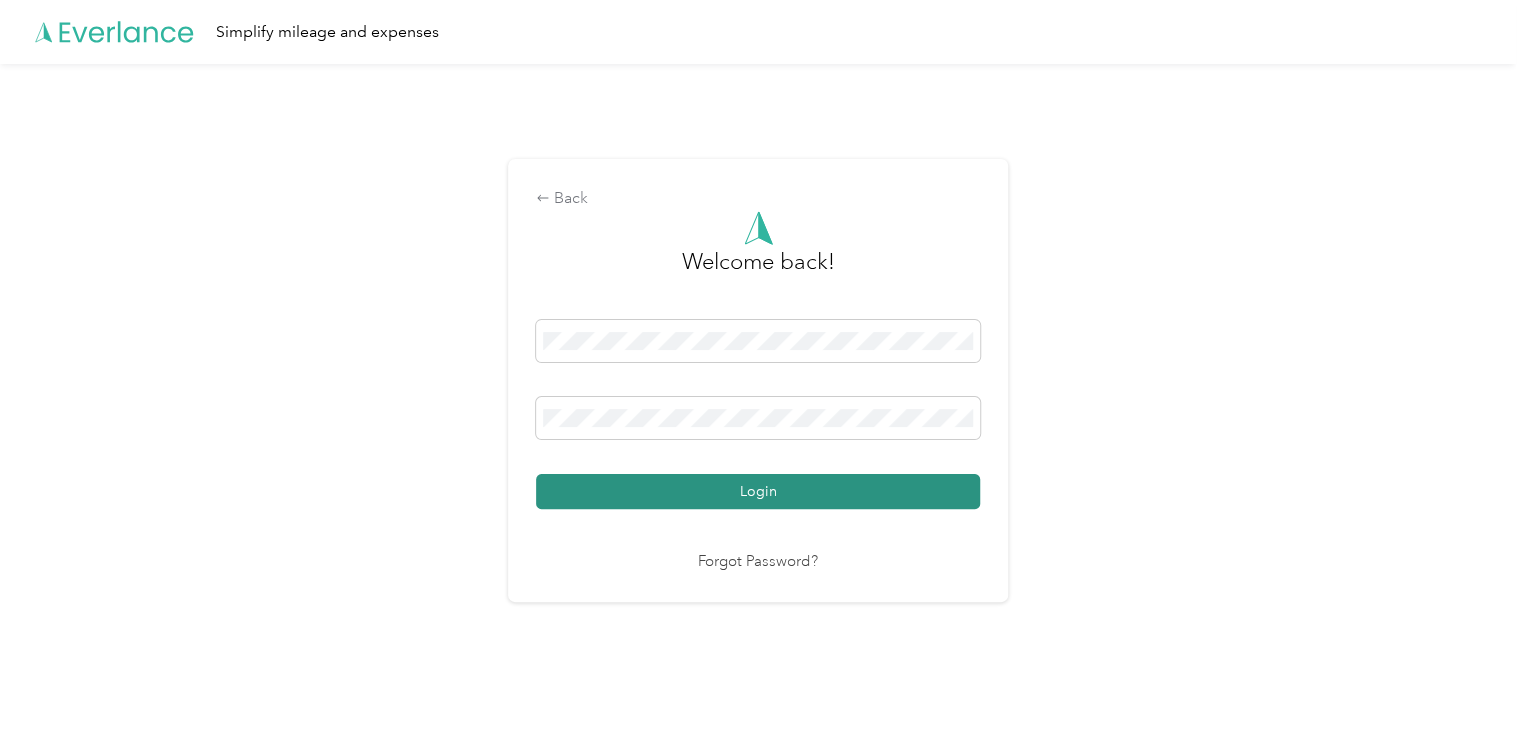 click on "Login" at bounding box center (758, 491) 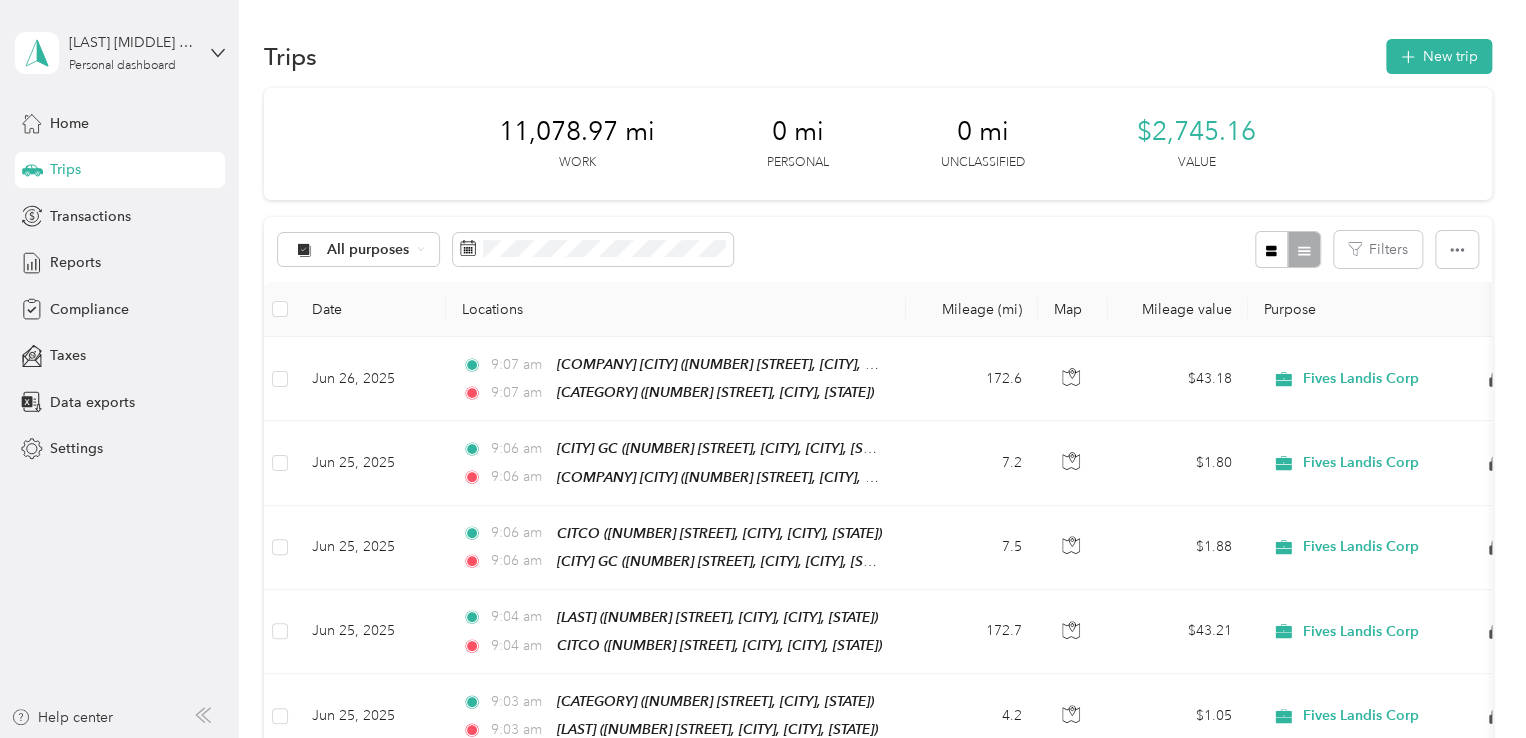 click on "New trip [VALUE] mi Work [VALUE] mi Personal [VALUE] mi Unclassified [VALUE] Value All purposes Filters Date Locations Mileage (mi) Map Mileage value Purpose Track Method Report                     [DATE] [TIME] [COMPANY] ([NUMBER] [STREET], [CITY], [CITY], [STATE]) [TIME] [LOCATION] ([NUMBER] [STREET], [AMHERST], [STATE]) [VALUE] [VALUE] [COMPANY] Manual [DATE] [DATE] [TIME] [COMPANY] GC ([NUMBER] [STREET], [CITY], [CITY], [STATE]) [TIME] [COMPANY] ([NUMBER] [STREET], [CITY], [CITY], [STATE]) [VALUE] [VALUE] [COMPANY] Manual [DATE] [DATE] [TIME] CITCO ([NUMBER] [STREET], [CITY], [CITY], [STATE]) [TIME] [COMPANY] GC ([NUMBER] [STREET], [CHARDON], [CHARDON], [STATE]) [VALUE] [VALUE] [COMPANY] Manual [DATE] [DATE] [TIME] [LAST] ([NUMBER] [STREET], [CITY], [CITY], [STATE]) [TIME] CITCO ([NUMBER] [STREET], [CITY], [CITY], [STATE]) [VALUE] [VALUE]" at bounding box center (877, 1346) 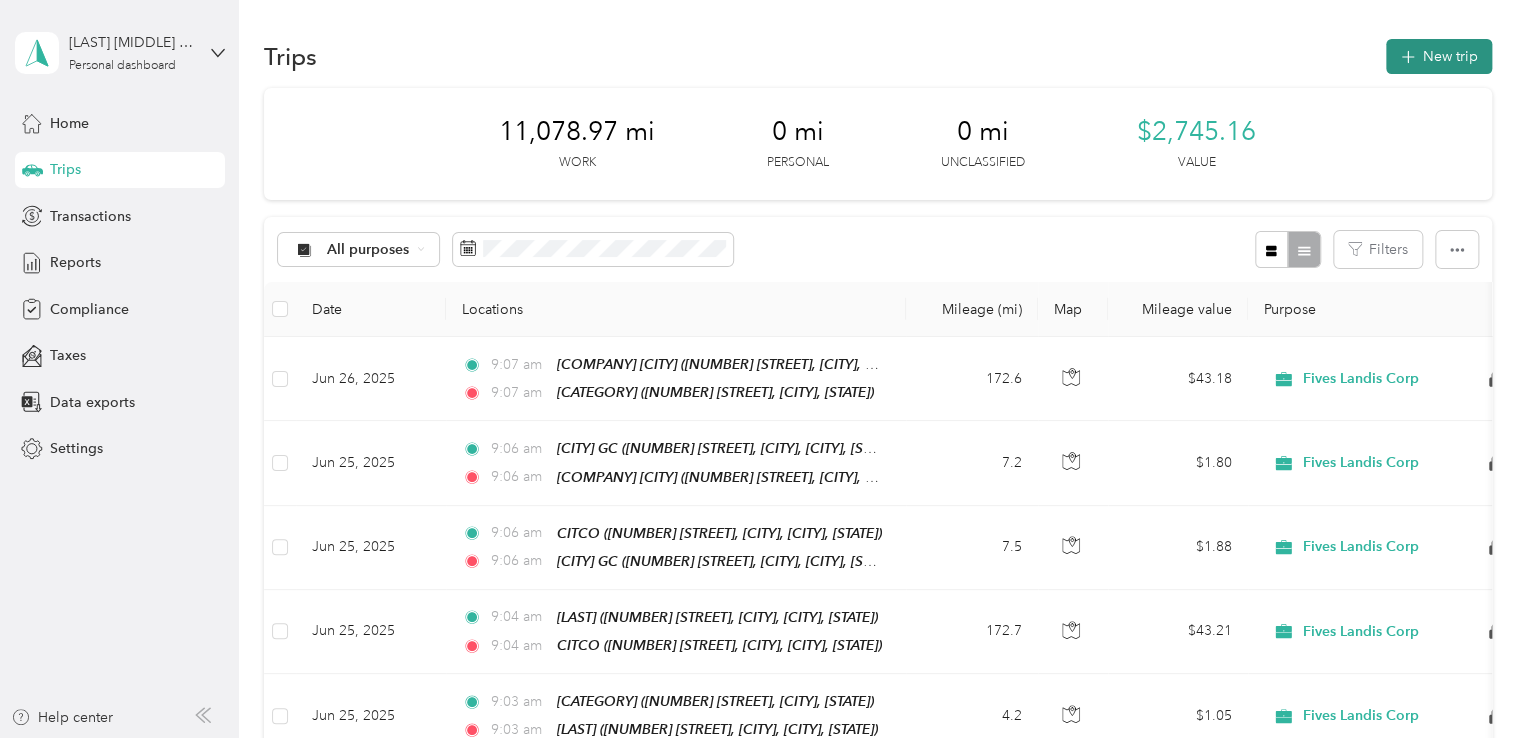 click on "New trip" at bounding box center (1439, 56) 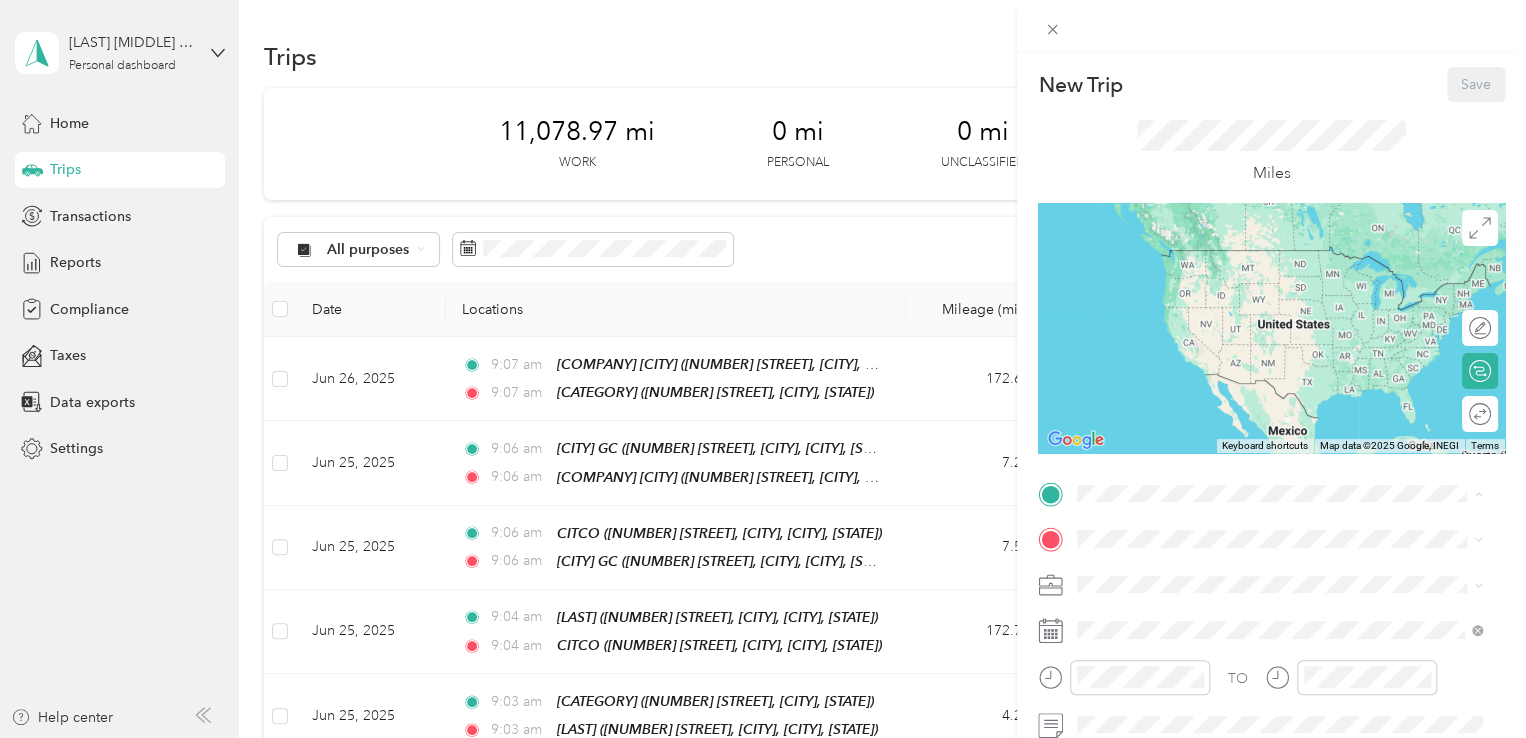 click on "[NUMBER] [STREET], [POSTAL_CODE], [CITY], [STATE], [COUNTRY]" at bounding box center [1289, 290] 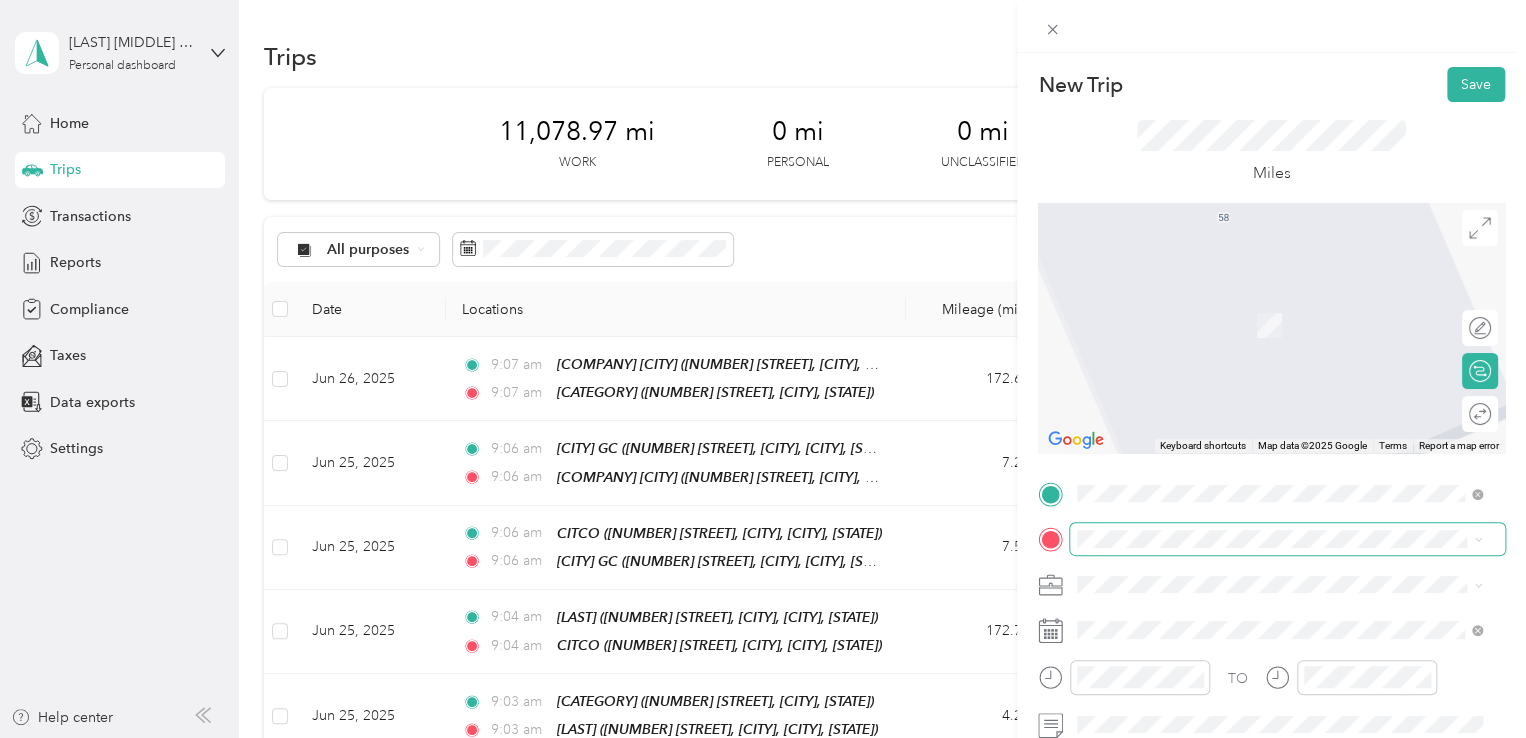 click at bounding box center (1287, 539) 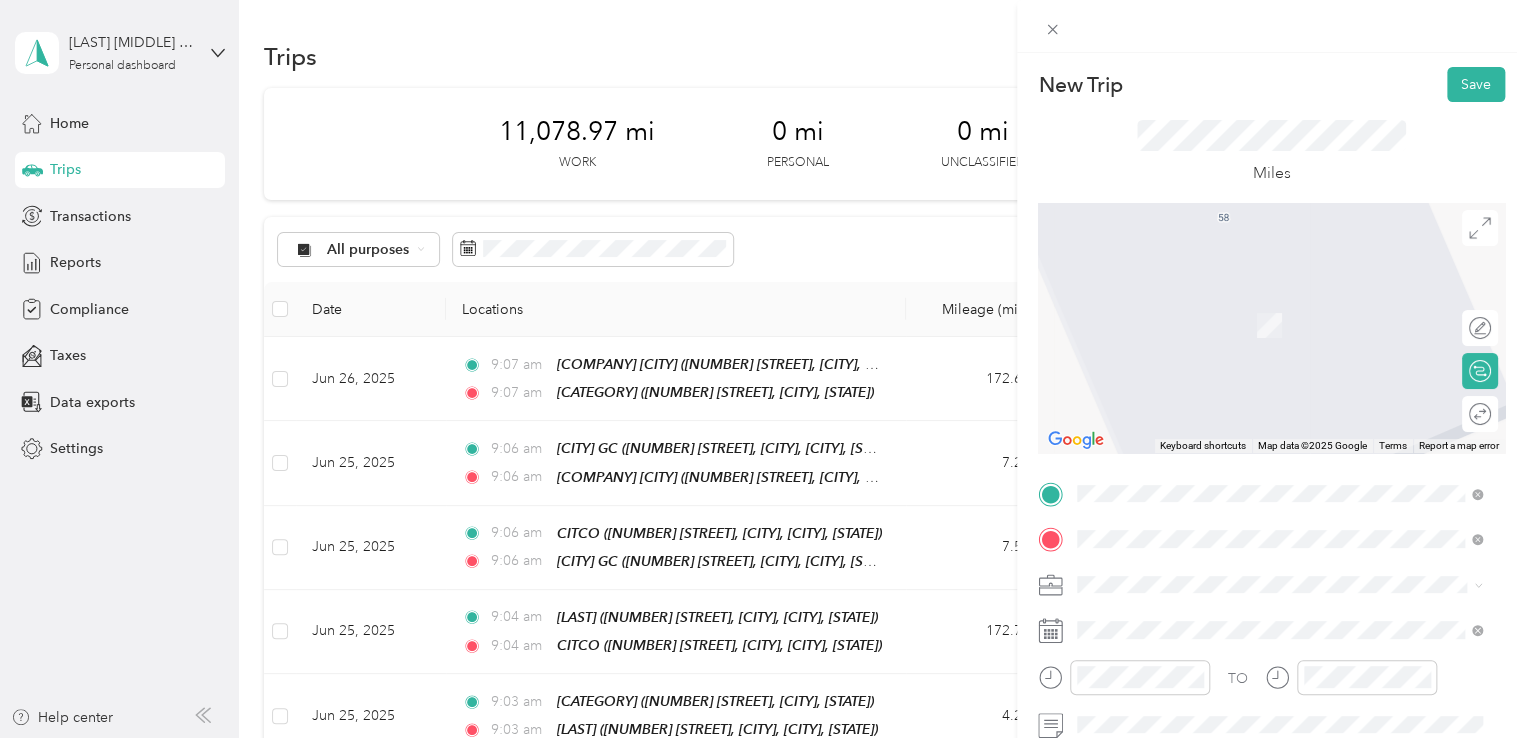 click on "[NUMBER] [STREET], [CITY], [POSTAL_CODE], [CITY], [STATE], [COUNTRY]" at bounding box center [1284, 336] 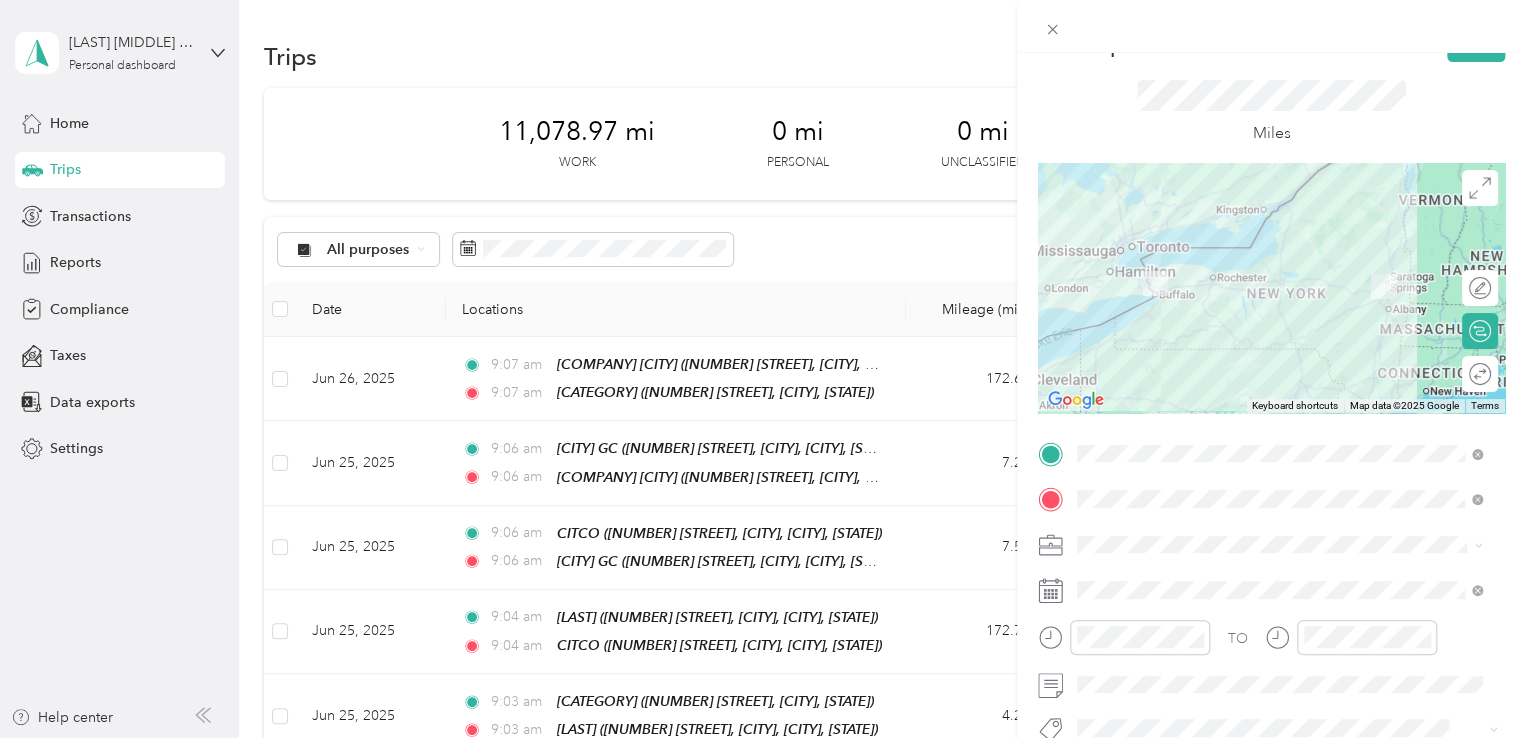 scroll, scrollTop: 40, scrollLeft: 0, axis: vertical 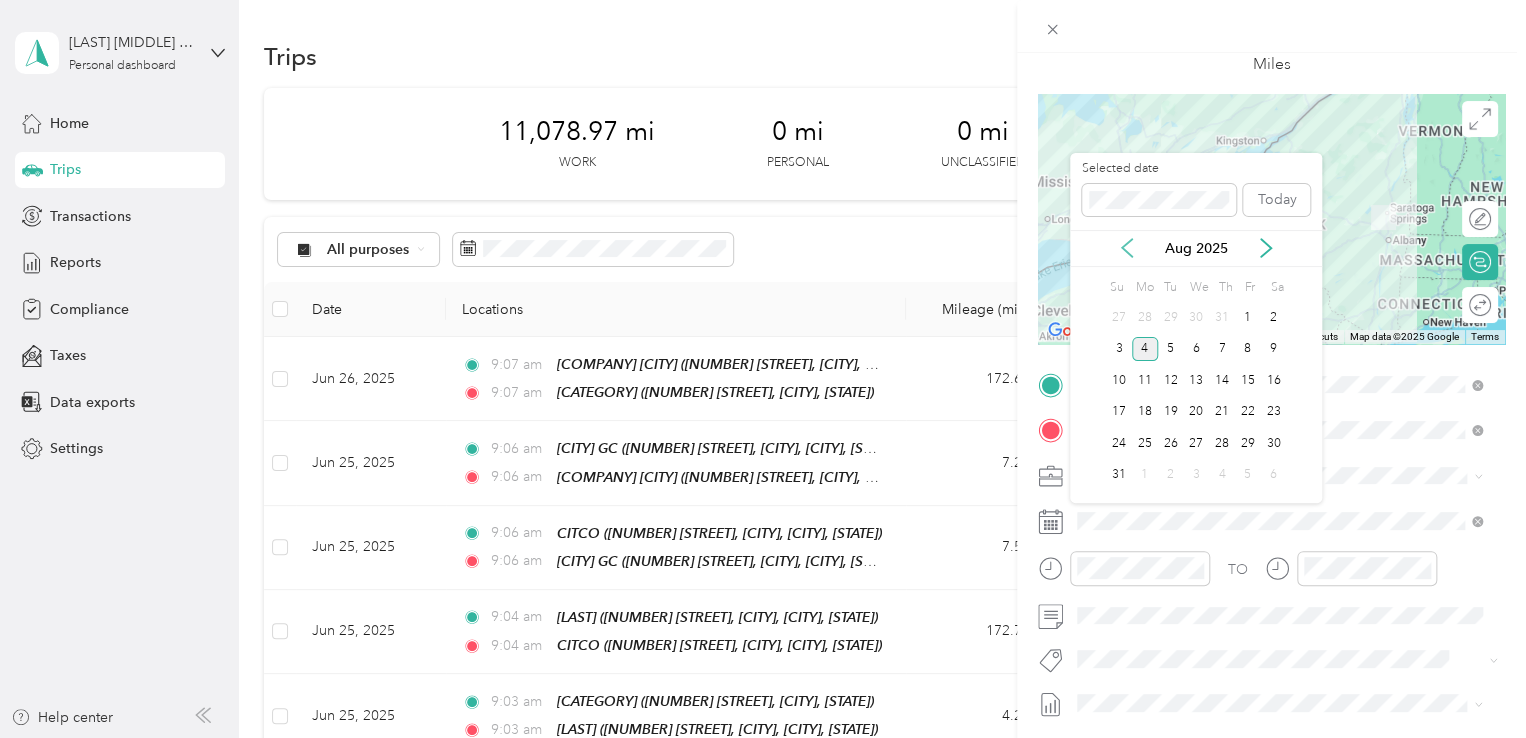 click 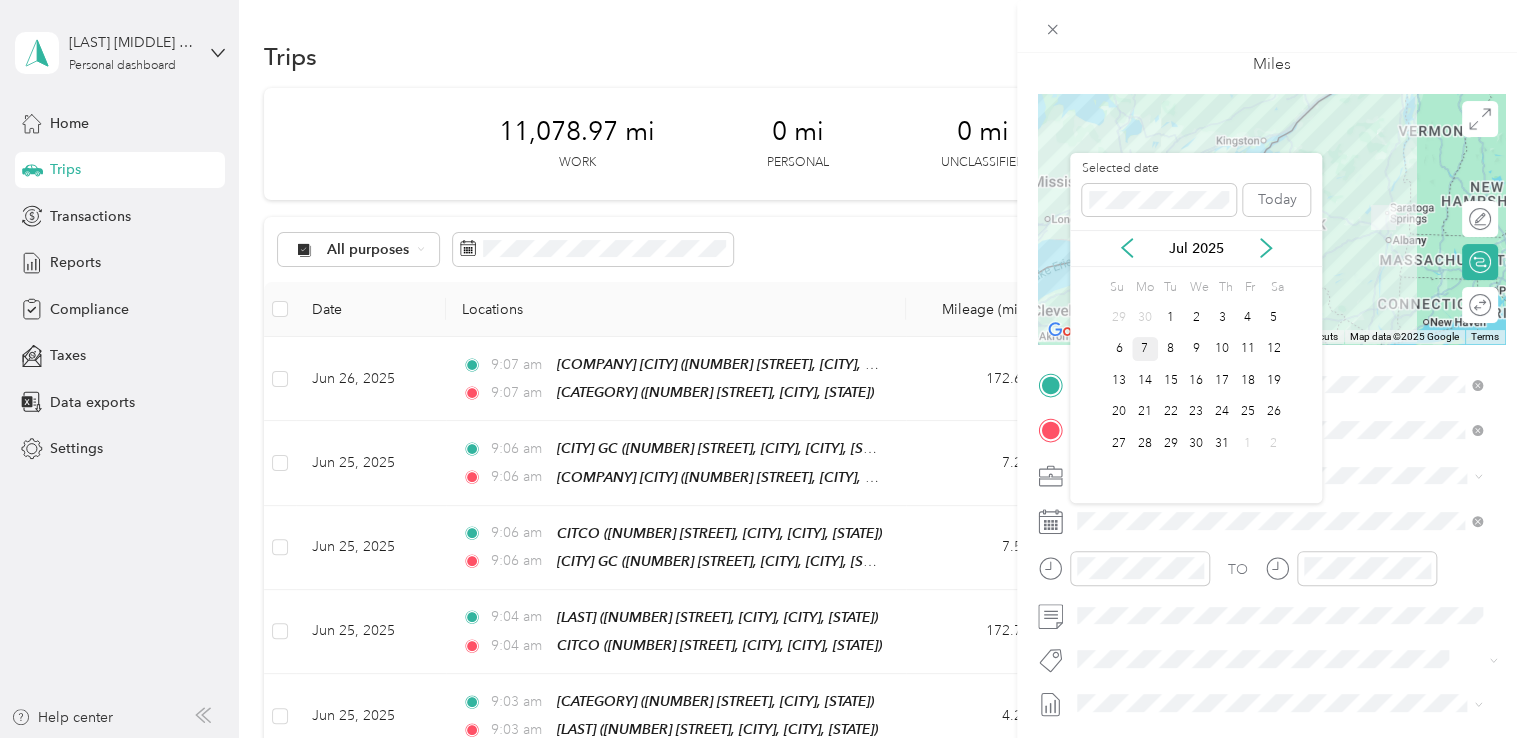 click on "7" at bounding box center (1145, 349) 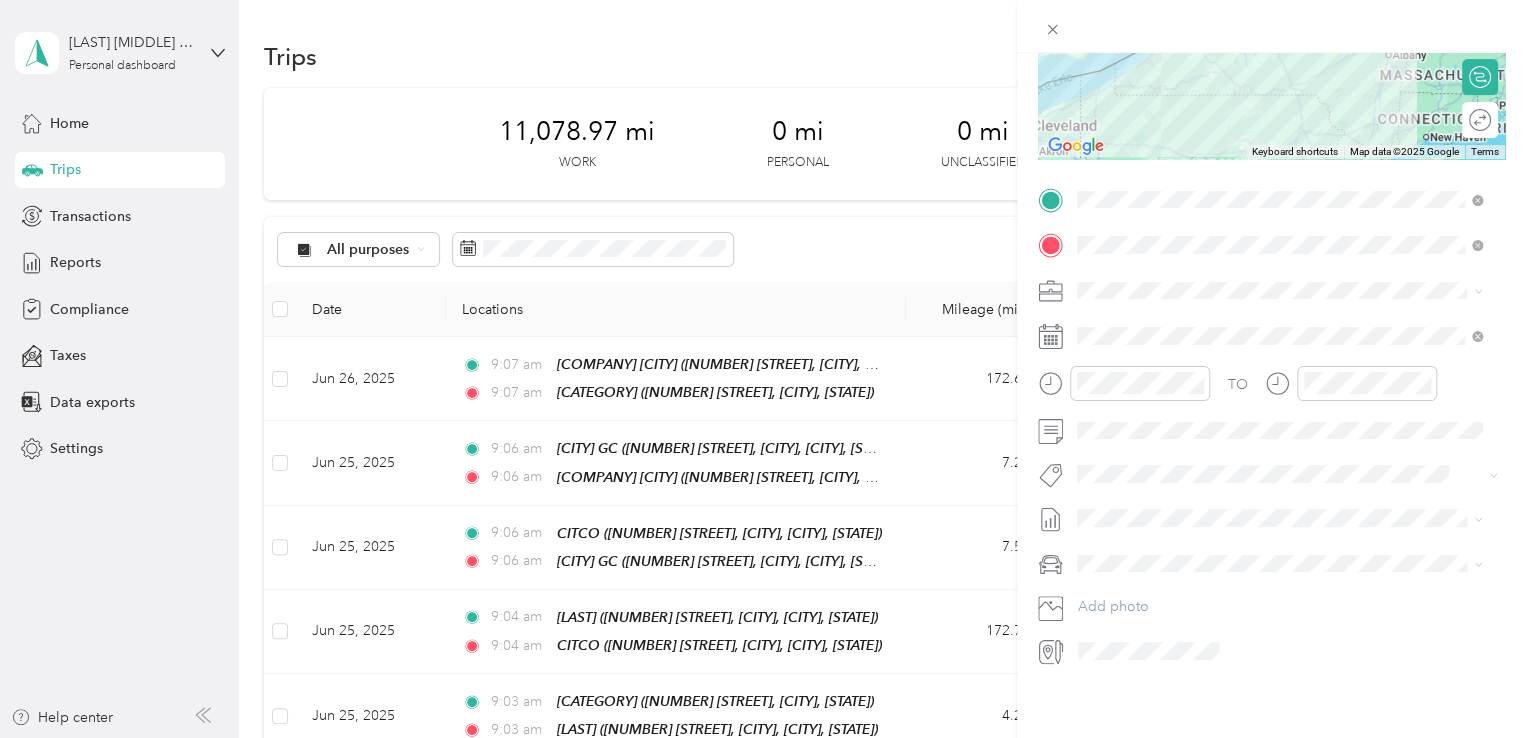 scroll, scrollTop: 311, scrollLeft: 0, axis: vertical 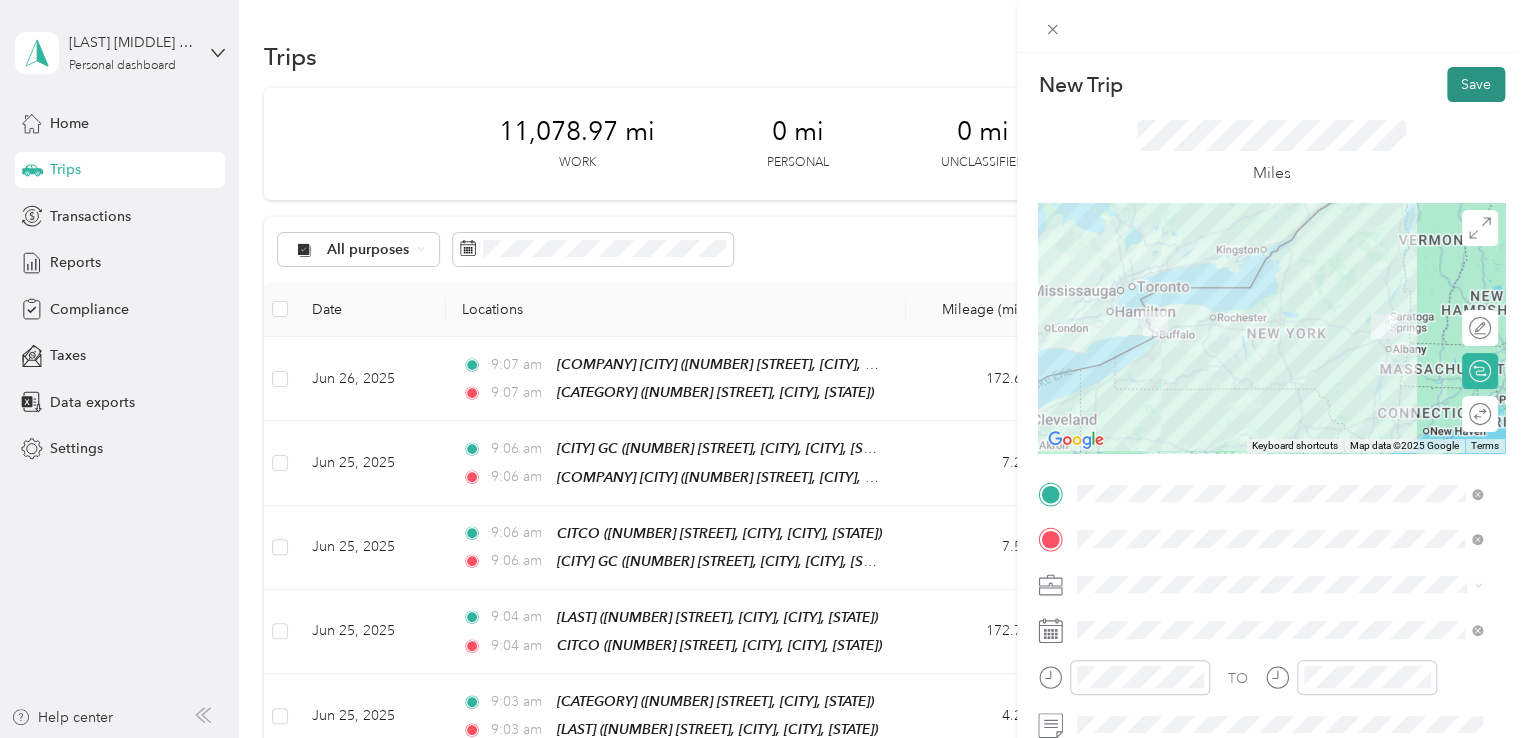 click on "Save" at bounding box center [1476, 84] 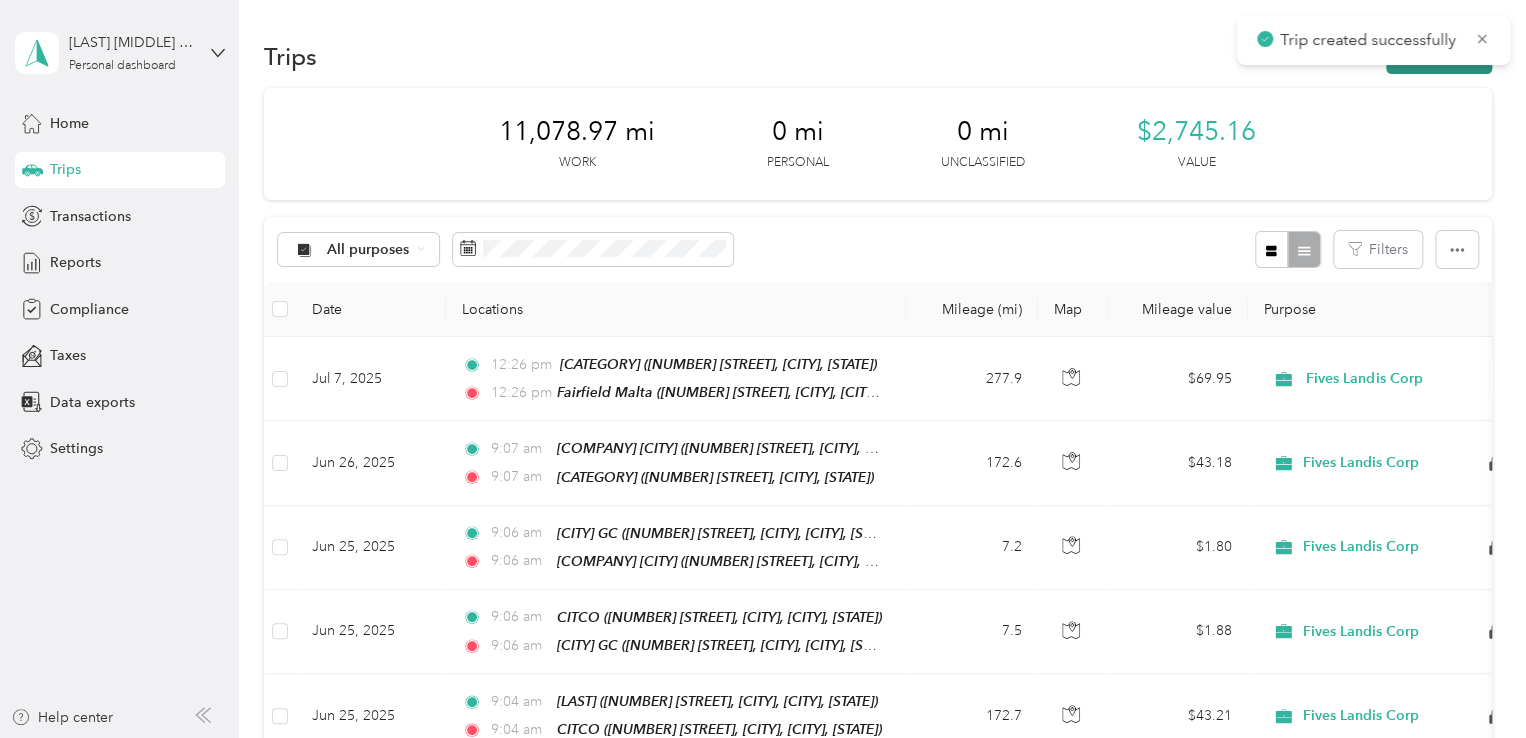 click on "New trip" at bounding box center (1439, 56) 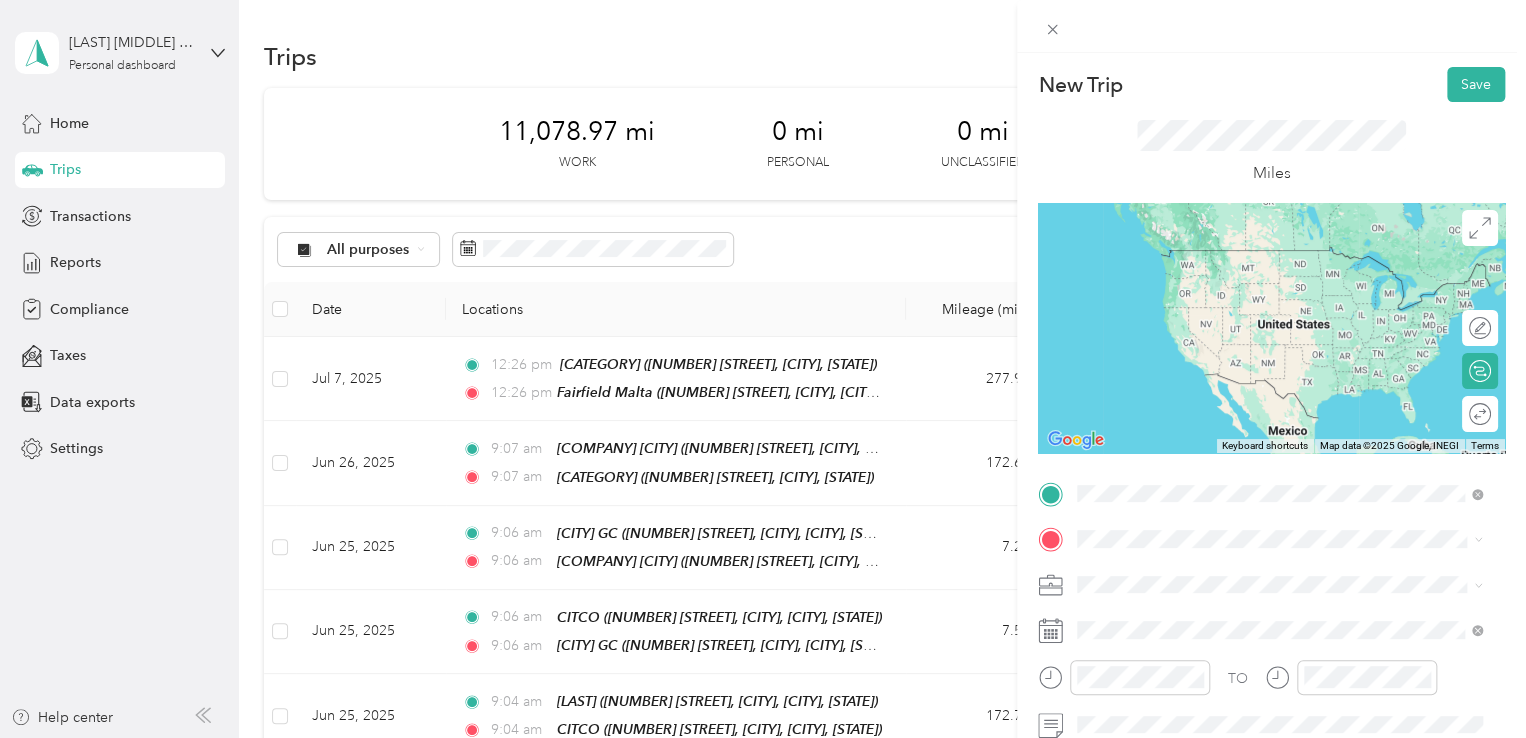 click on "[NUMBER] [STREET], [CITY], [POSTAL_CODE], [CITY], [STATE], [COUNTRY]" at bounding box center [1284, 290] 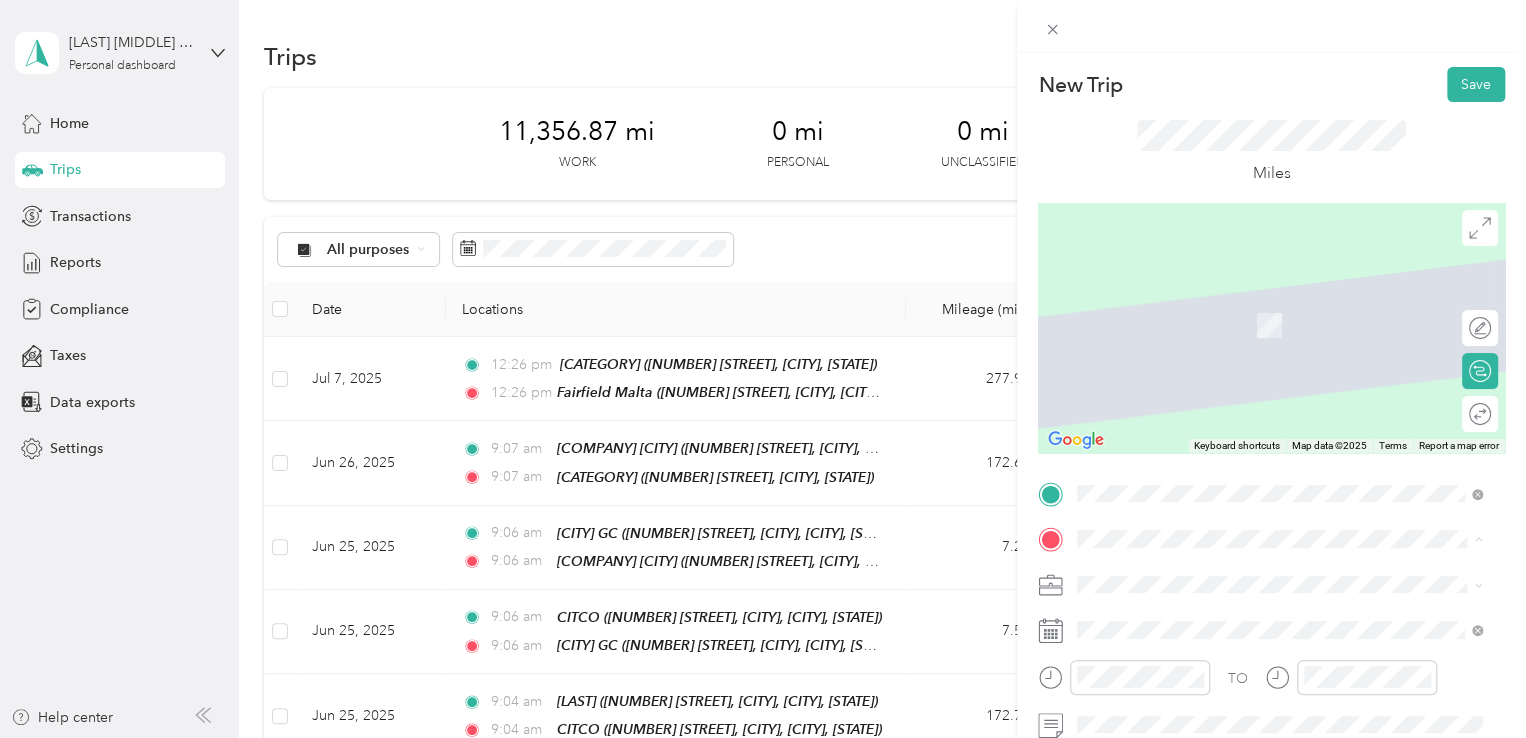 click on "[NUMBER] [STREET]
[CITY], [STATE] [POSTAL_CODE], [COUNTRY]" at bounding box center [1259, 304] 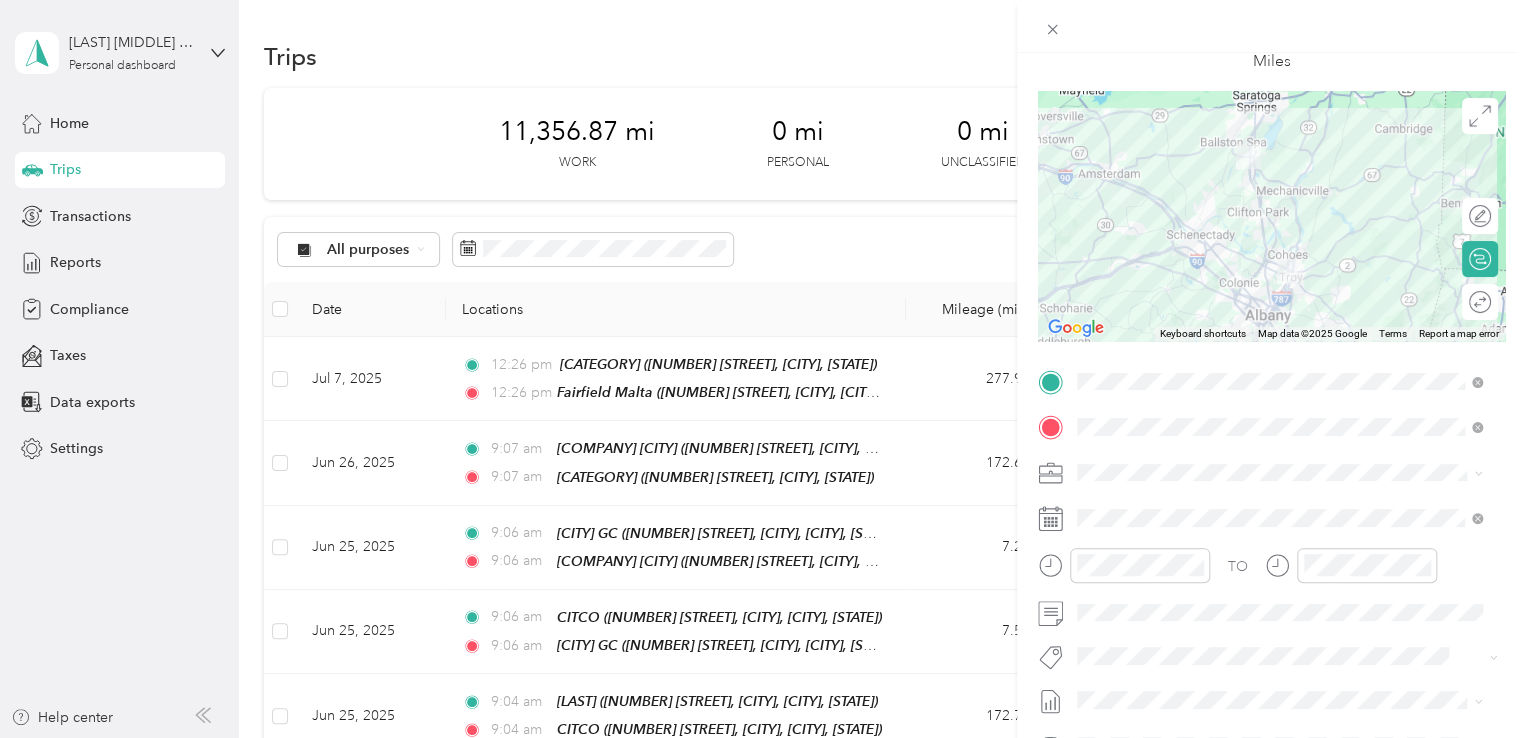 scroll, scrollTop: 114, scrollLeft: 0, axis: vertical 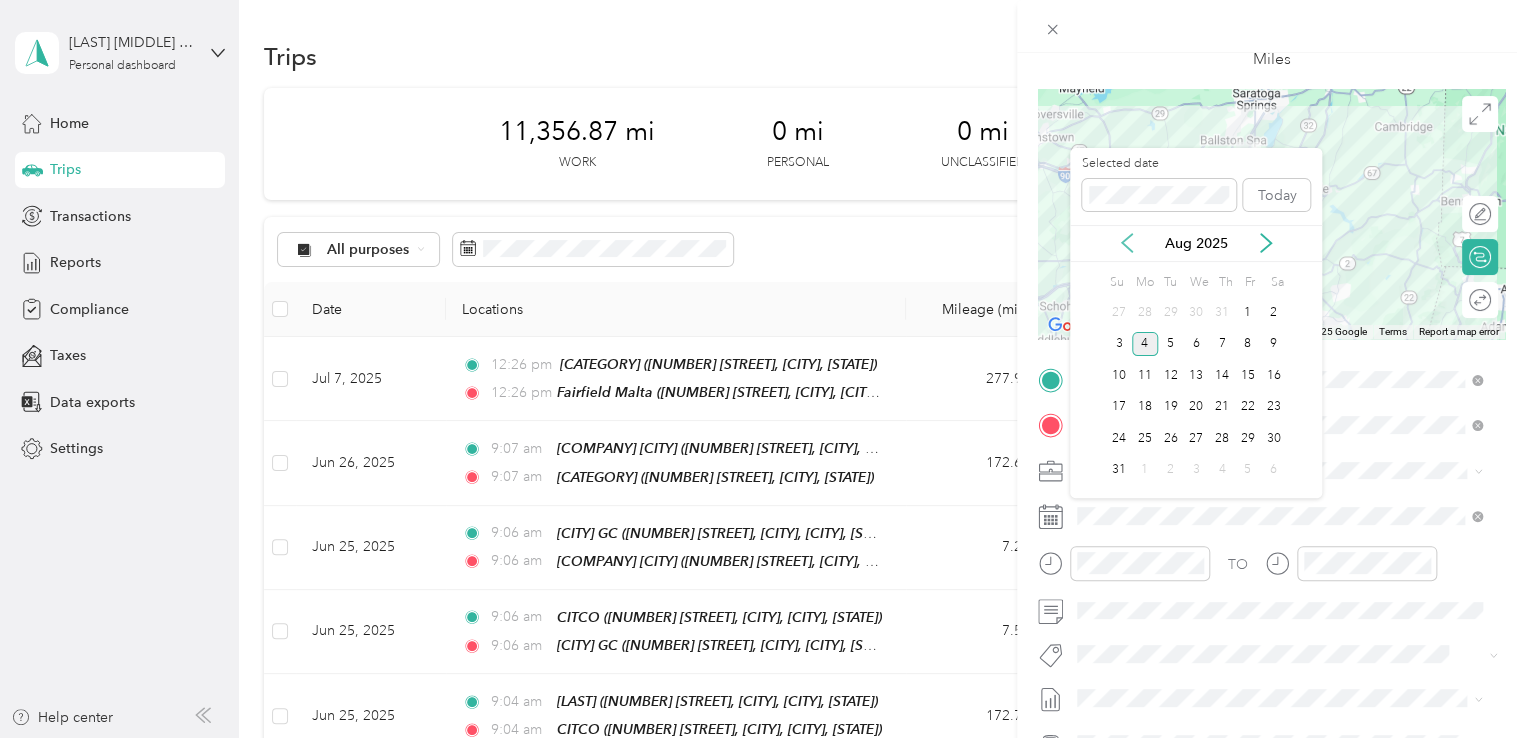 click 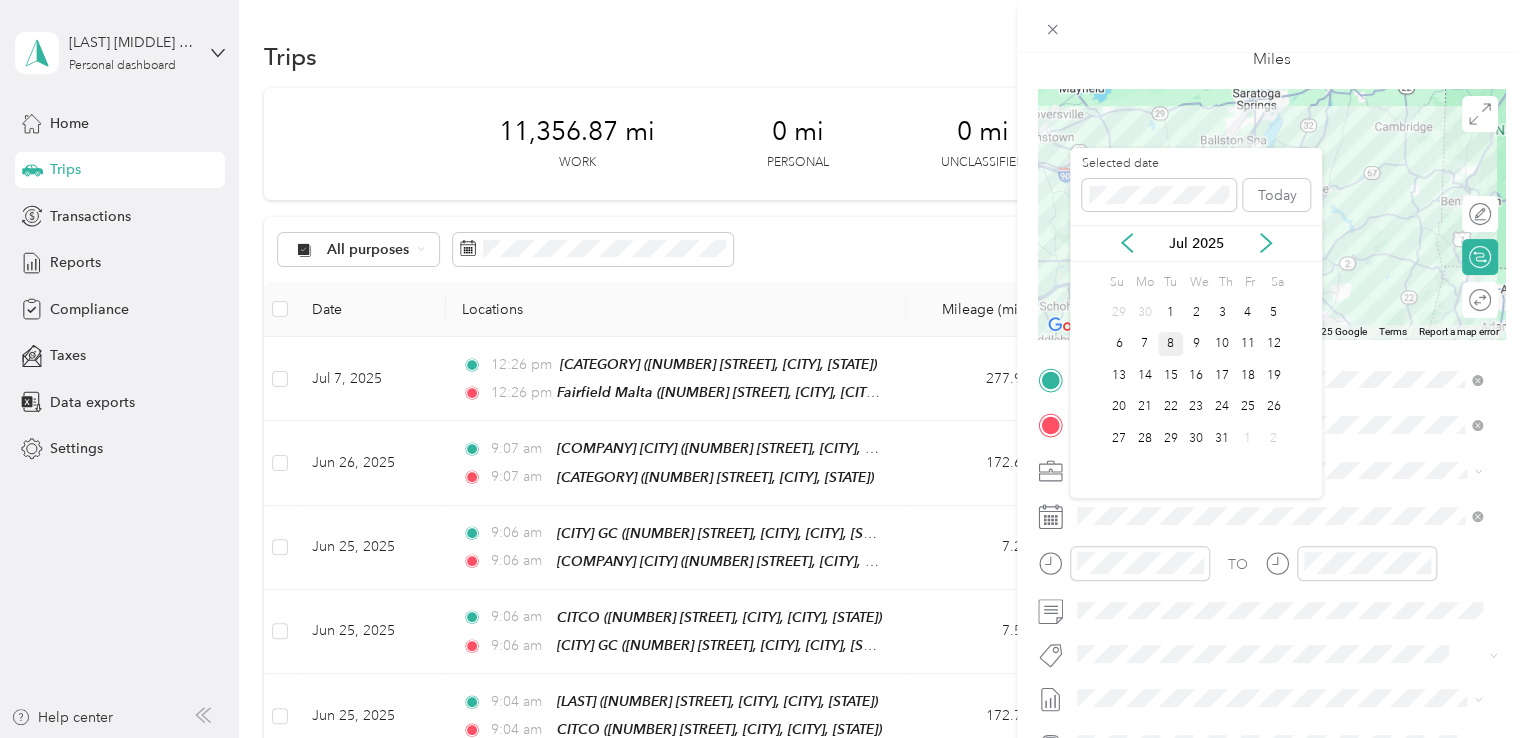 click on "8" at bounding box center (1171, 344) 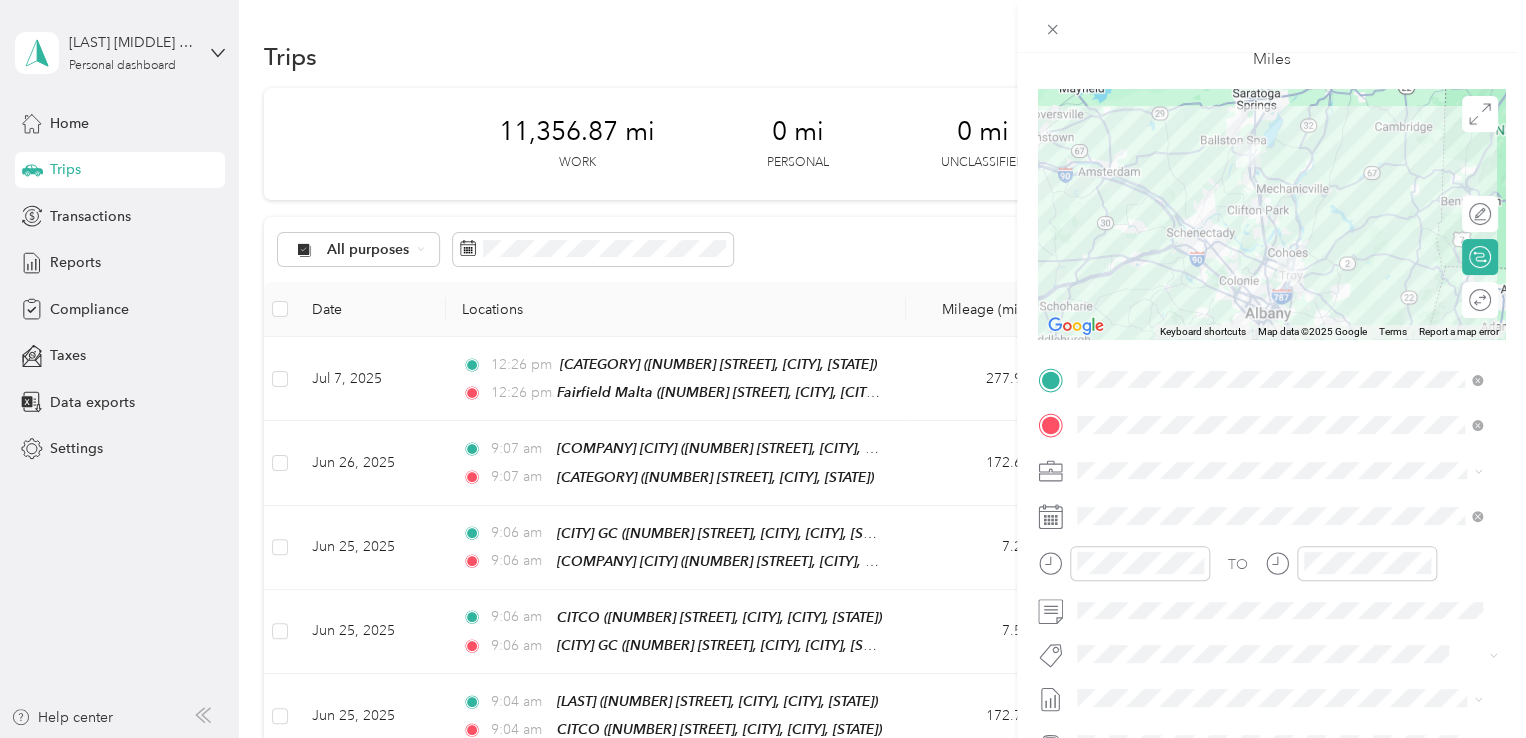 scroll, scrollTop: 311, scrollLeft: 0, axis: vertical 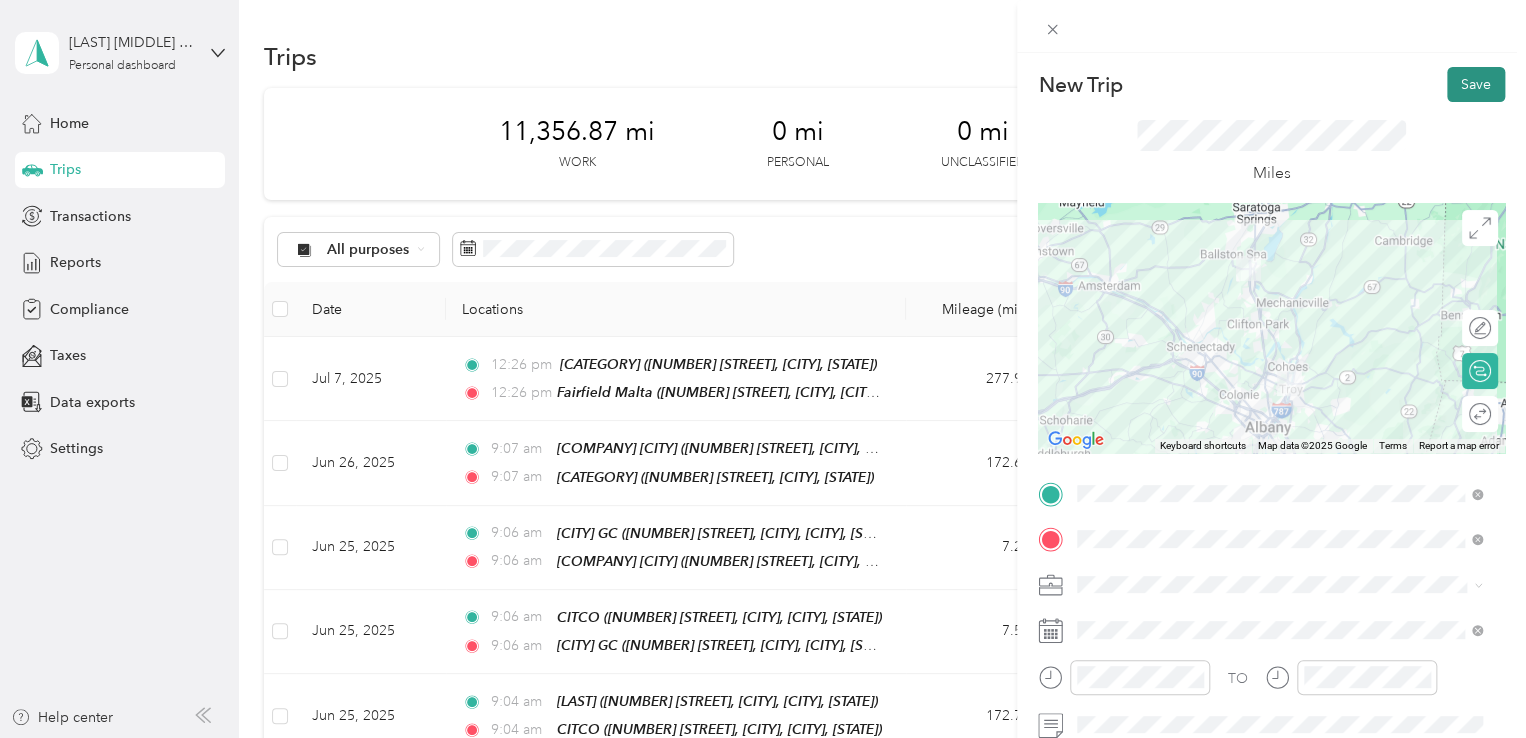 click on "Save" at bounding box center [1476, 84] 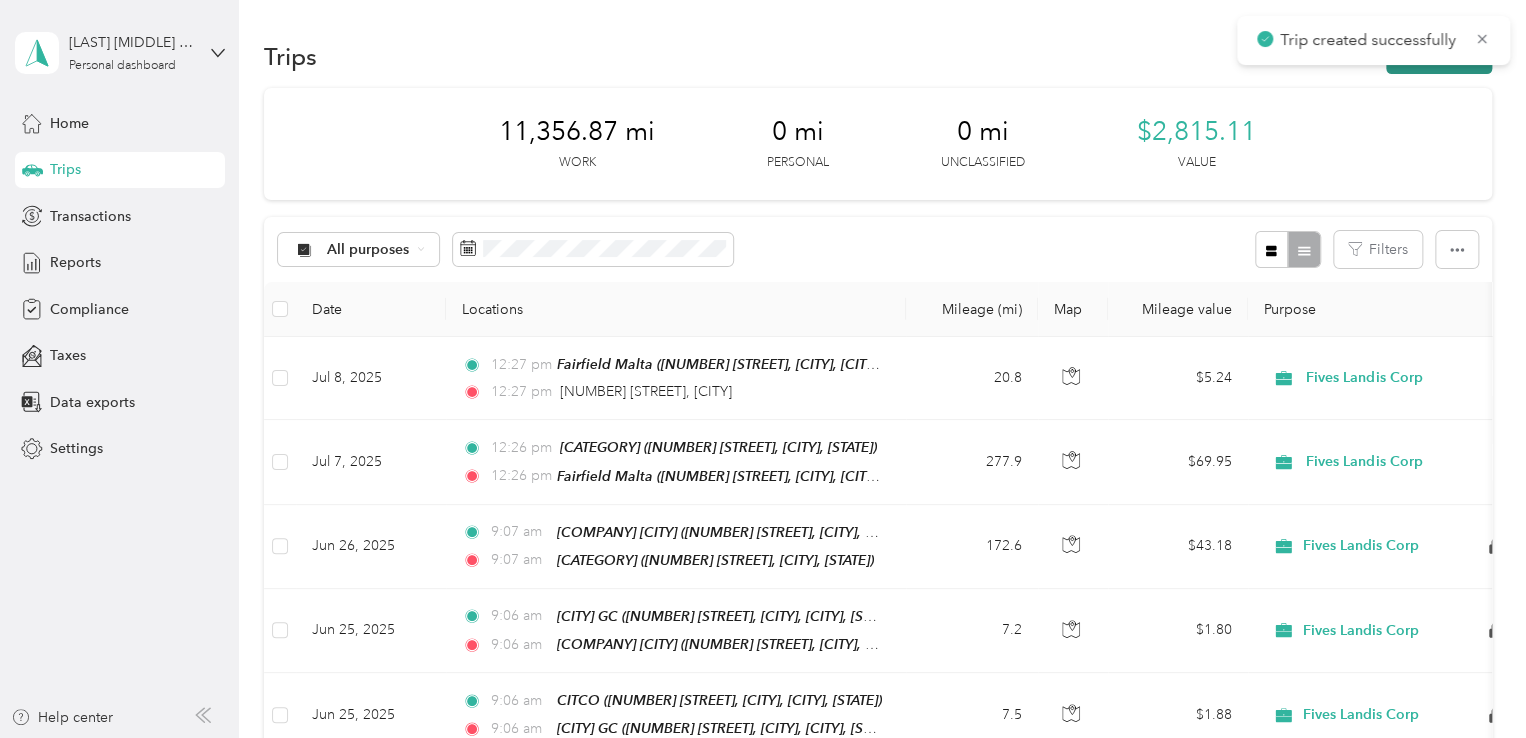 click on "New trip" at bounding box center [1439, 56] 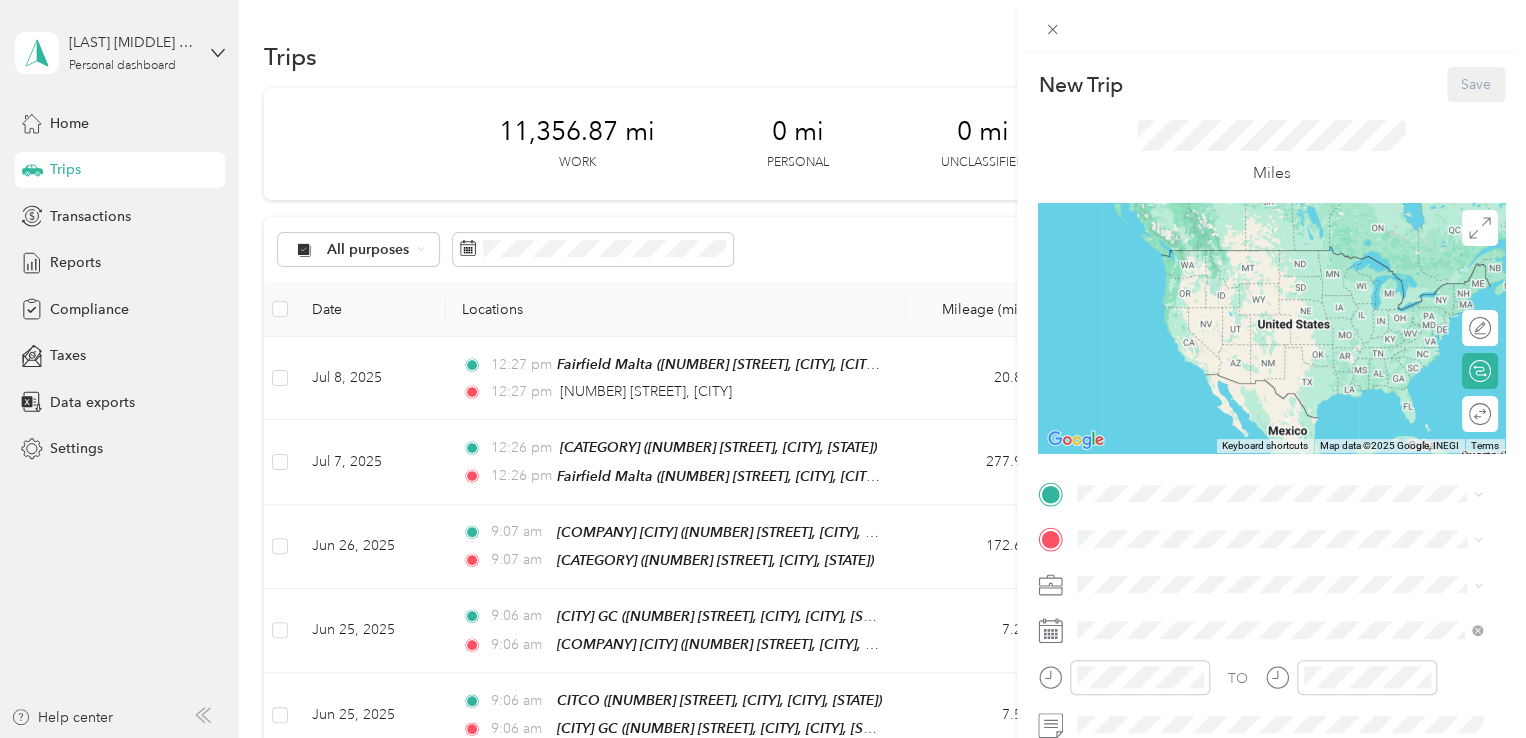 click on "New Trip Save This trip cannot be edited because it is either under review, approved, or paid. Contact your Team Manager to edit it. Miles ← Move left → Move right ↑ Move up ↓ Move down + Zoom in - Zoom out Home Jump left by 75% End Jump right by 75% Page Up Jump up by 75% Page Down Jump down by 75% Keyboard shortcuts Map Data Map data ©2025 Google, INEGI Map data ©2025 Google, INEGI 1000 km  Click to toggle between metric and imperial units Terms Report a map error Edit route Calculate route Round trip TO Add photo" at bounding box center [763, 369] 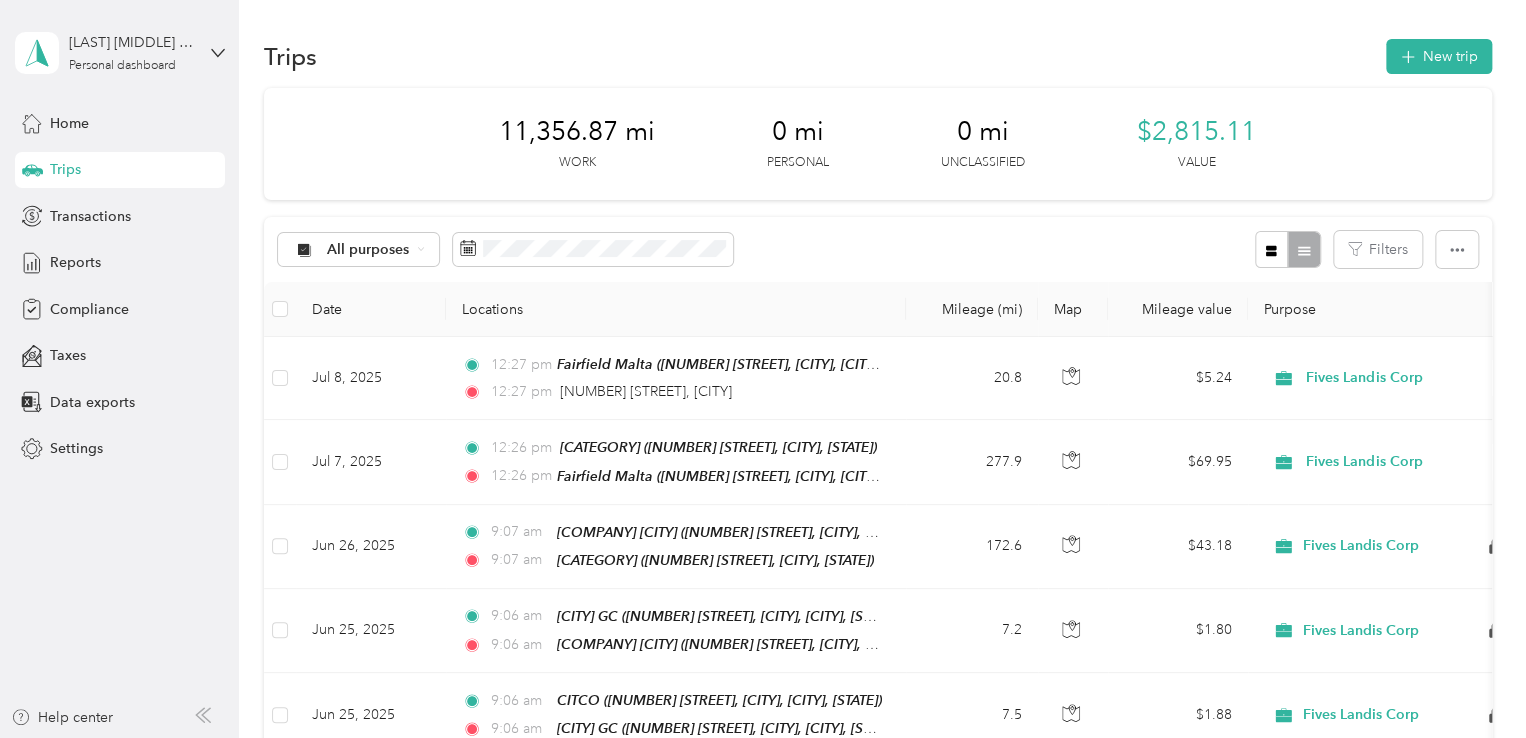 click on "[NUMBER] [STREET], [CITY]" at bounding box center (646, 391) 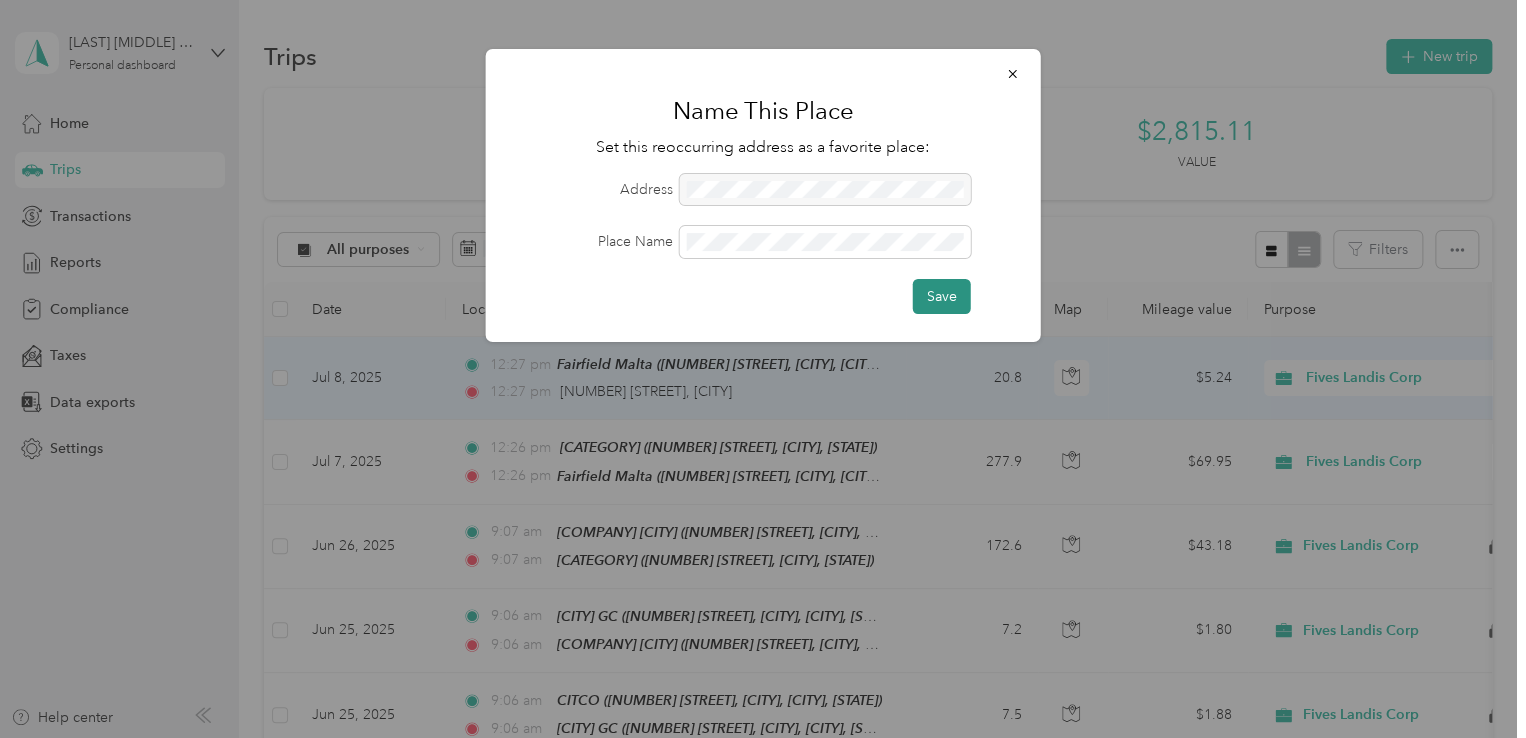 click on "Save" at bounding box center (942, 296) 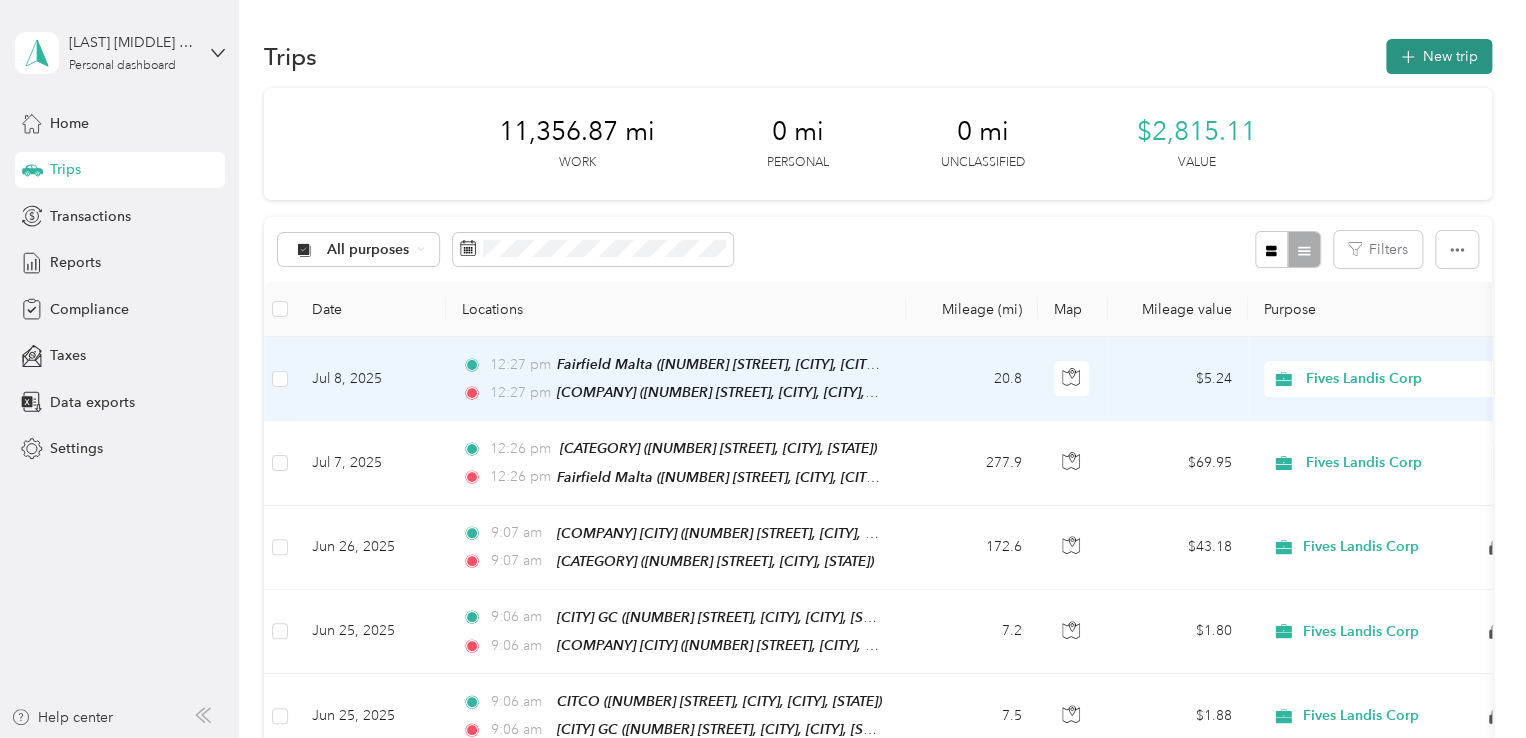 click on "New trip" at bounding box center (1439, 56) 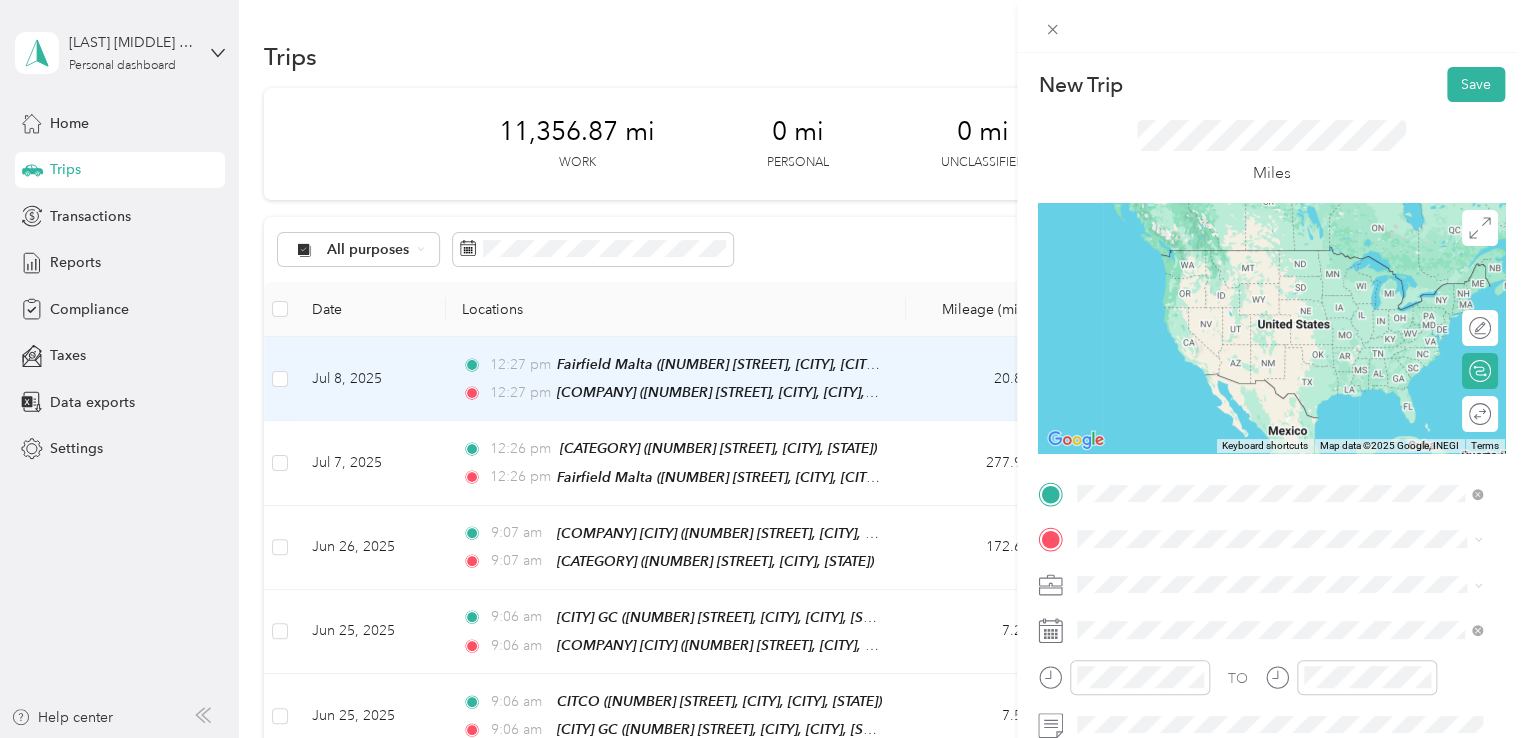 click on "[COMPANY] [NUMBER] [STREET], [CITY], [POSTAL_CODE], [CITY], [STATE], [COUNTRY]" at bounding box center [1295, 279] 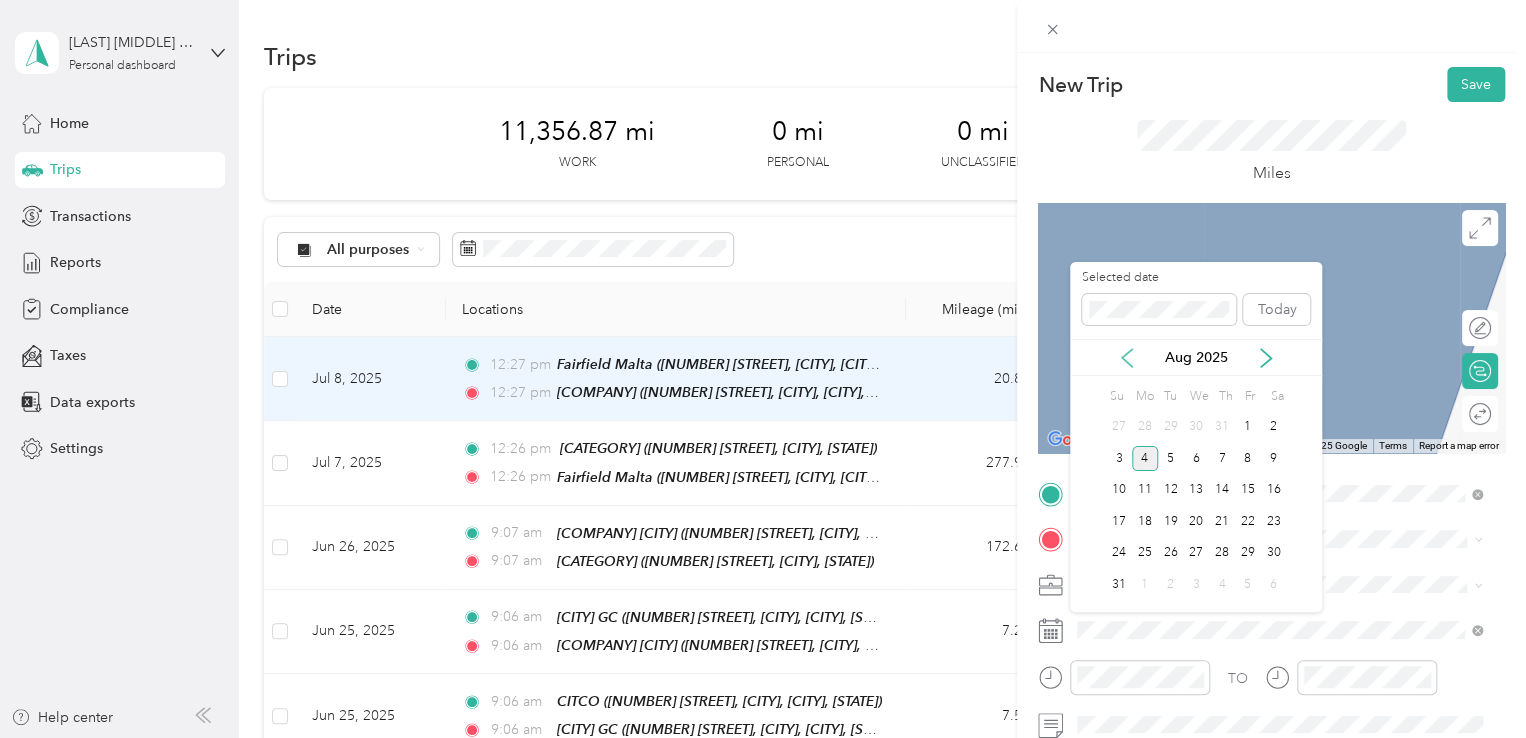 click 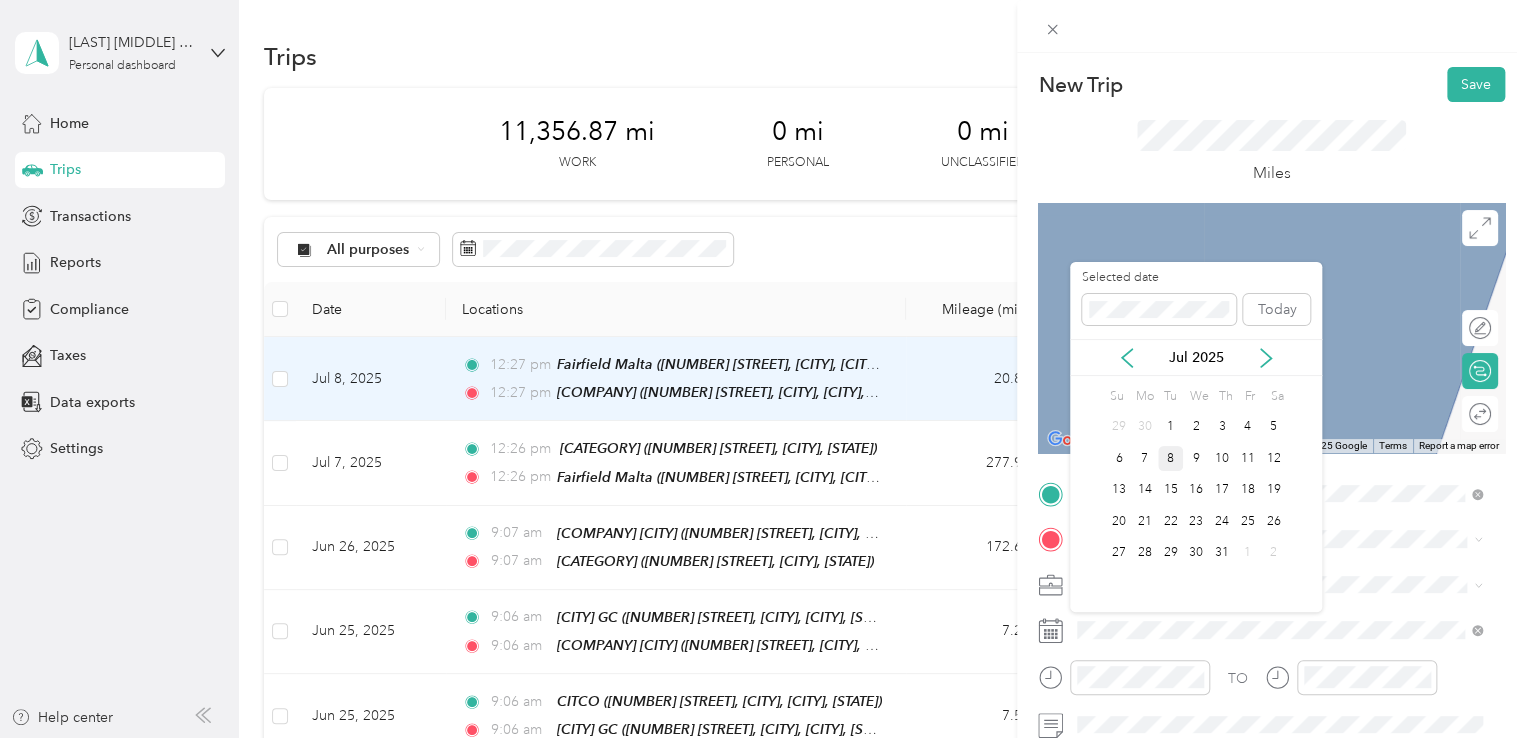 click on "8" at bounding box center [1171, 458] 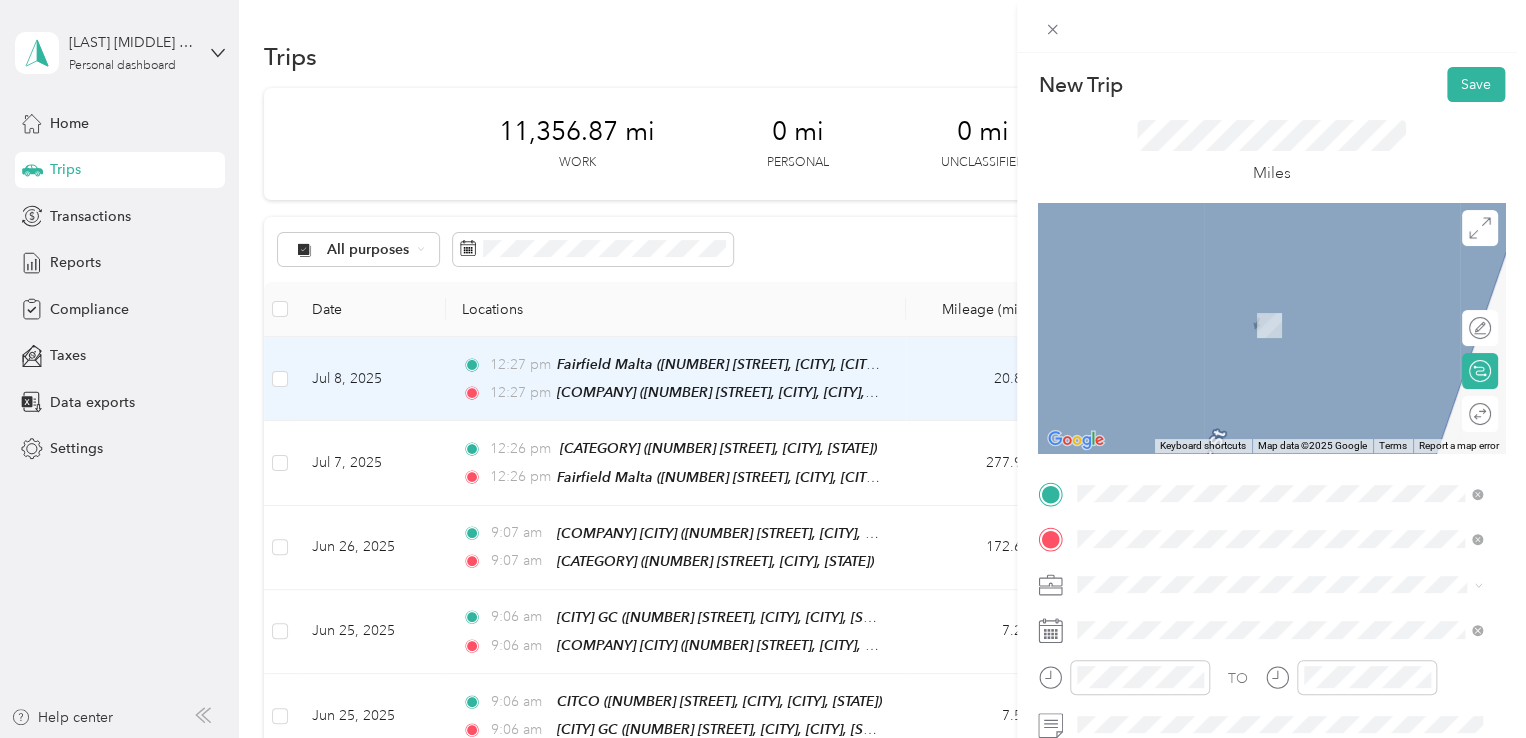 click on "[NUMBER] [STREET], [CITY], [POSTAL_CODE], [CITY], [STATE], [COUNTRY]" at bounding box center (1284, 336) 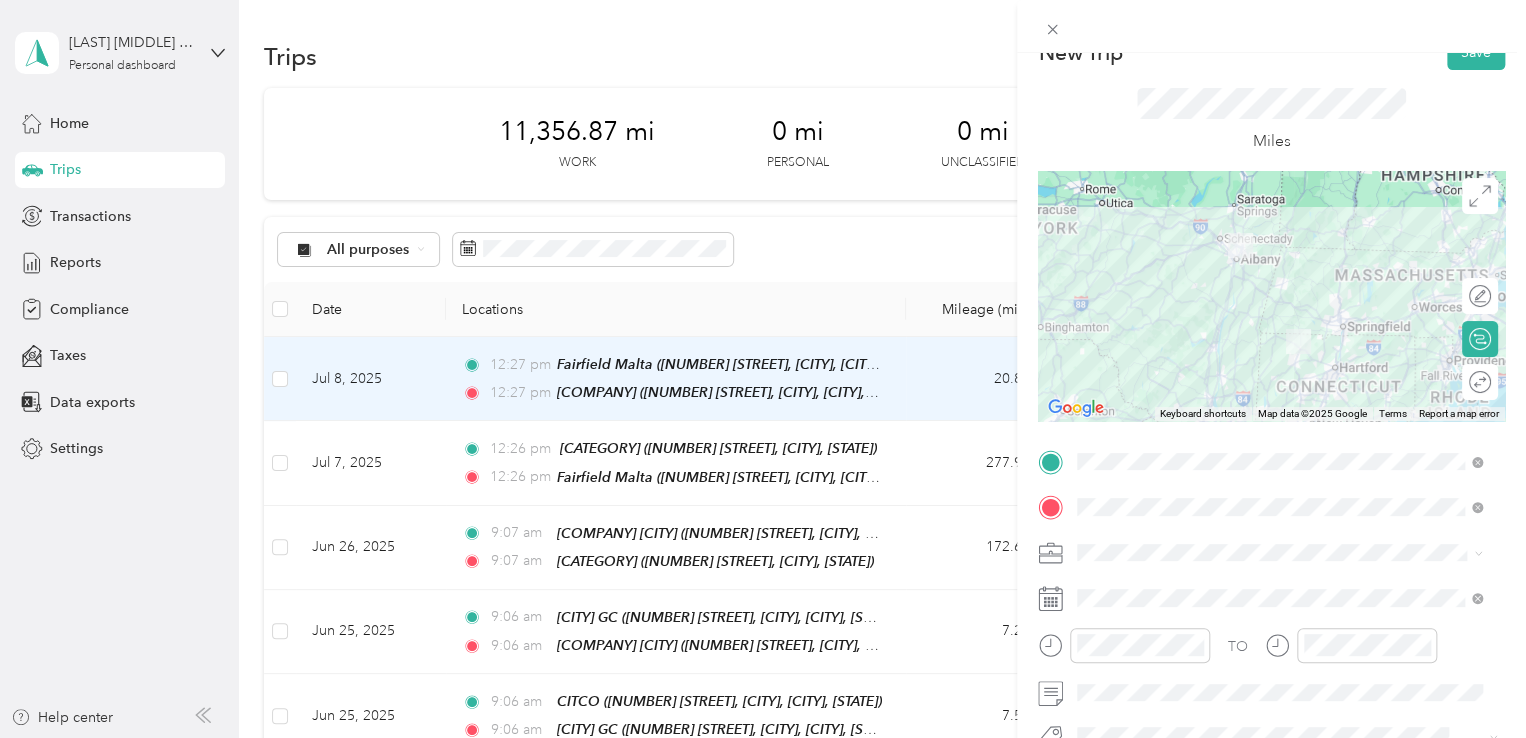 scroll, scrollTop: 0, scrollLeft: 0, axis: both 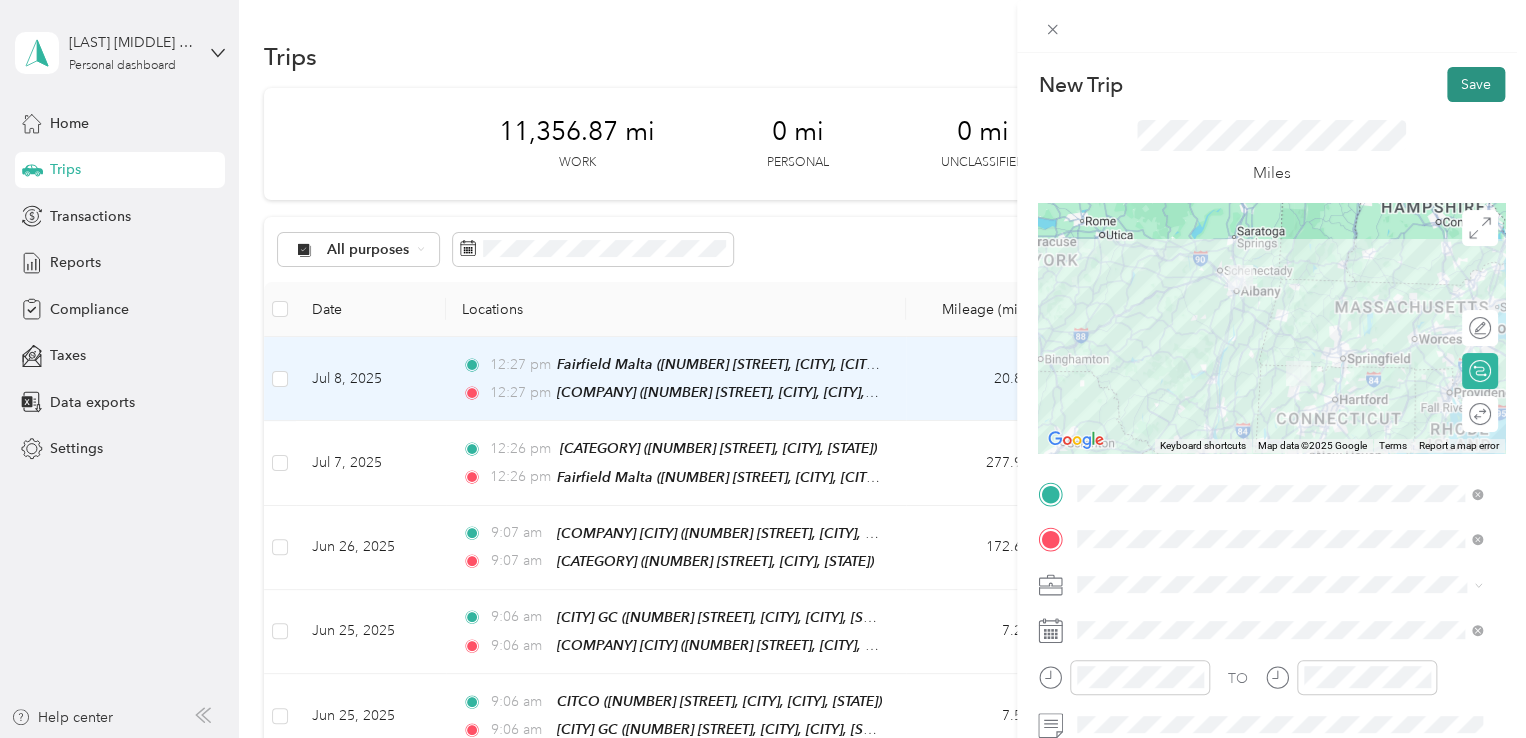 click on "Save" at bounding box center (1476, 84) 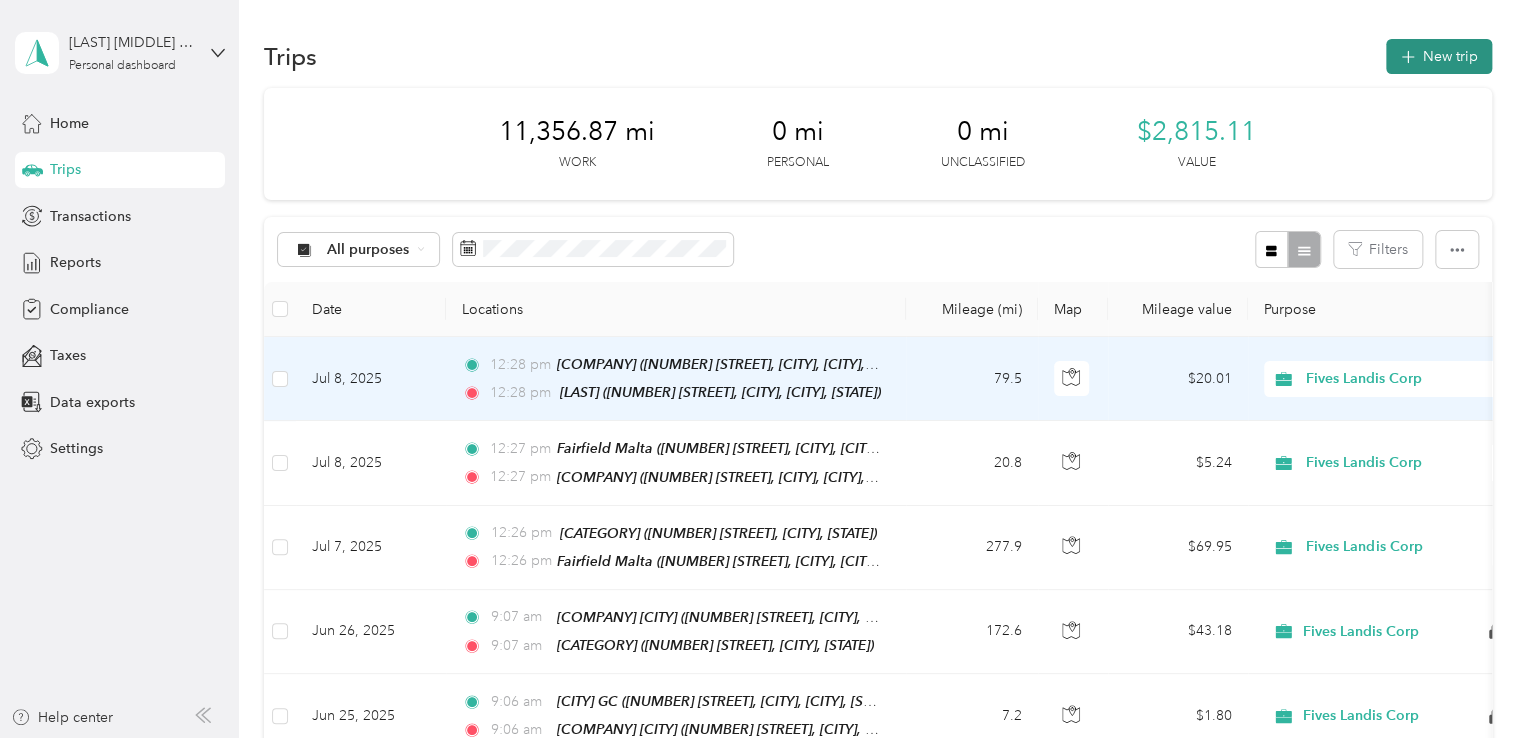 click on "New trip" at bounding box center [1439, 56] 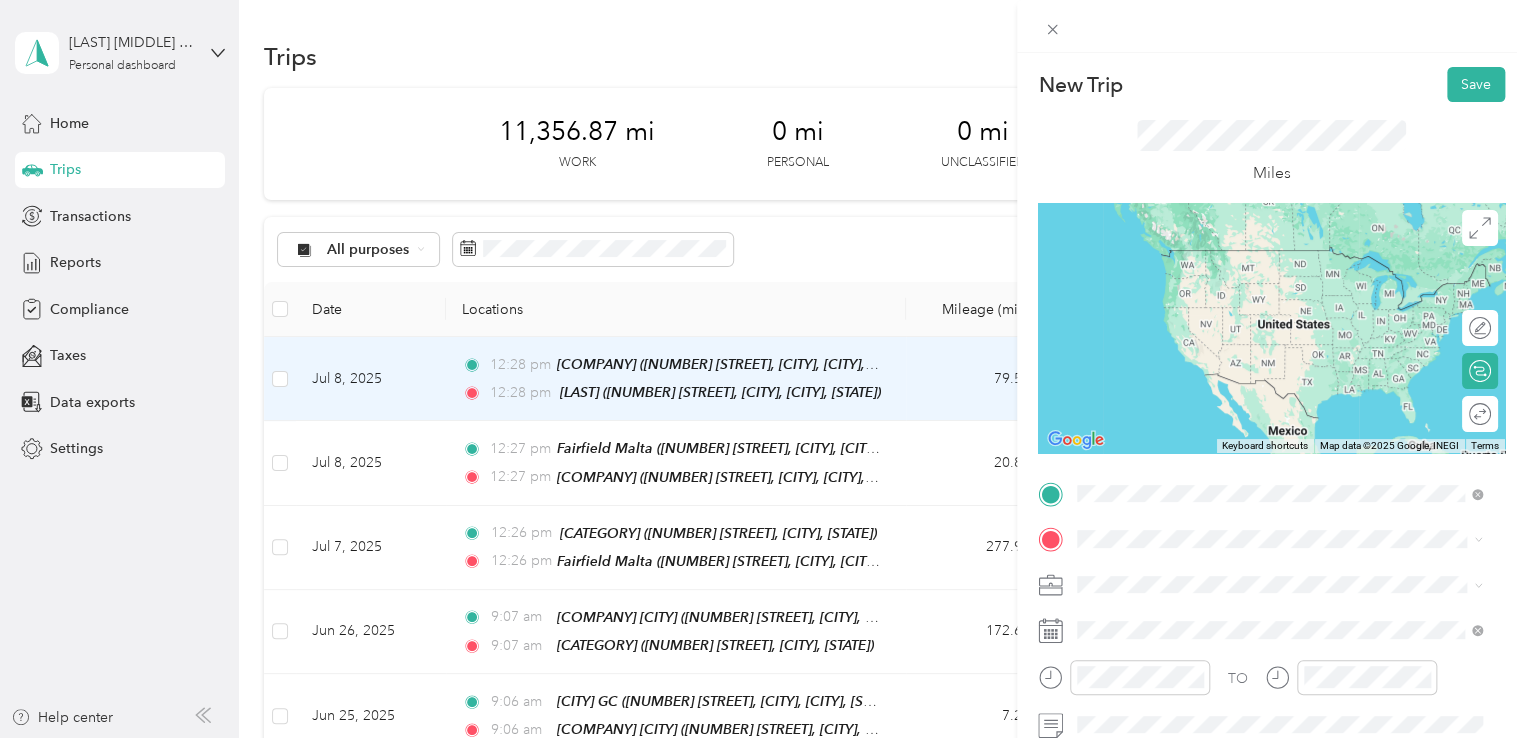 click on "Schaffler" at bounding box center (1295, 257) 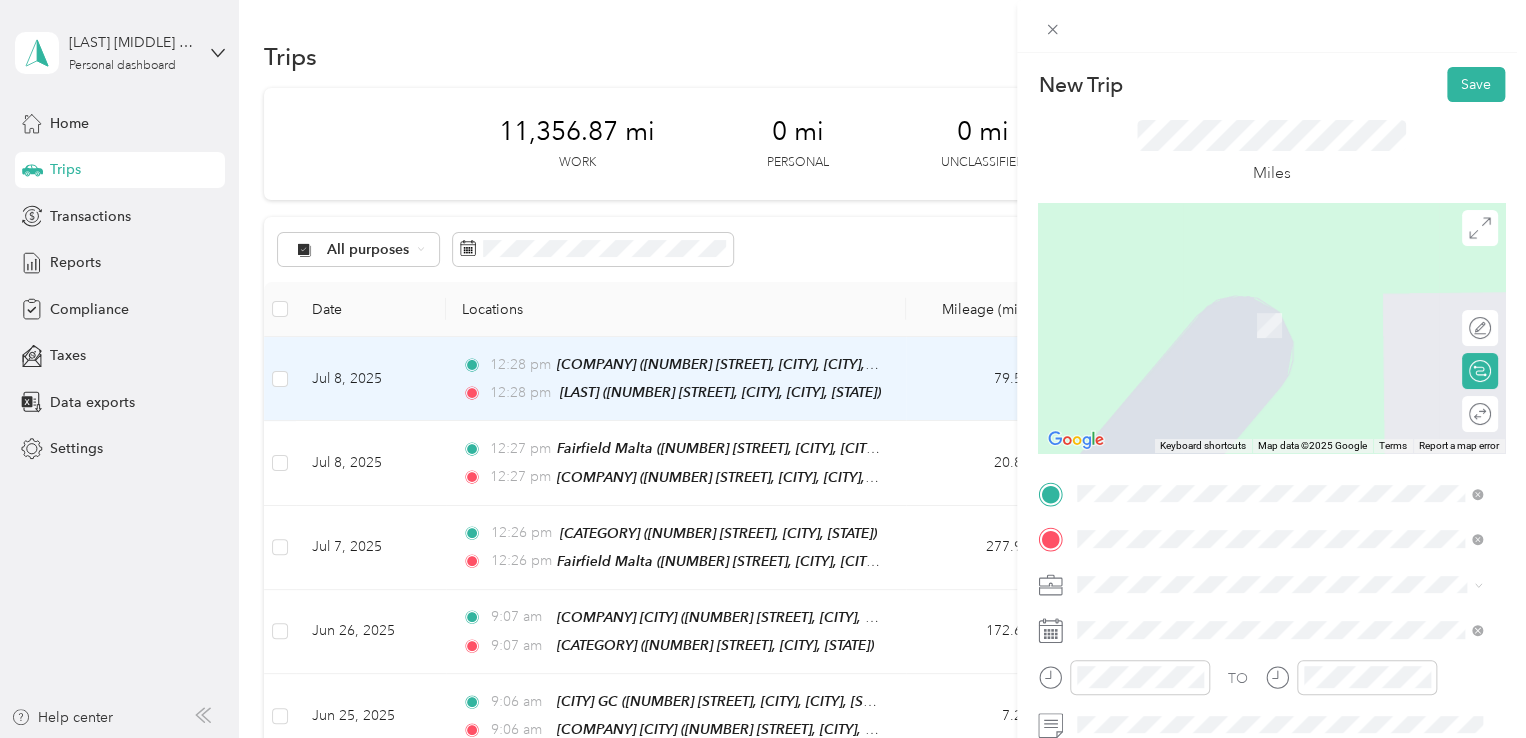 click on "[NUMBER] [STREET], [CITY], [POSTAL_CODE], [CITY], [STATE], [COUNTRY]" at bounding box center (1284, 504) 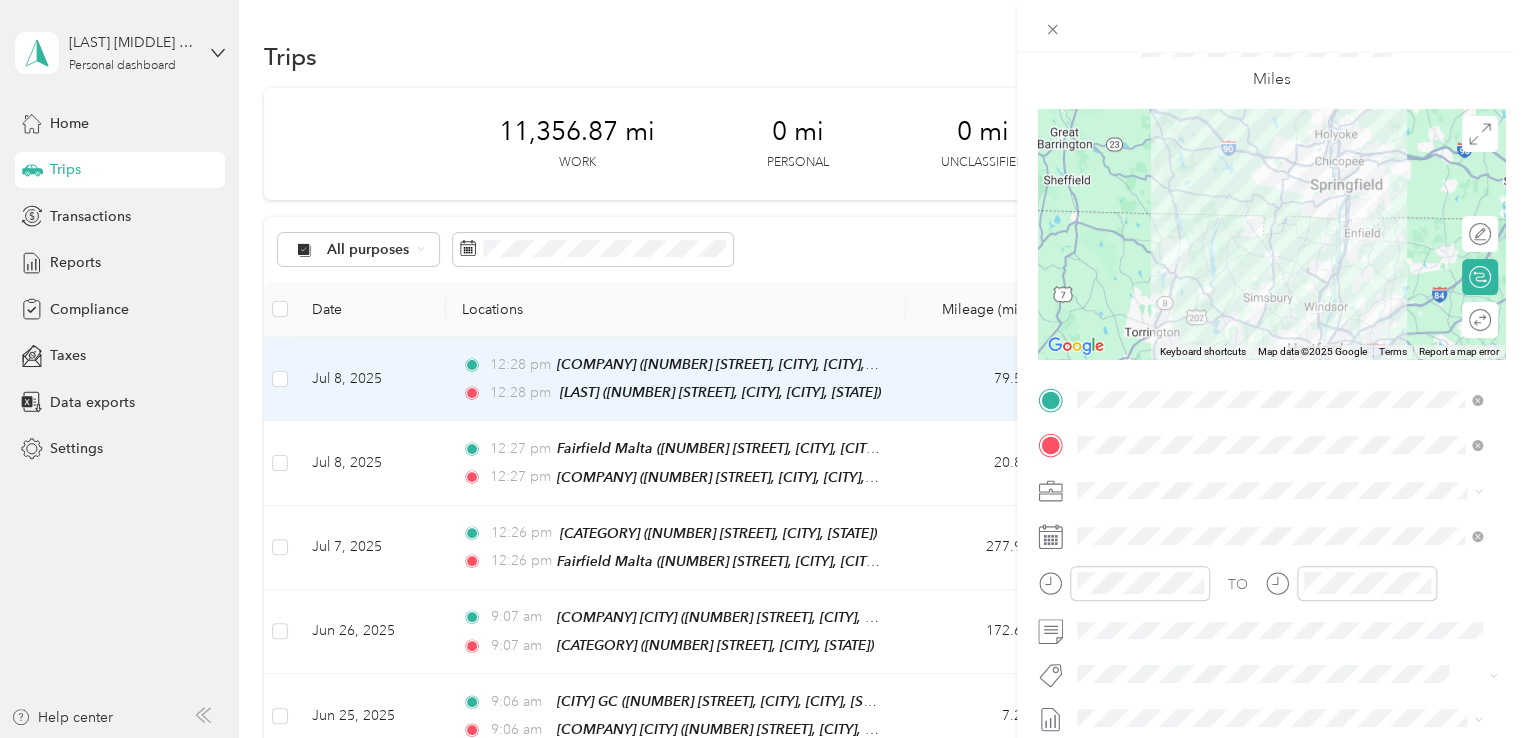 scroll, scrollTop: 100, scrollLeft: 0, axis: vertical 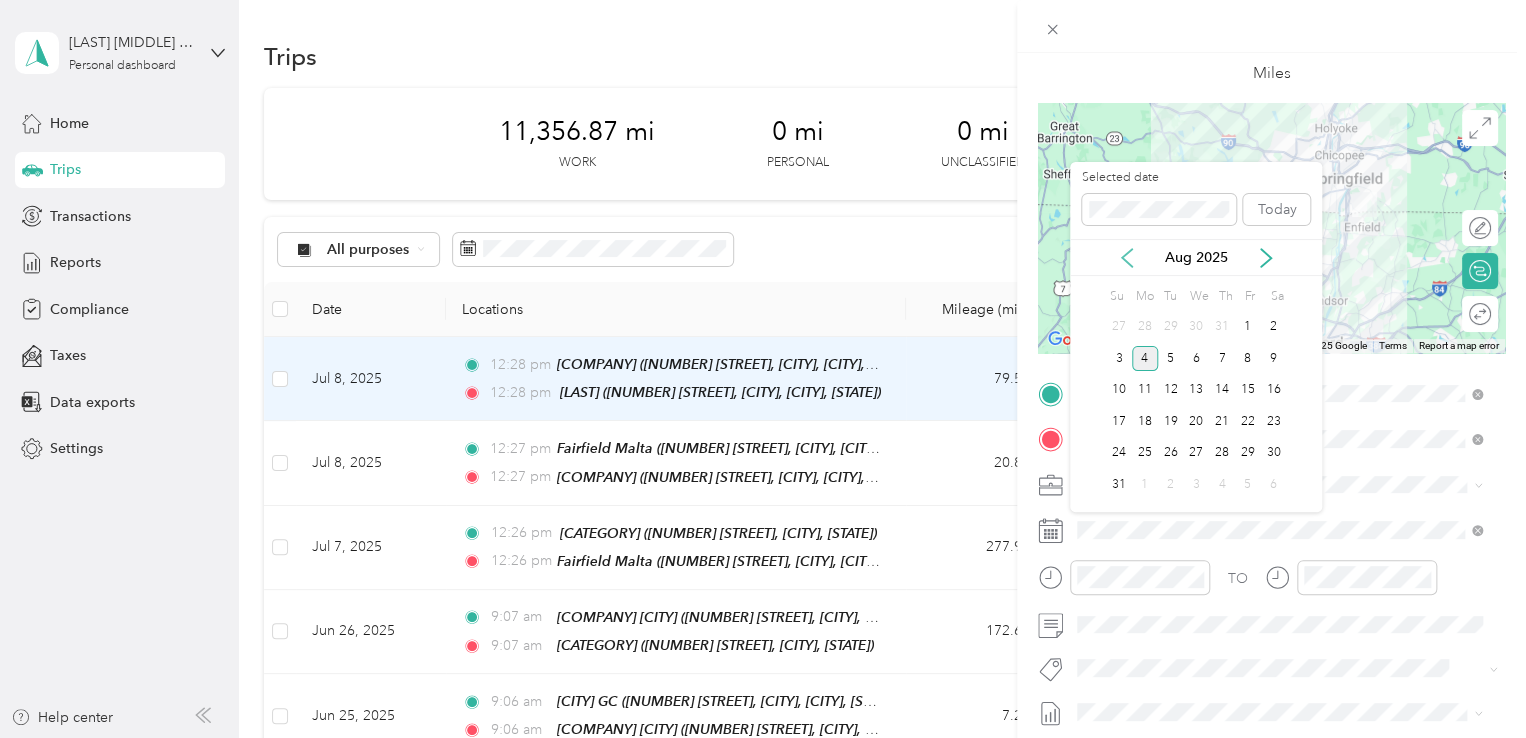 click 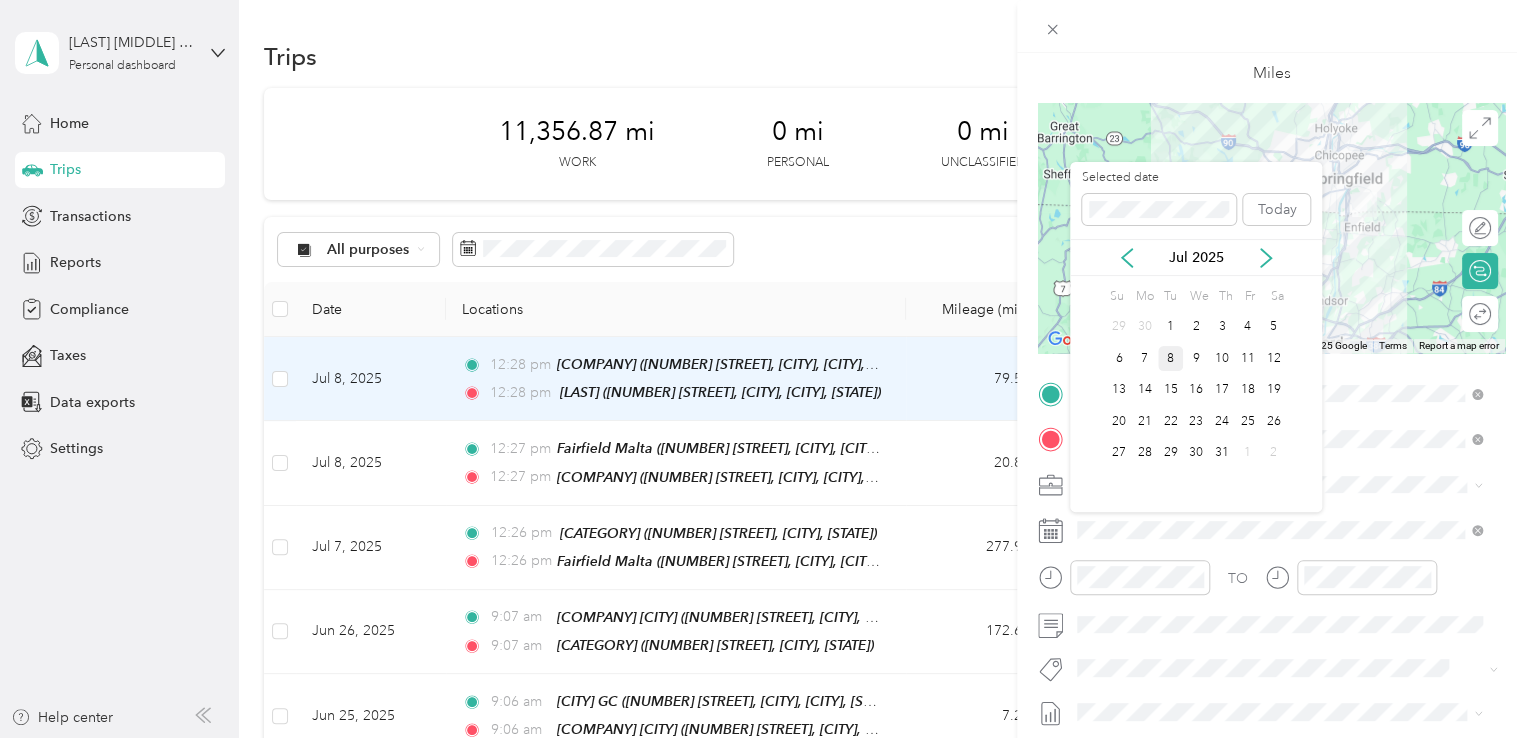 click on "8" at bounding box center [1171, 358] 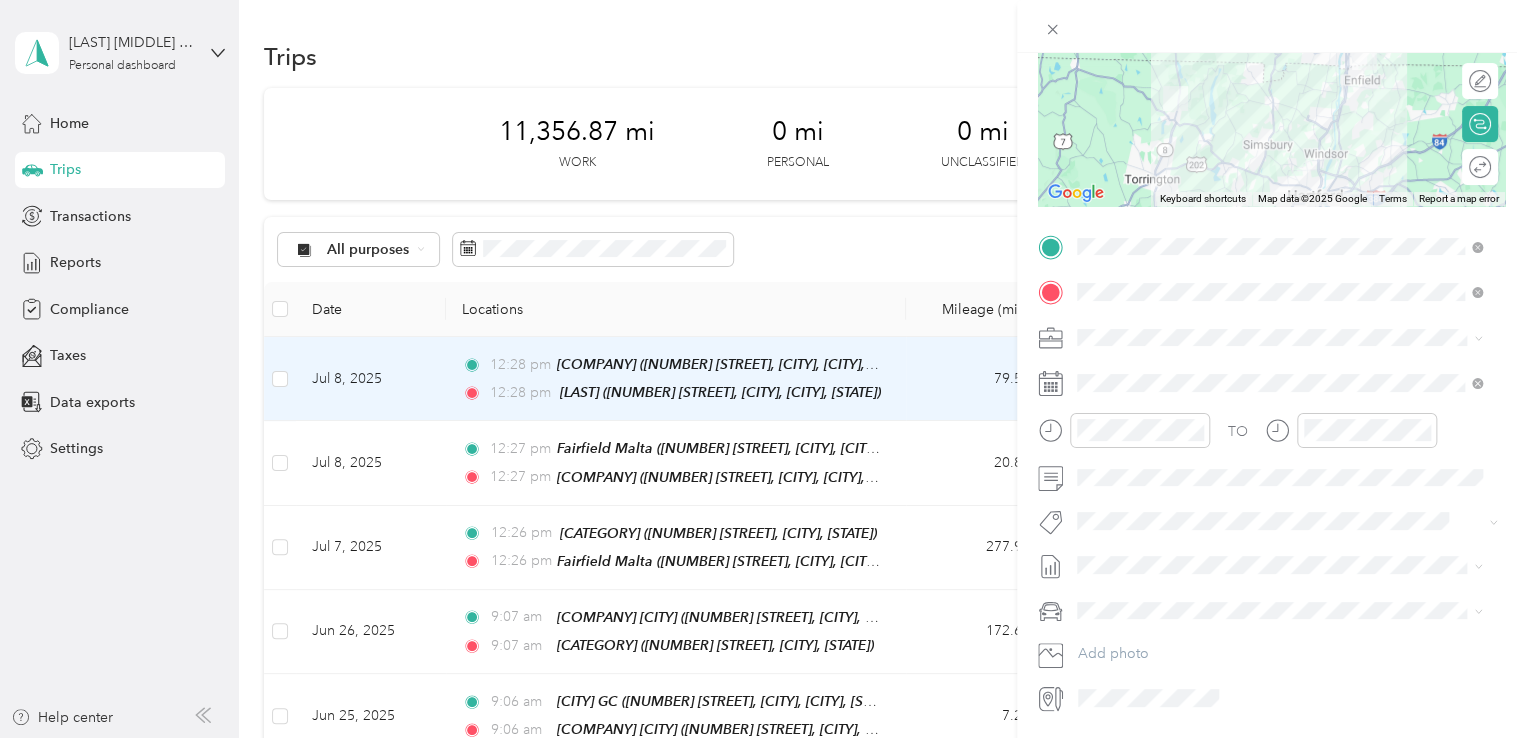 scroll, scrollTop: 0, scrollLeft: 0, axis: both 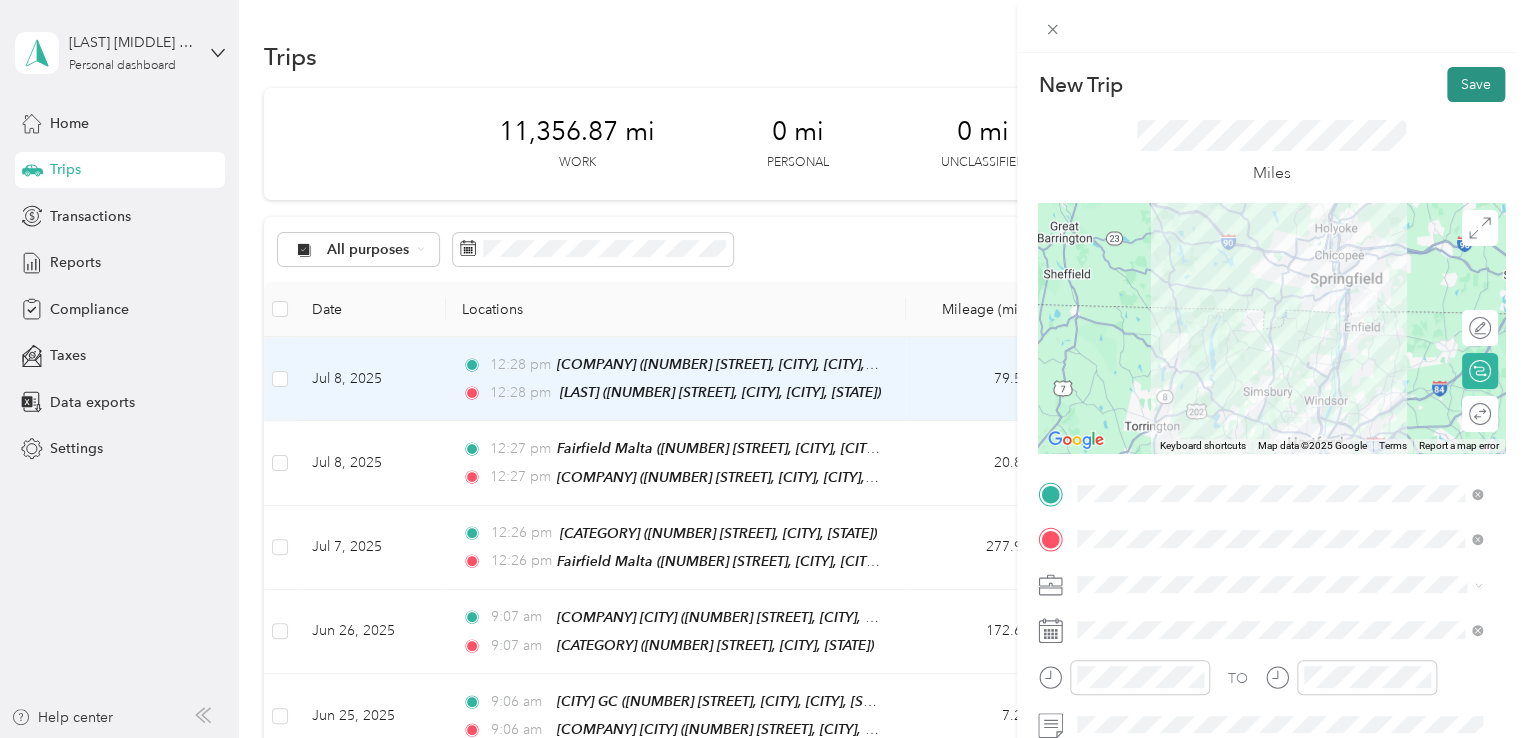 click on "Save" at bounding box center [1476, 84] 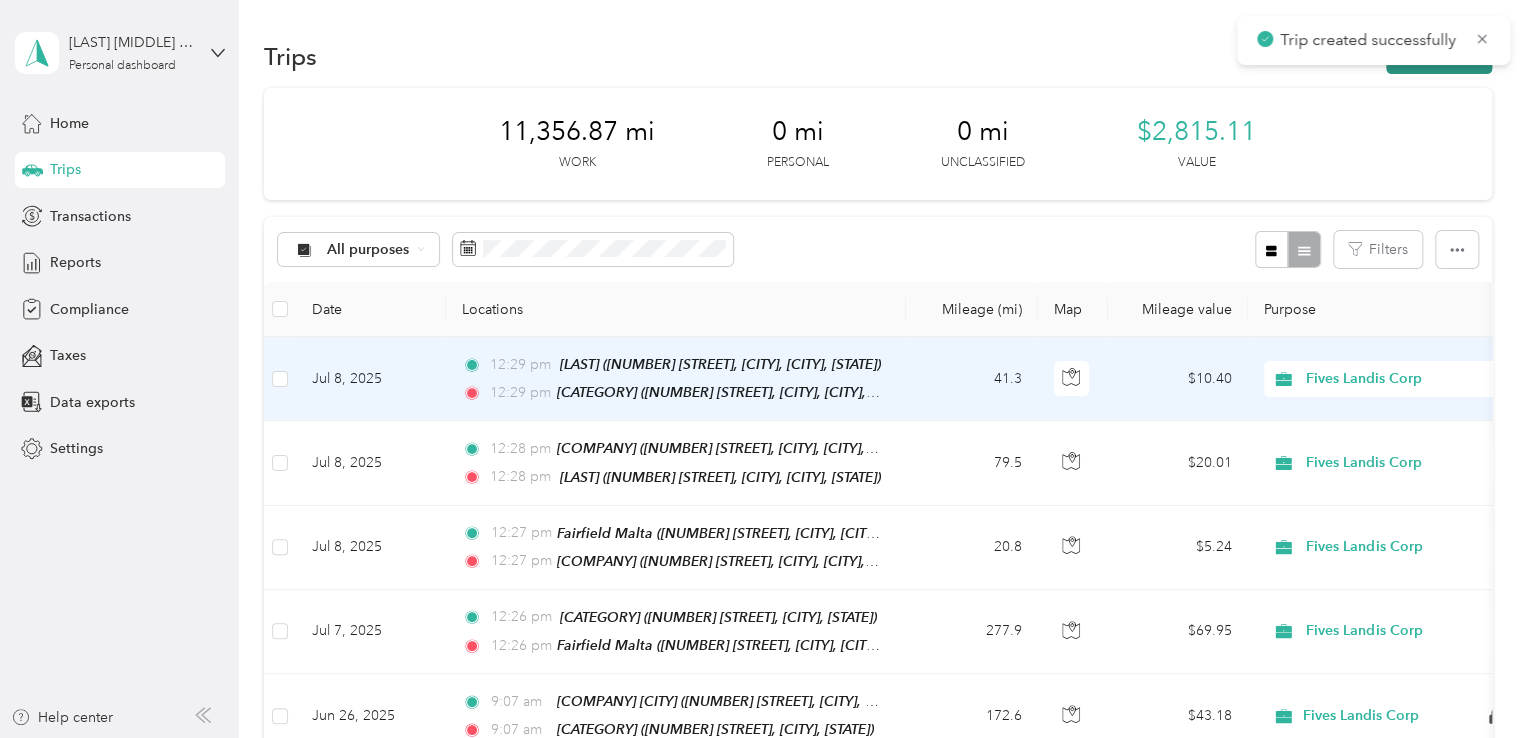 click on "New trip" at bounding box center (1439, 56) 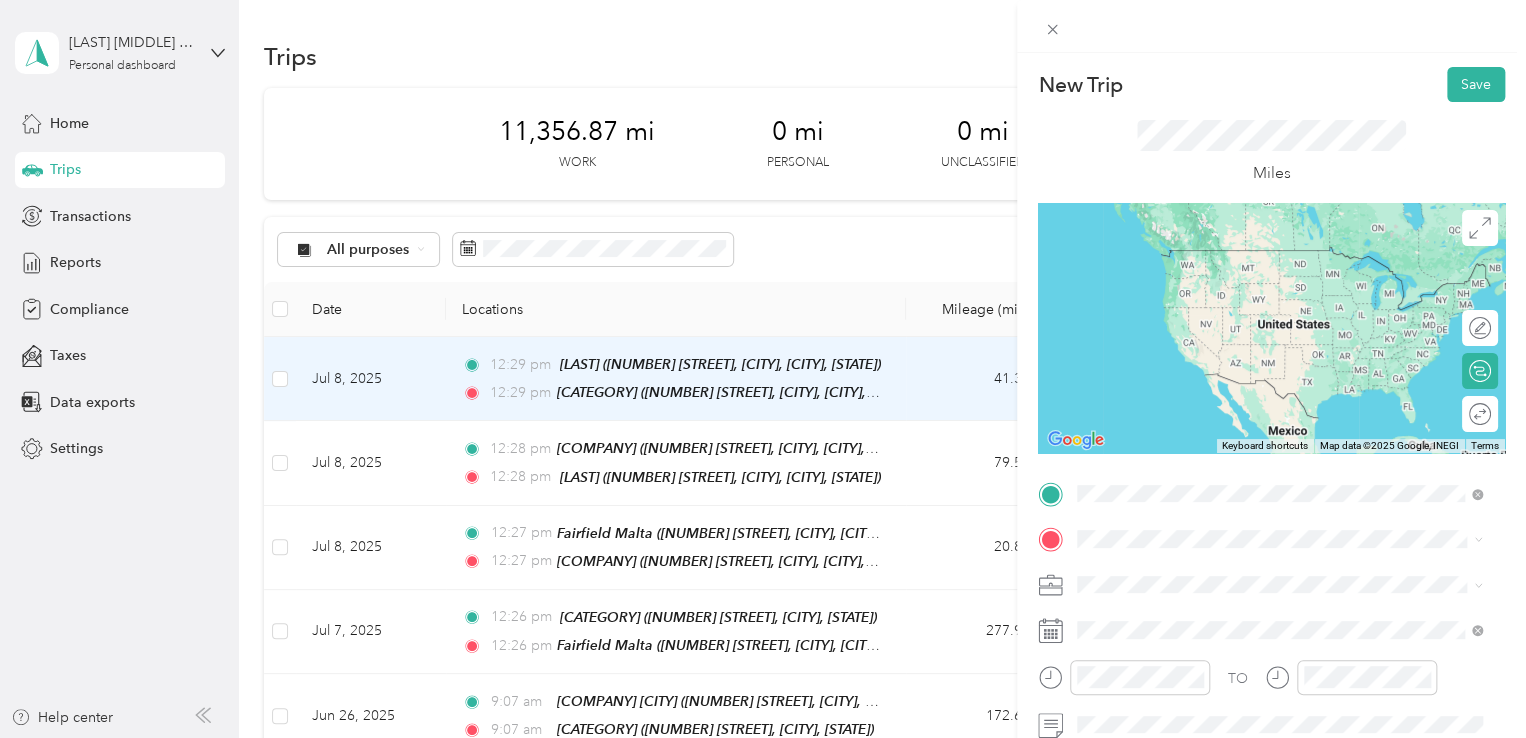click on "[NUMBER] [STREET], [CITY], [POSTAL_CODE], [CITY], [STATE], [COUNTRY]" at bounding box center (1284, 458) 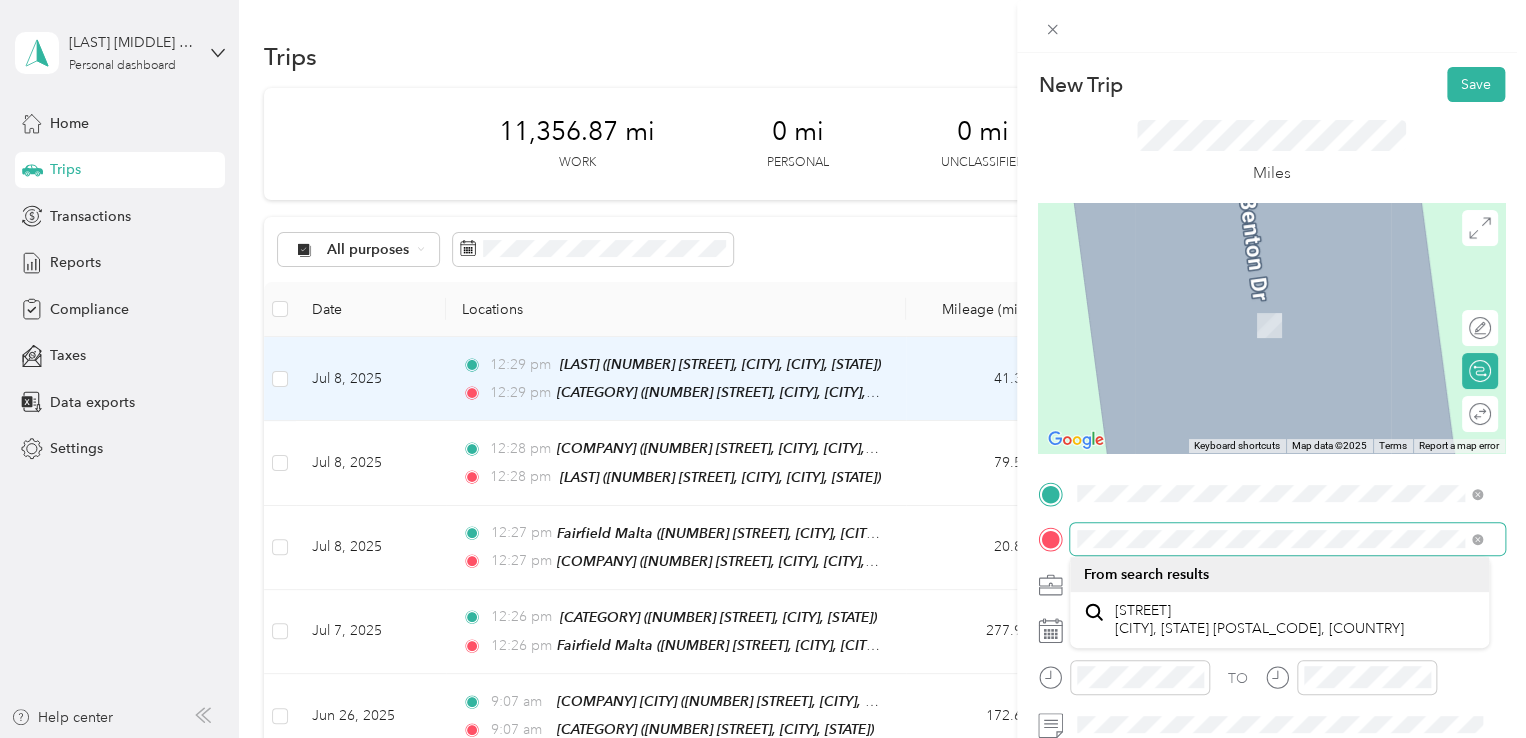 click on "New Trip Save This trip cannot be edited because it is either under review, approved, or paid. Contact your Team Manager to edit it. Miles ← Move left → Move right ↑ Move up ↓ Move down + Zoom in - Zoom out Home Jump left by 75% End Jump right by 75% Page Up Jump up by 75% Page Down Jump down by 75% Keyboard shortcuts Map Data Map data ©2025 Map data ©2025 2 m  Click to toggle between metric and imperial units Terms Report a map error Edit route Calculate route Round trip TO Add photo" at bounding box center [763, 369] 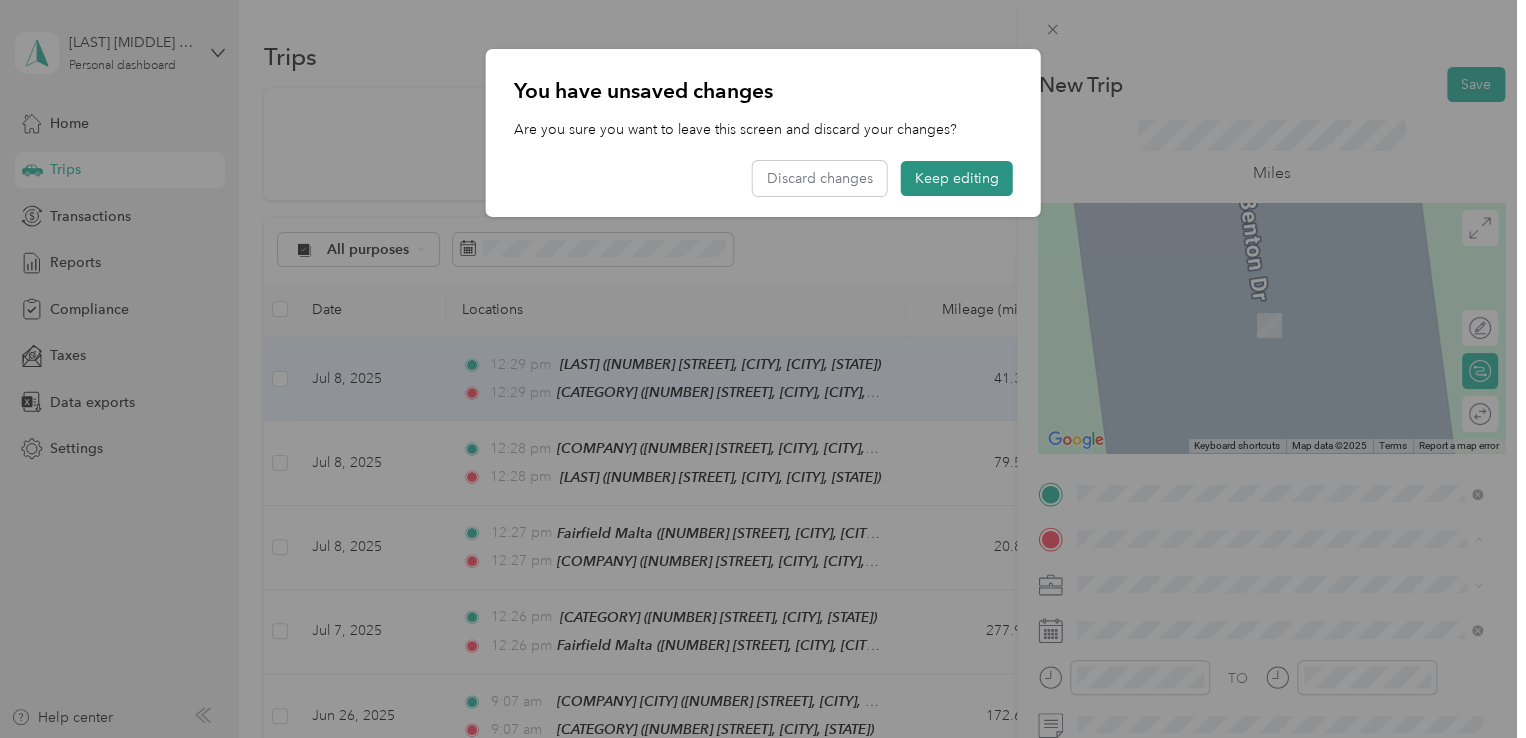 click on "Keep editing" at bounding box center (957, 178) 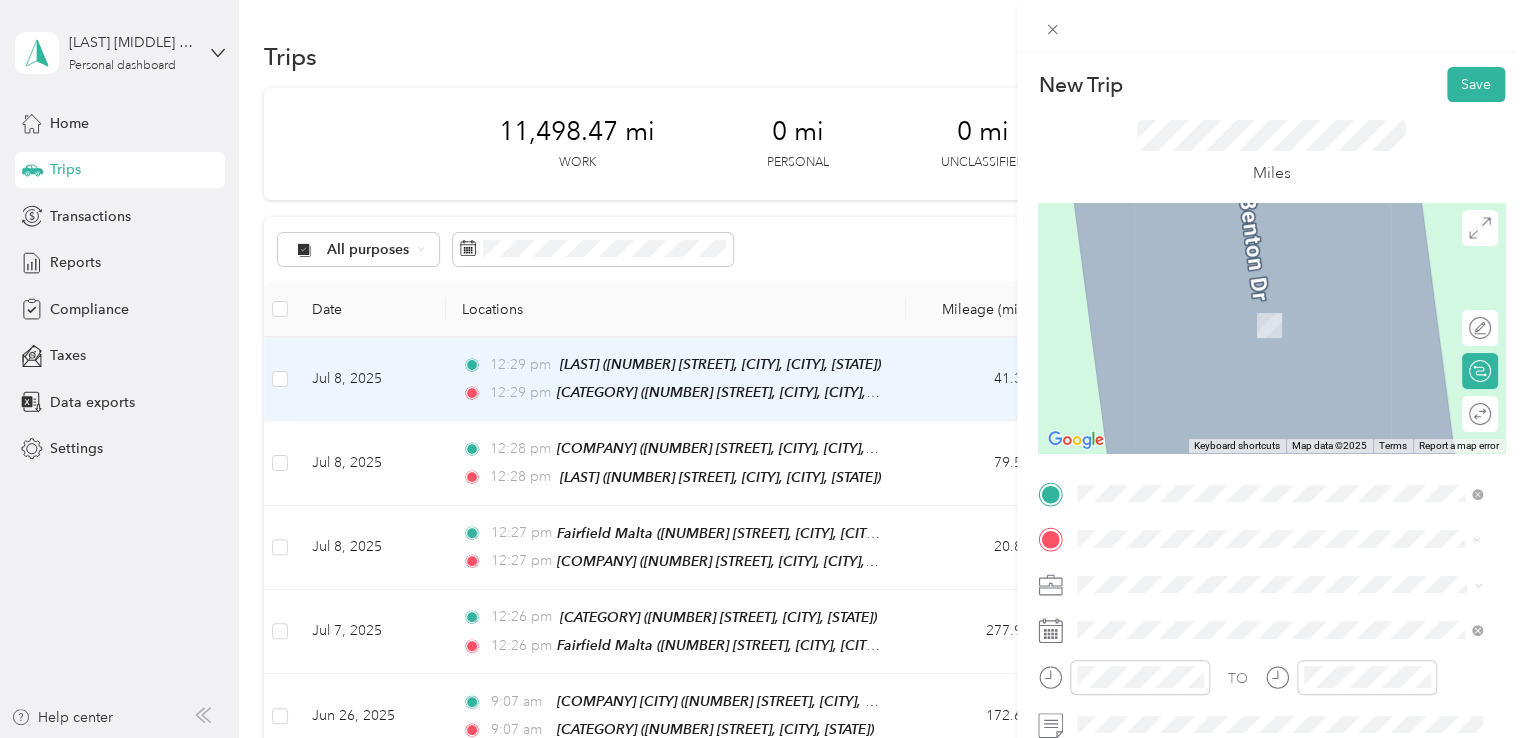 click on "[NUMBER] [STREET]
[CITY], [STATE] [POSTAL_CODE], [COUNTRY]" at bounding box center [1259, 619] 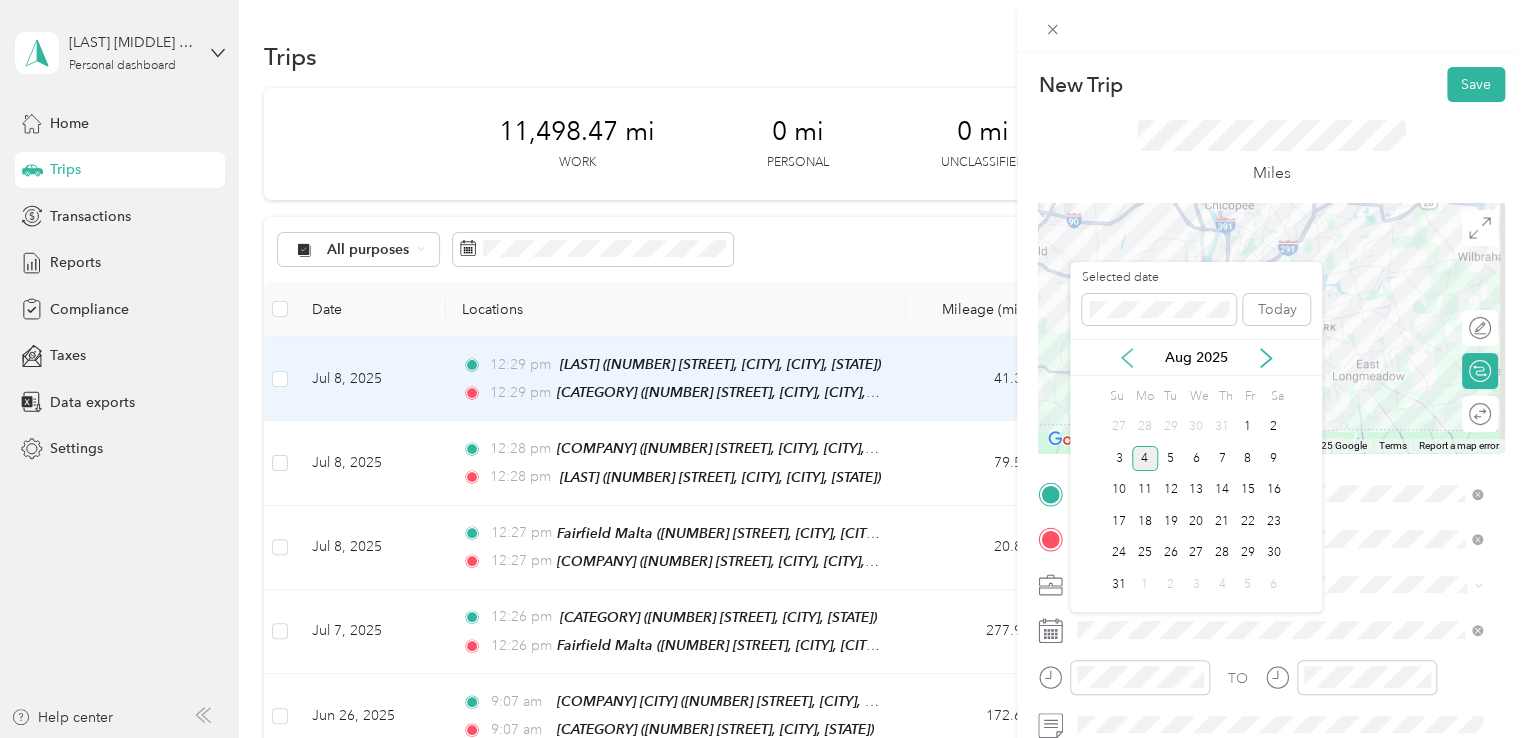 click 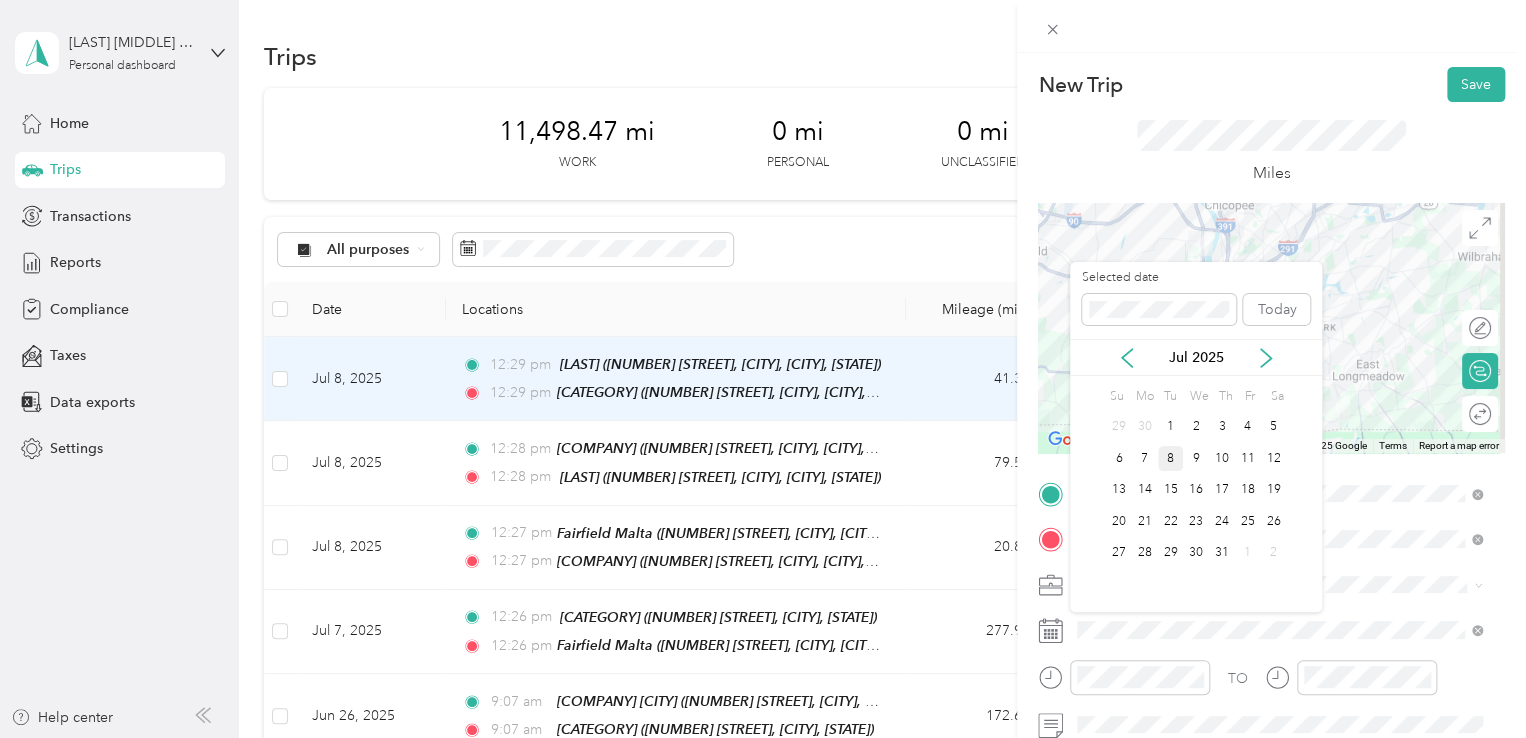 click on "8" at bounding box center (1171, 458) 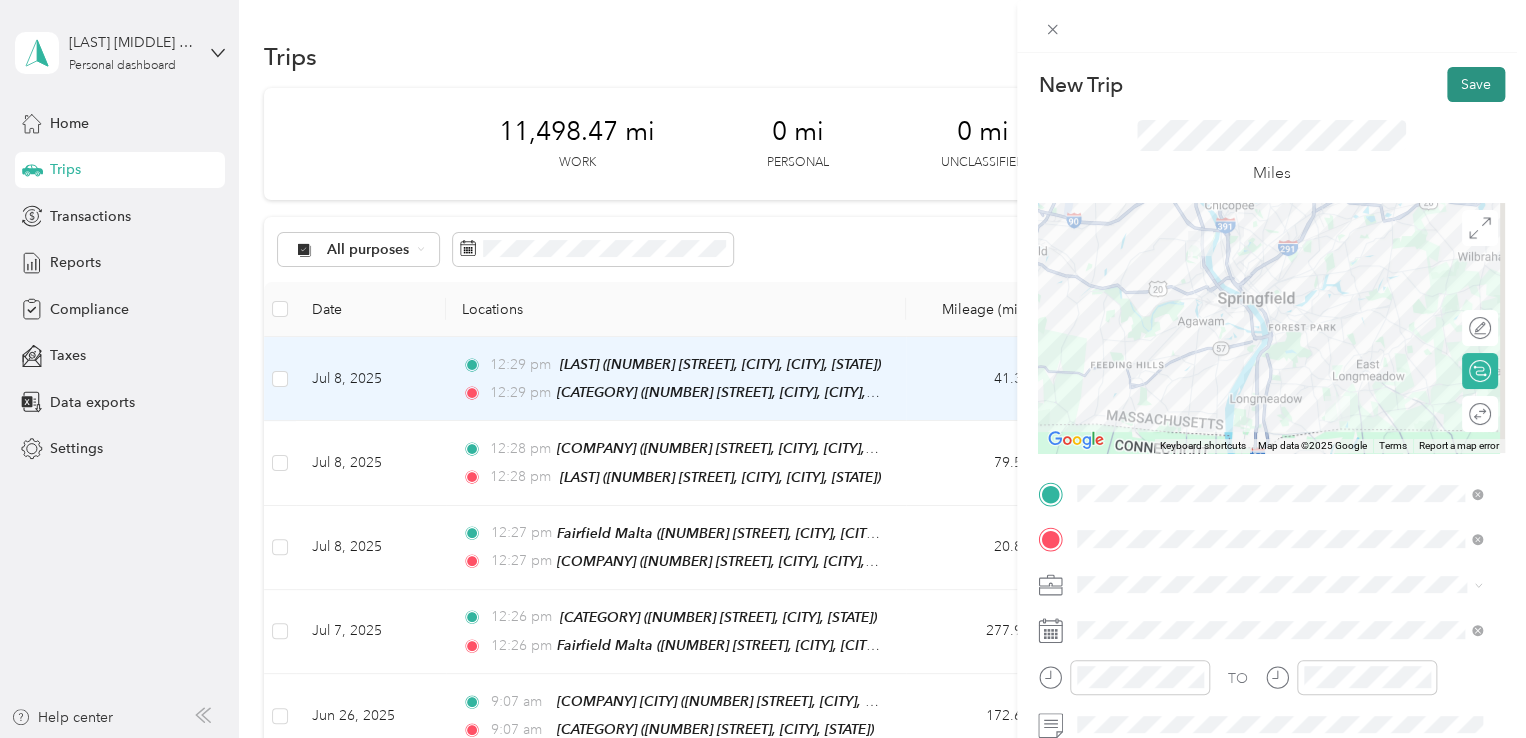 click on "Save" at bounding box center (1476, 84) 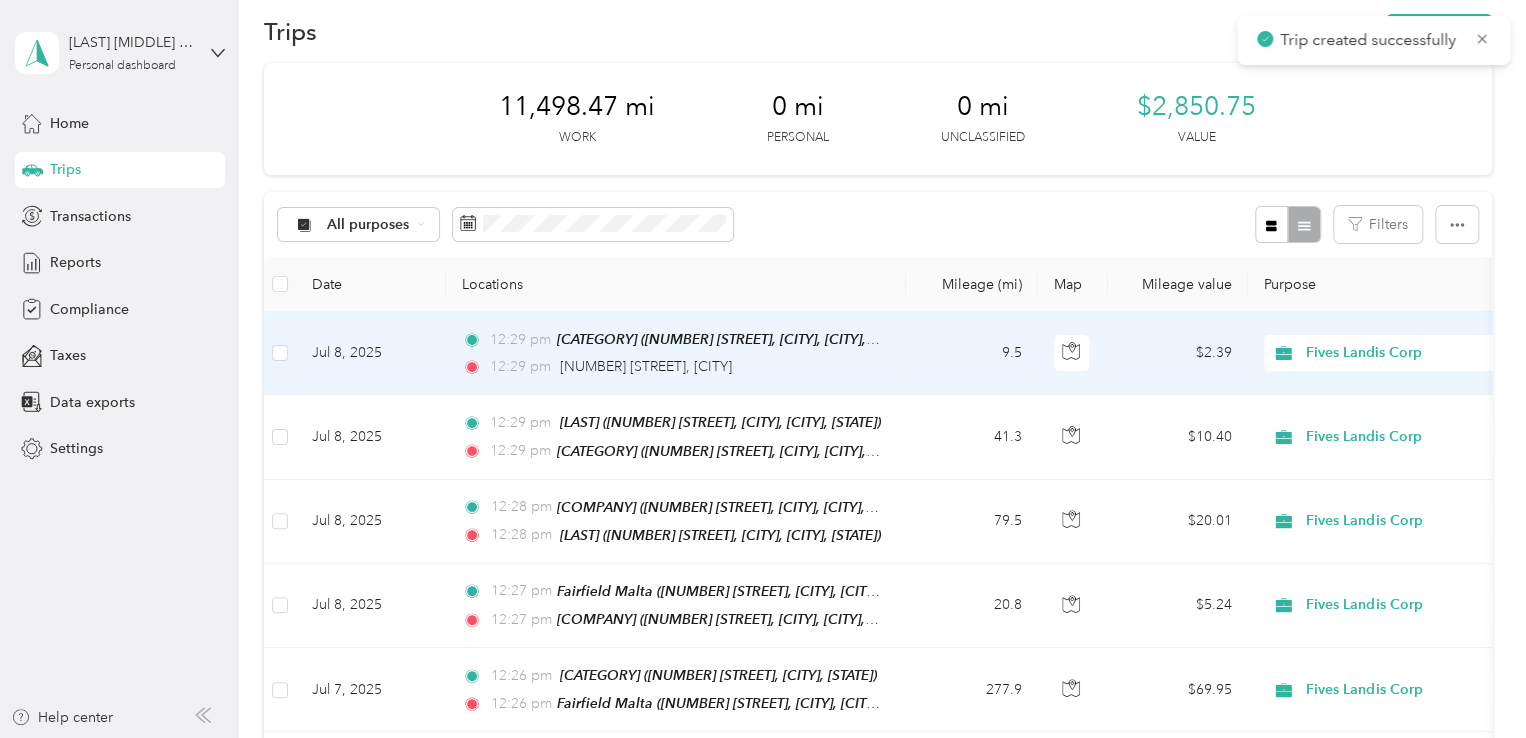 scroll, scrollTop: 0, scrollLeft: 0, axis: both 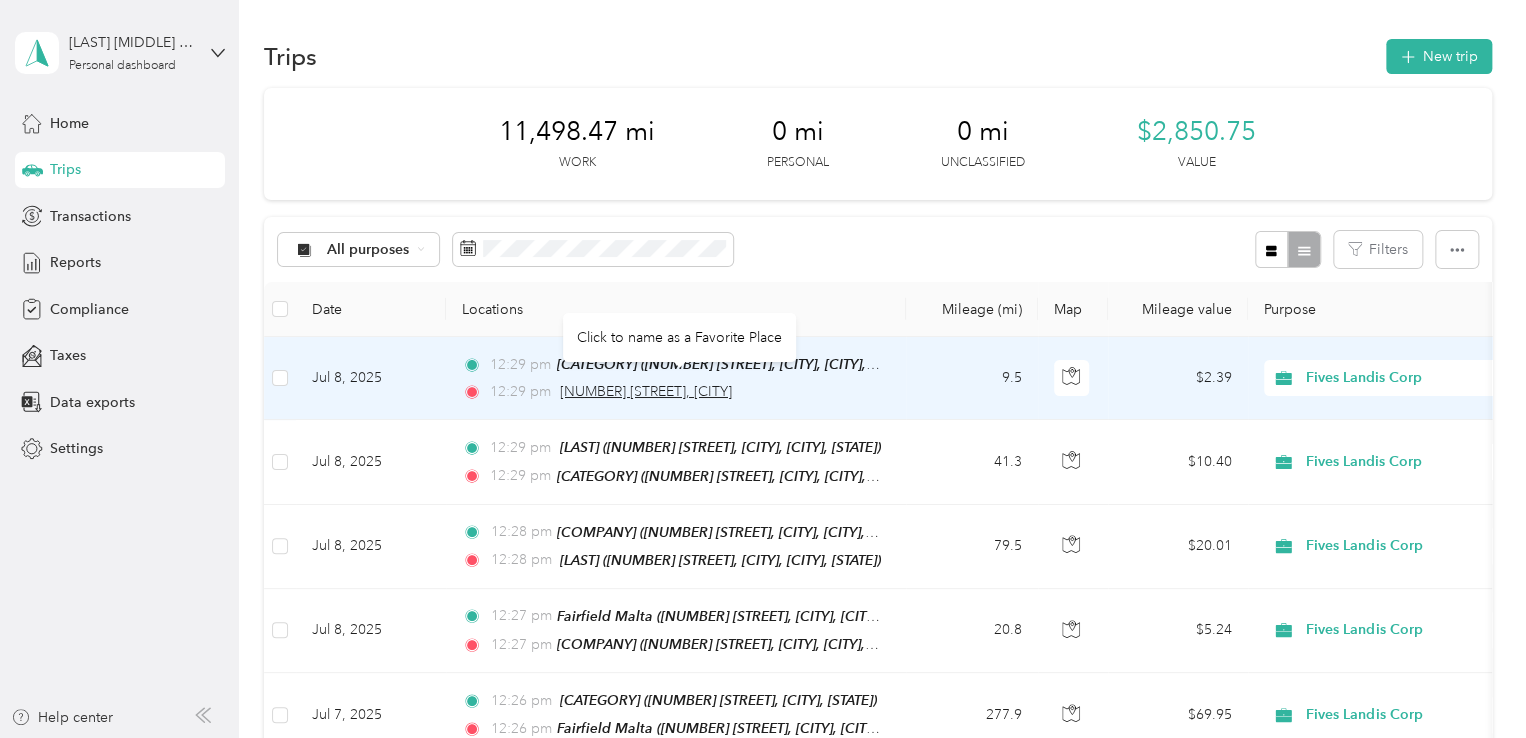click on "[NUMBER] [STREET], [CITY]" at bounding box center (646, 391) 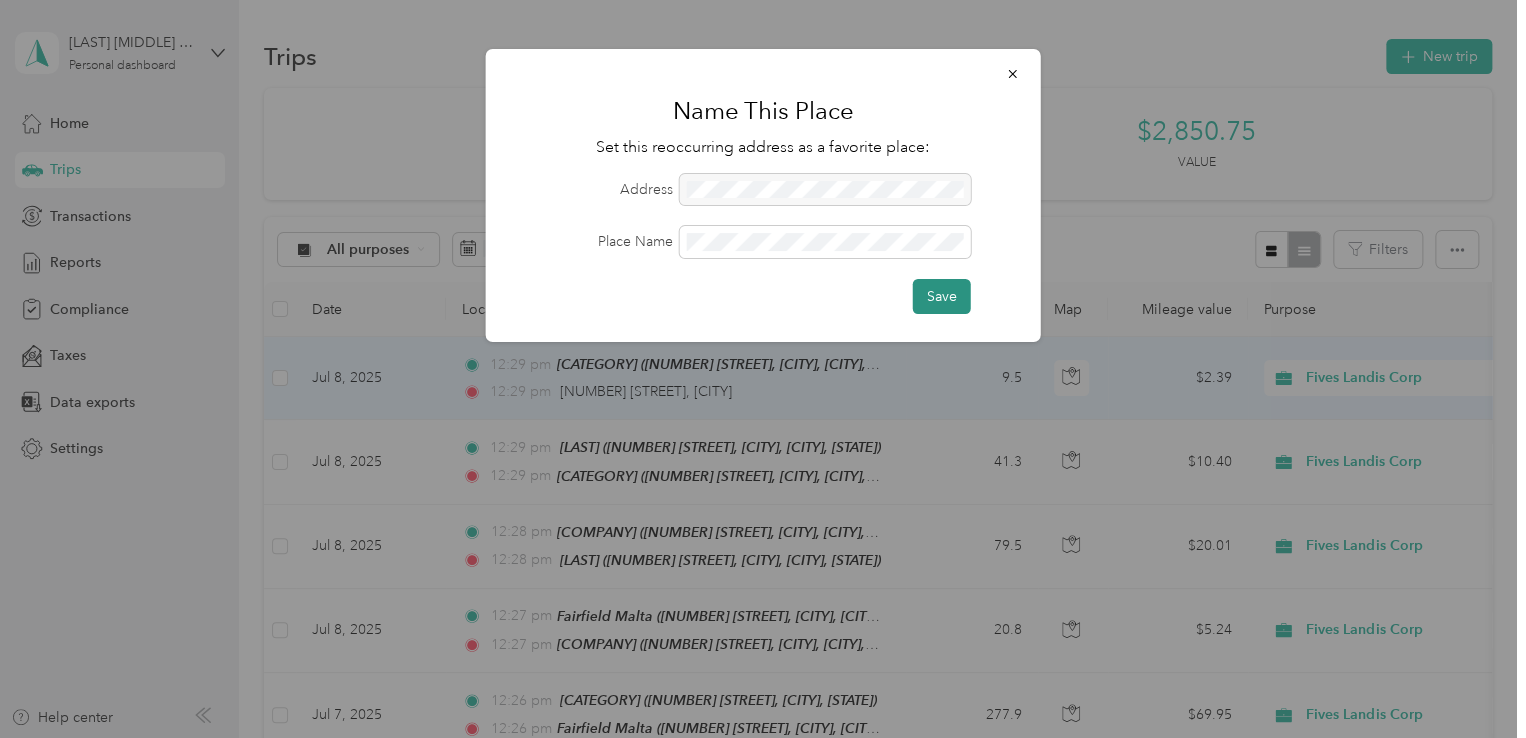 click on "Save" at bounding box center [942, 296] 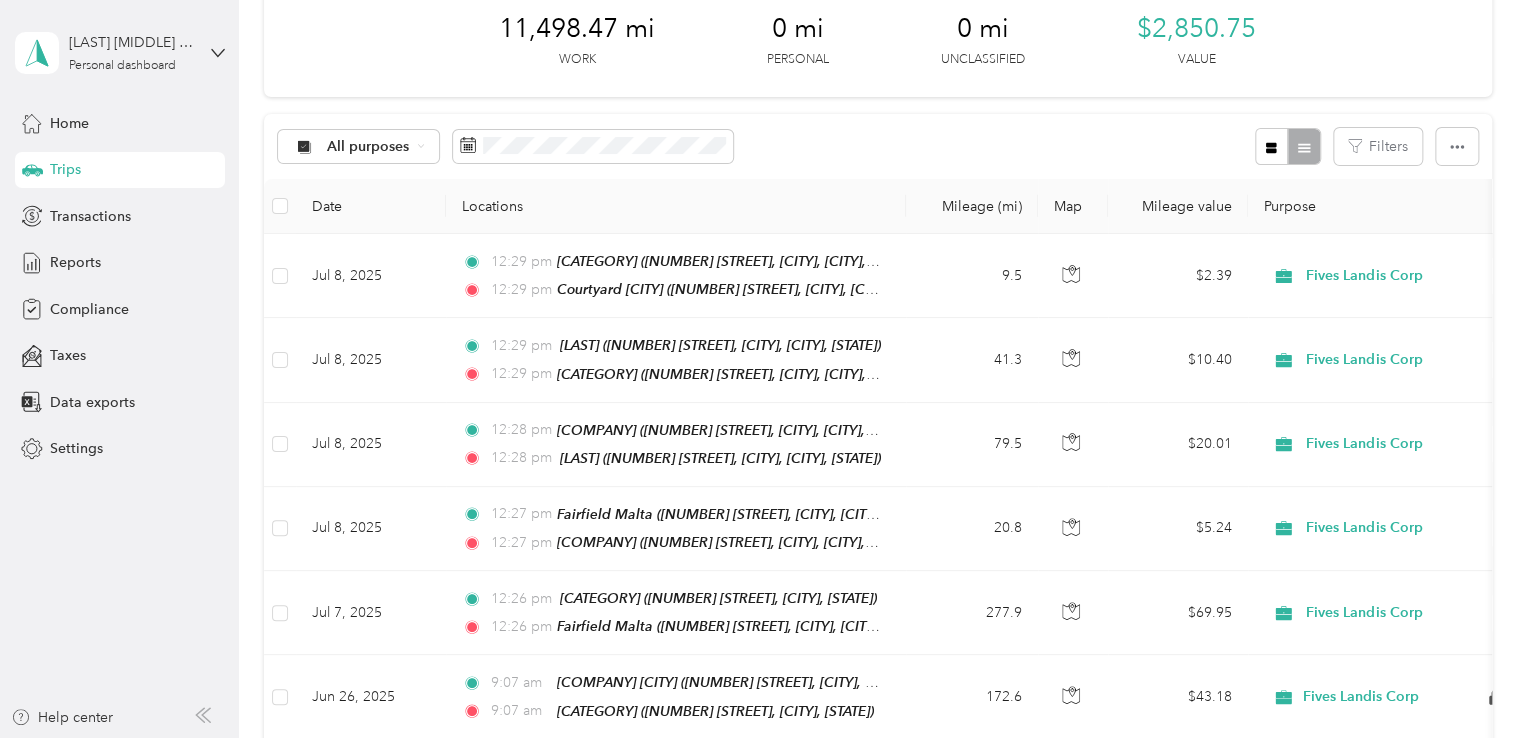 scroll, scrollTop: 0, scrollLeft: 0, axis: both 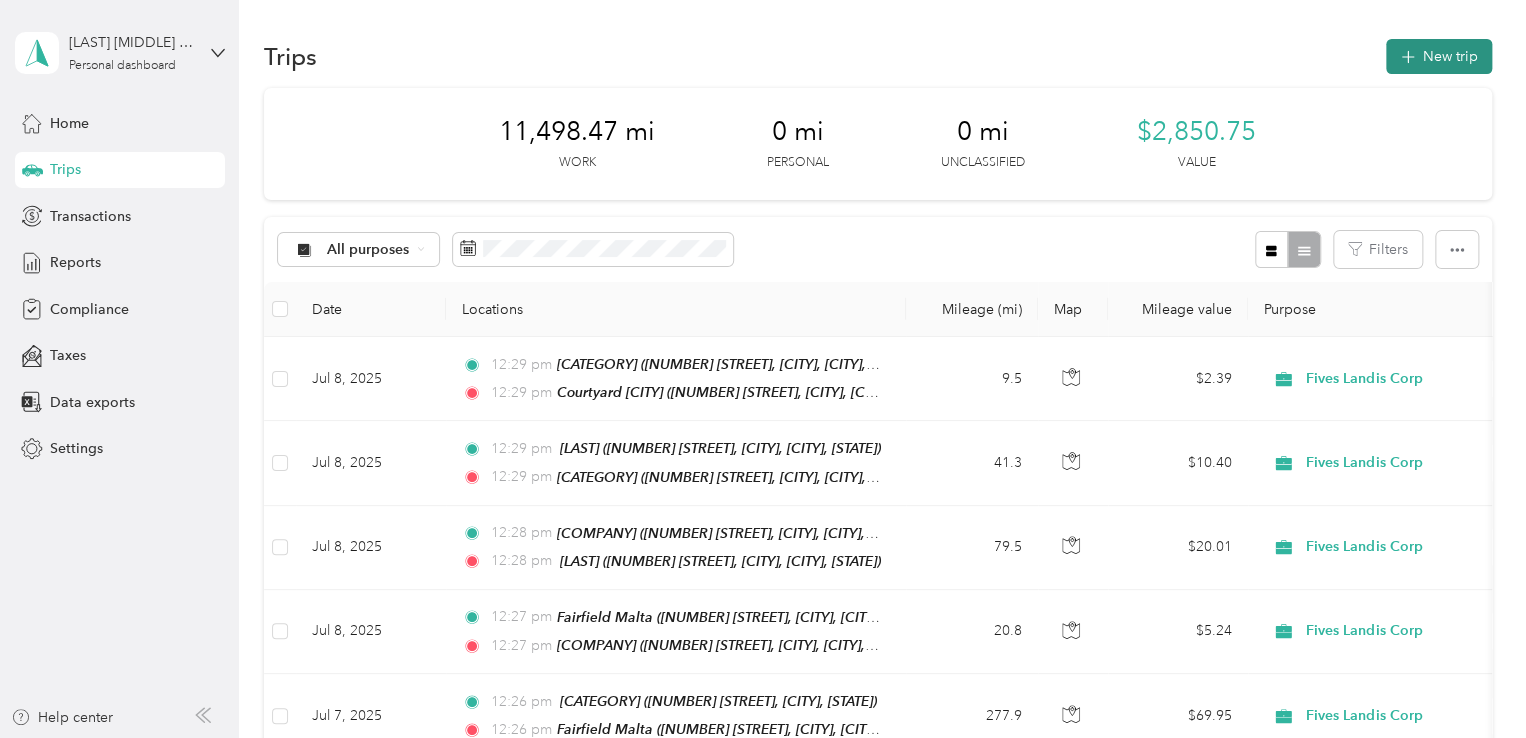 click on "New trip" at bounding box center (1439, 56) 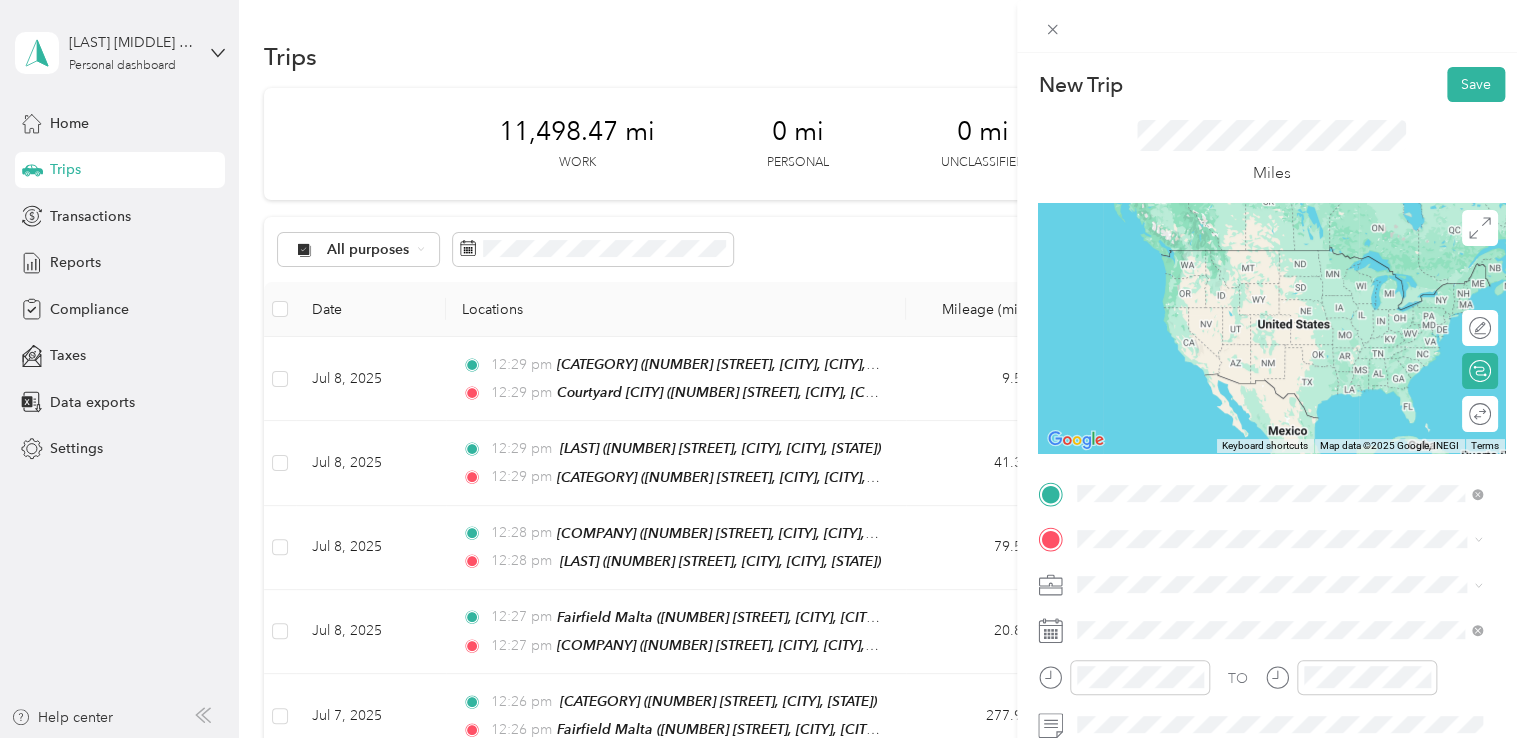 click on "Courtyard [CITY] [NUMBER] [STREET], [CITY], [POSTAL_CODE], [CITY], [STATE], [COUNTRY]" at bounding box center [1295, 447] 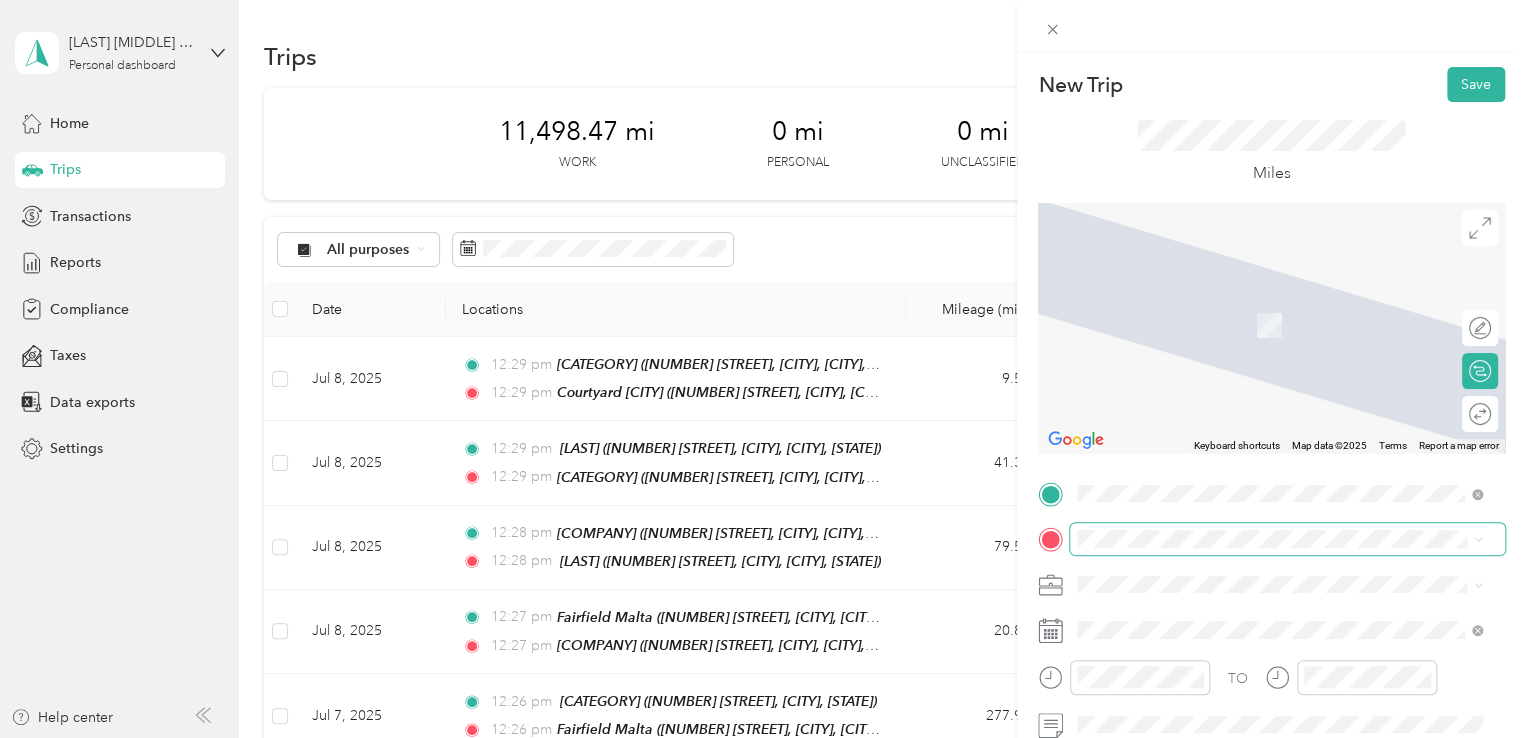 click at bounding box center [1287, 539] 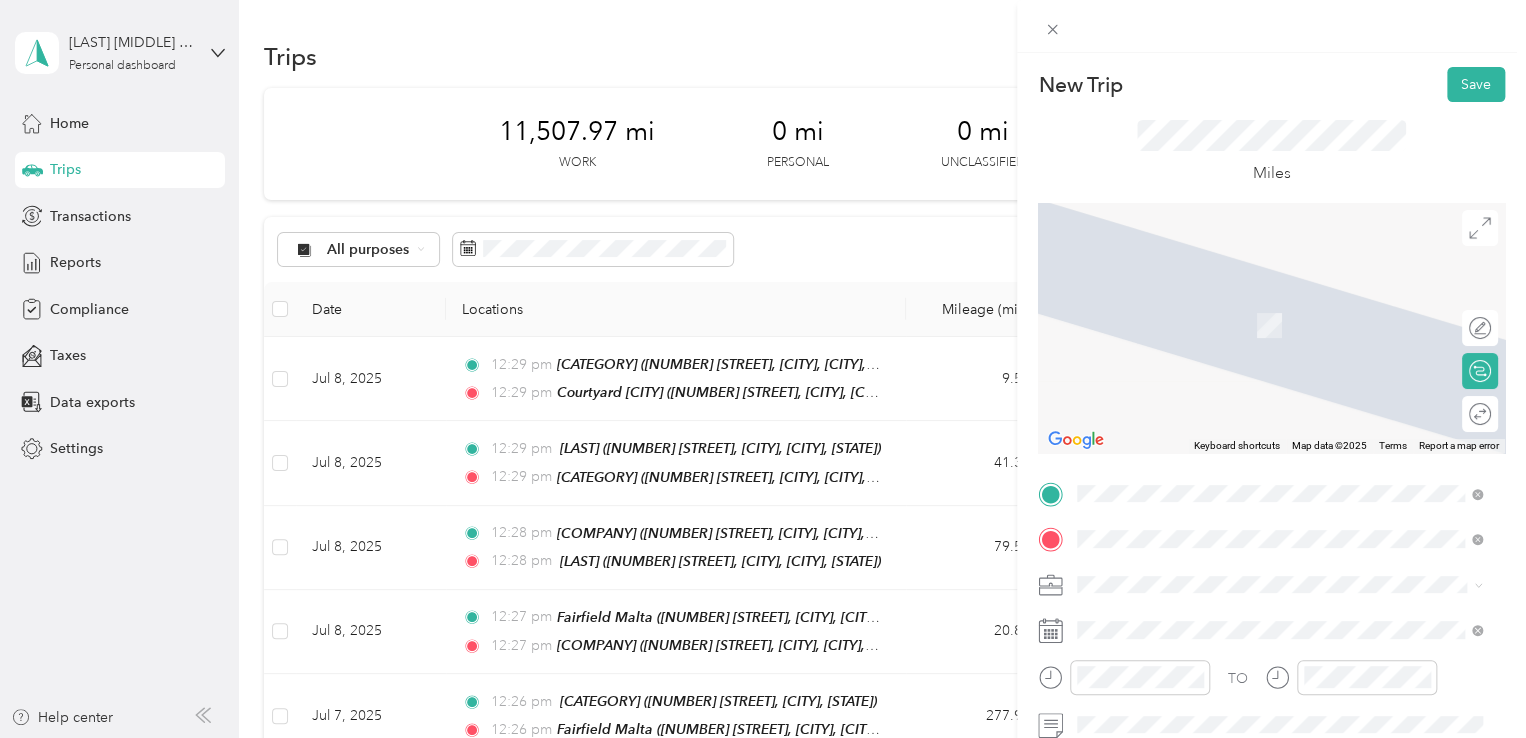 click on "[NUMBER] [STREET]
[CITY], [STATE] [POSTAL_CODE], [COUNTRY]" at bounding box center (1259, 619) 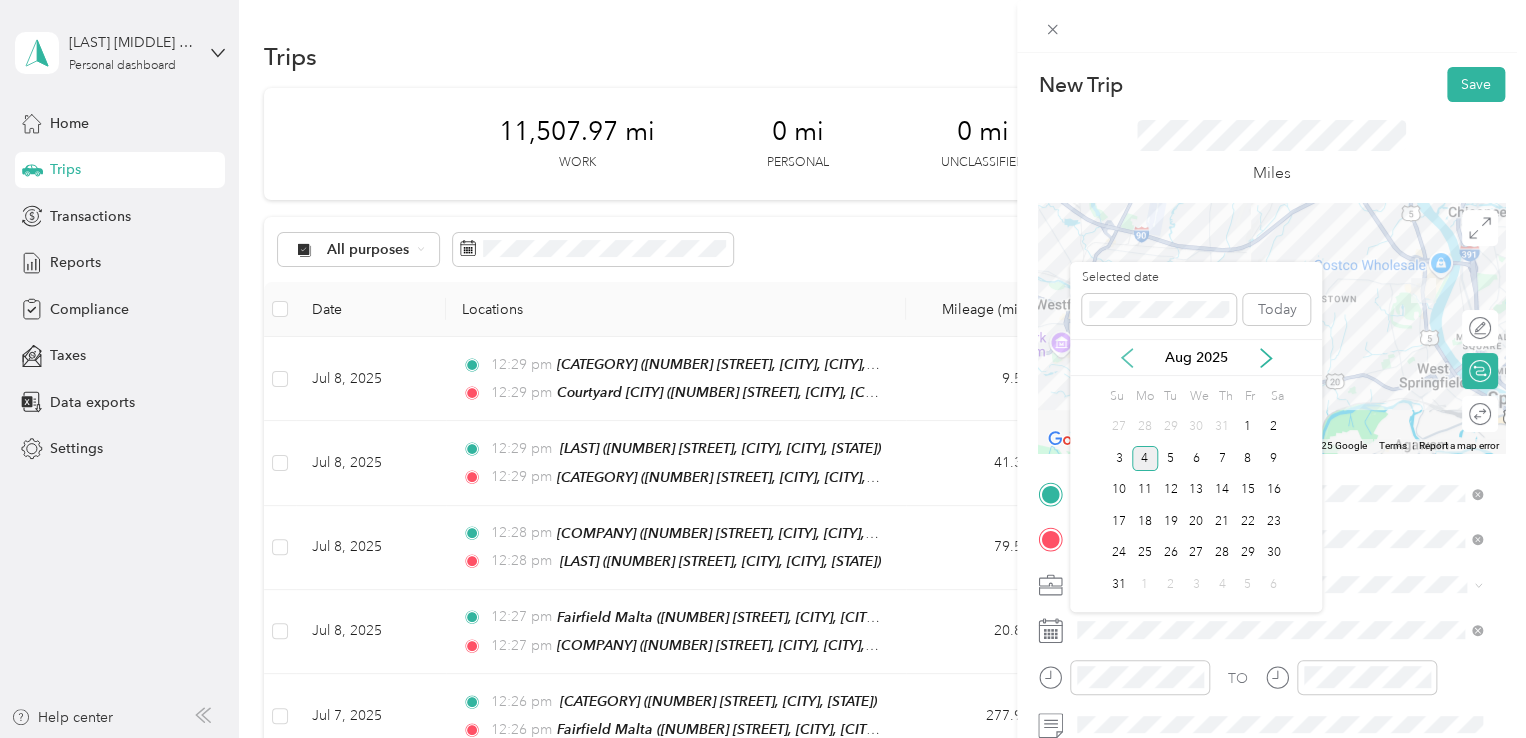 click 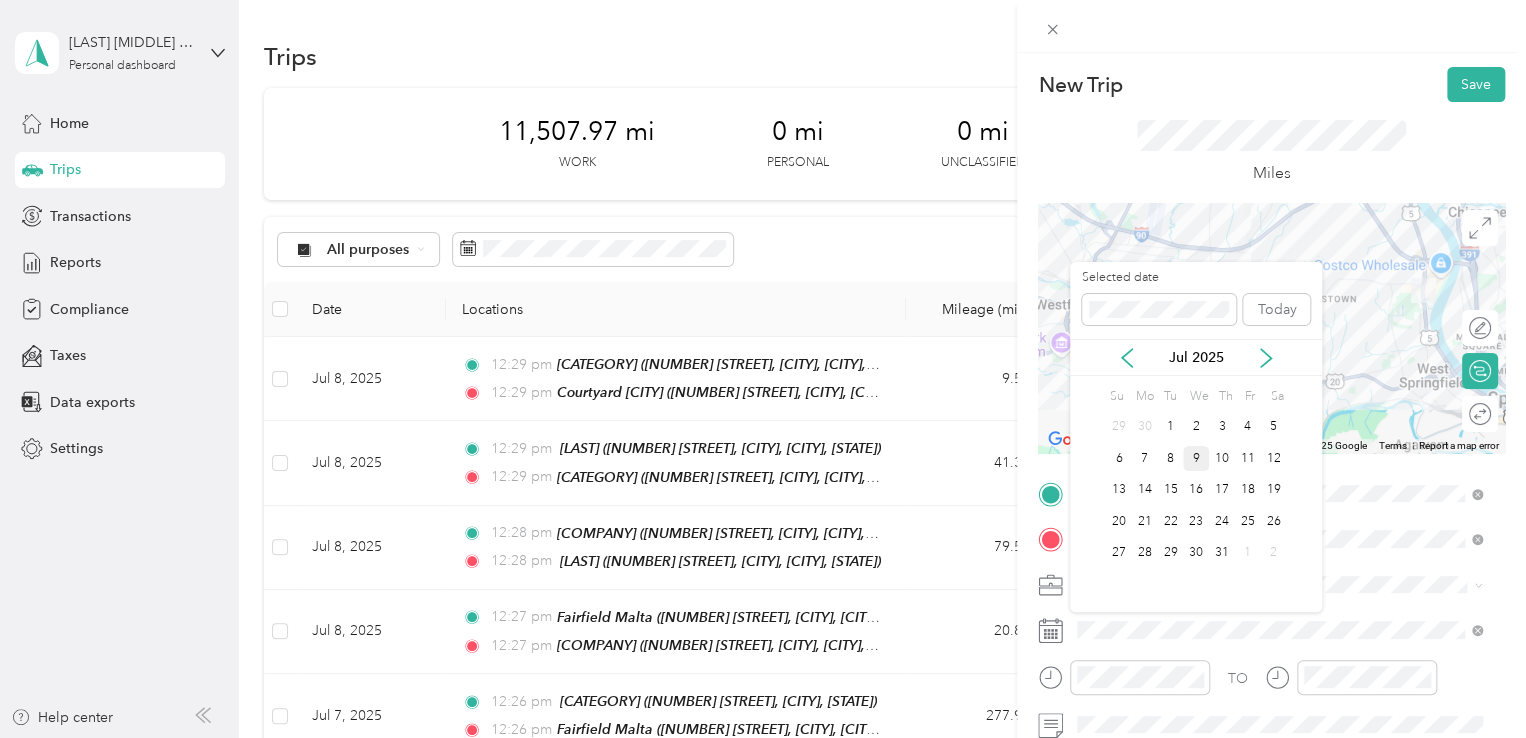 click on "9" at bounding box center [1196, 458] 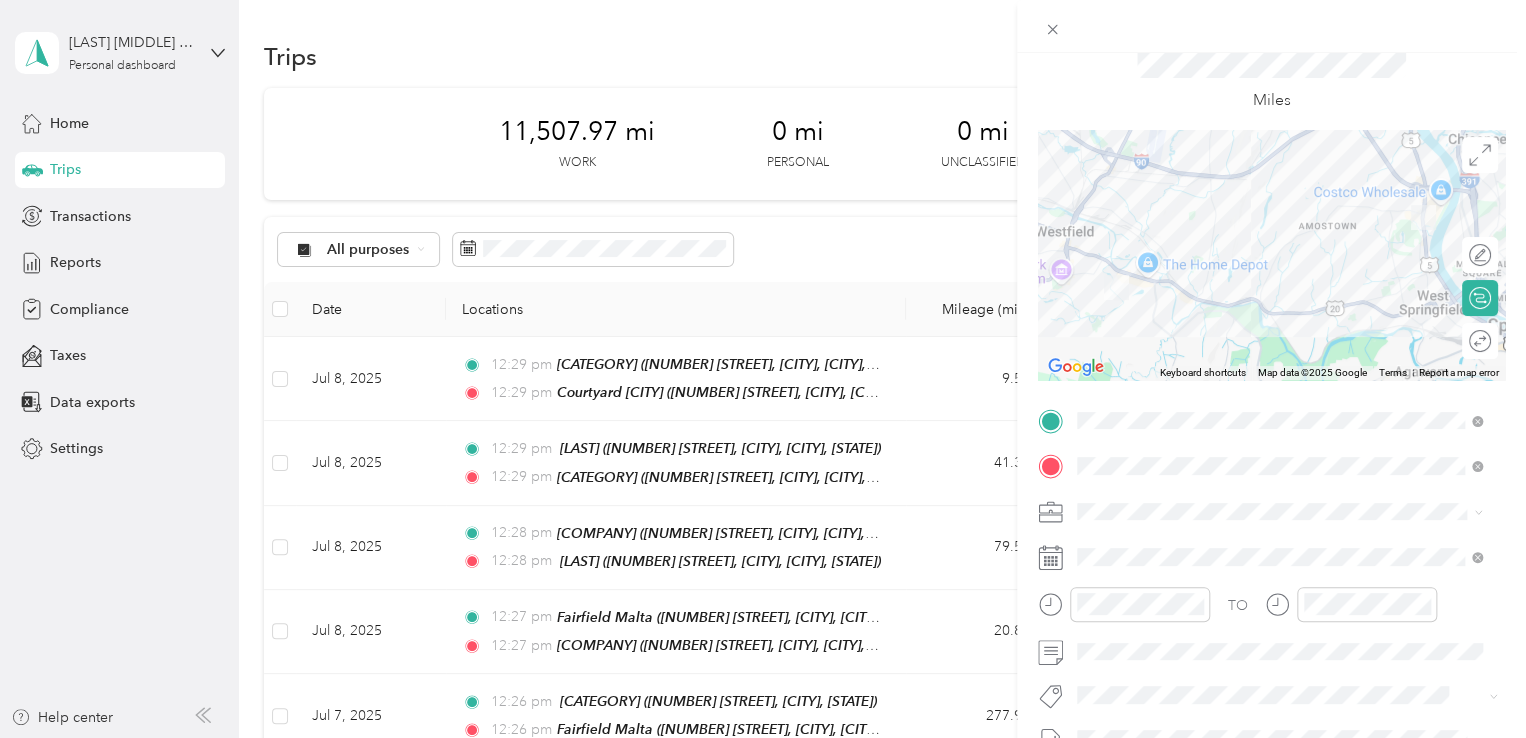 scroll, scrollTop: 0, scrollLeft: 0, axis: both 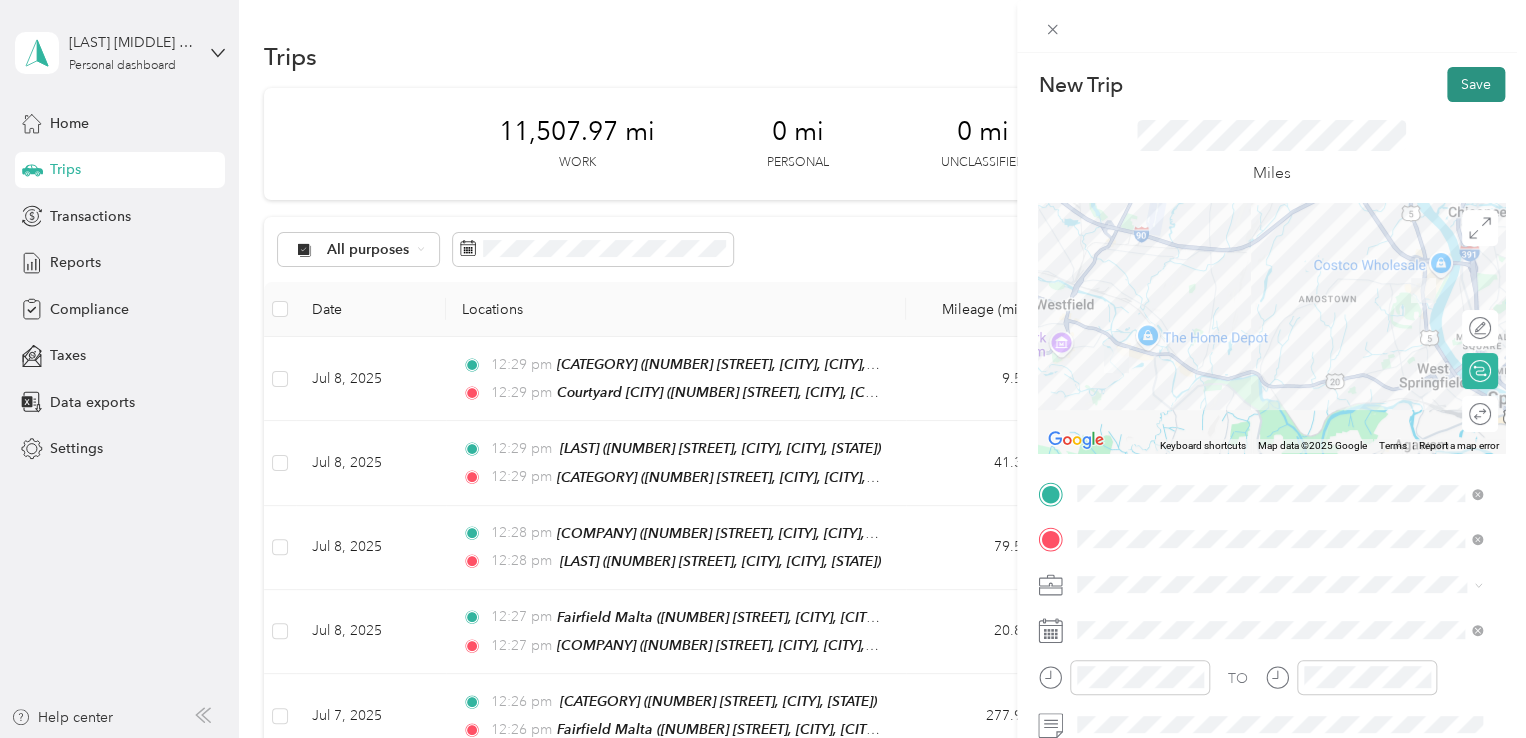 click on "Save" at bounding box center [1476, 84] 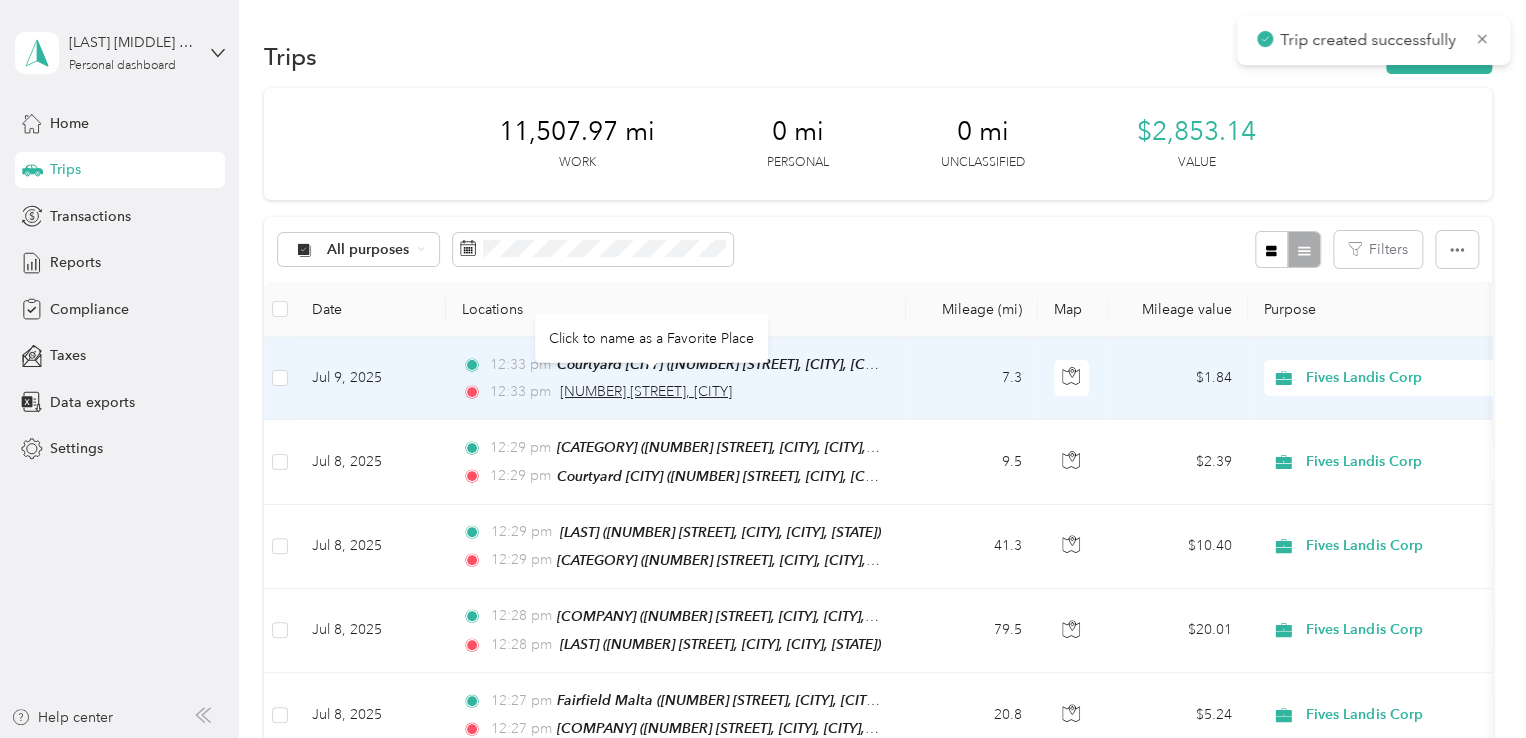click on "[NUMBER] [STREET], [CITY]" at bounding box center (646, 391) 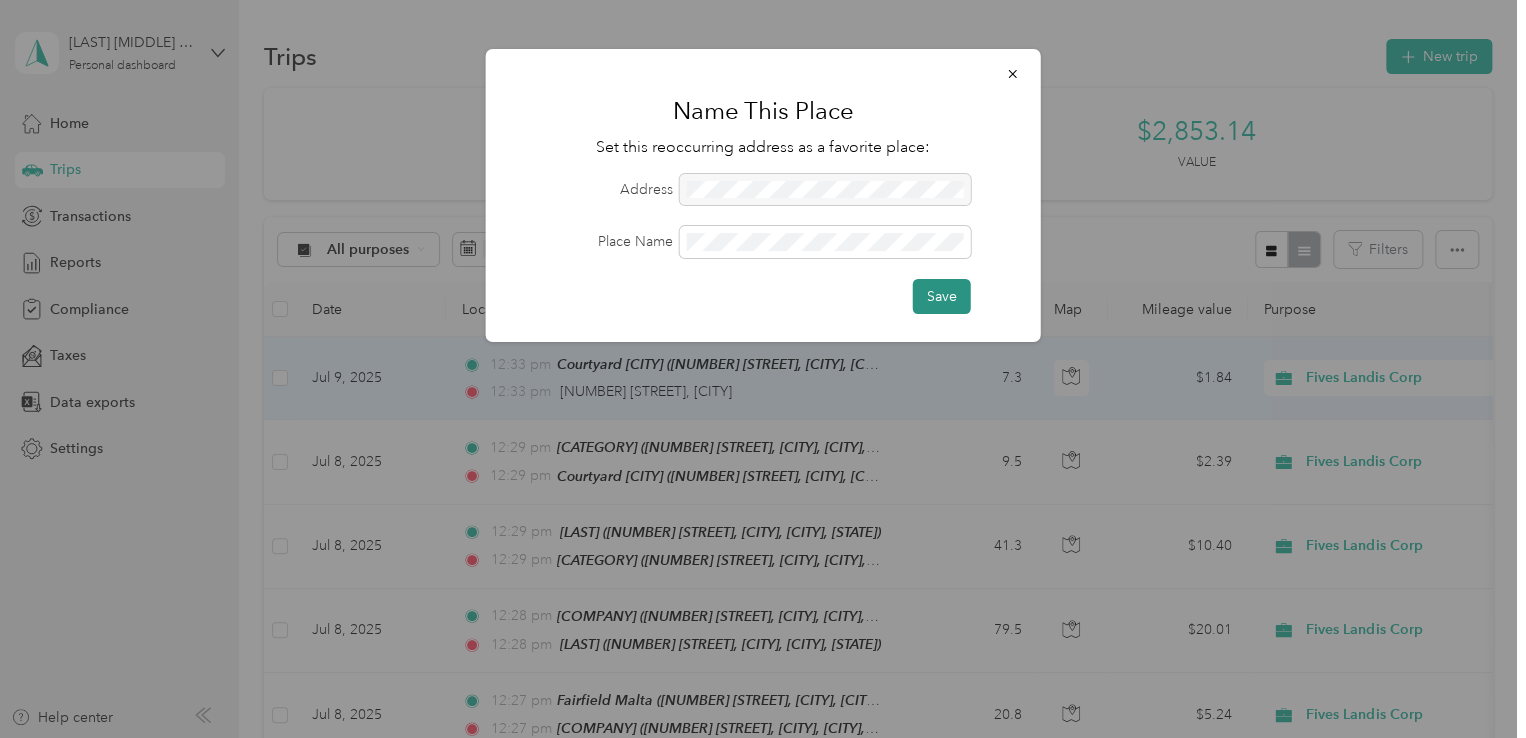 click on "Save" at bounding box center [942, 296] 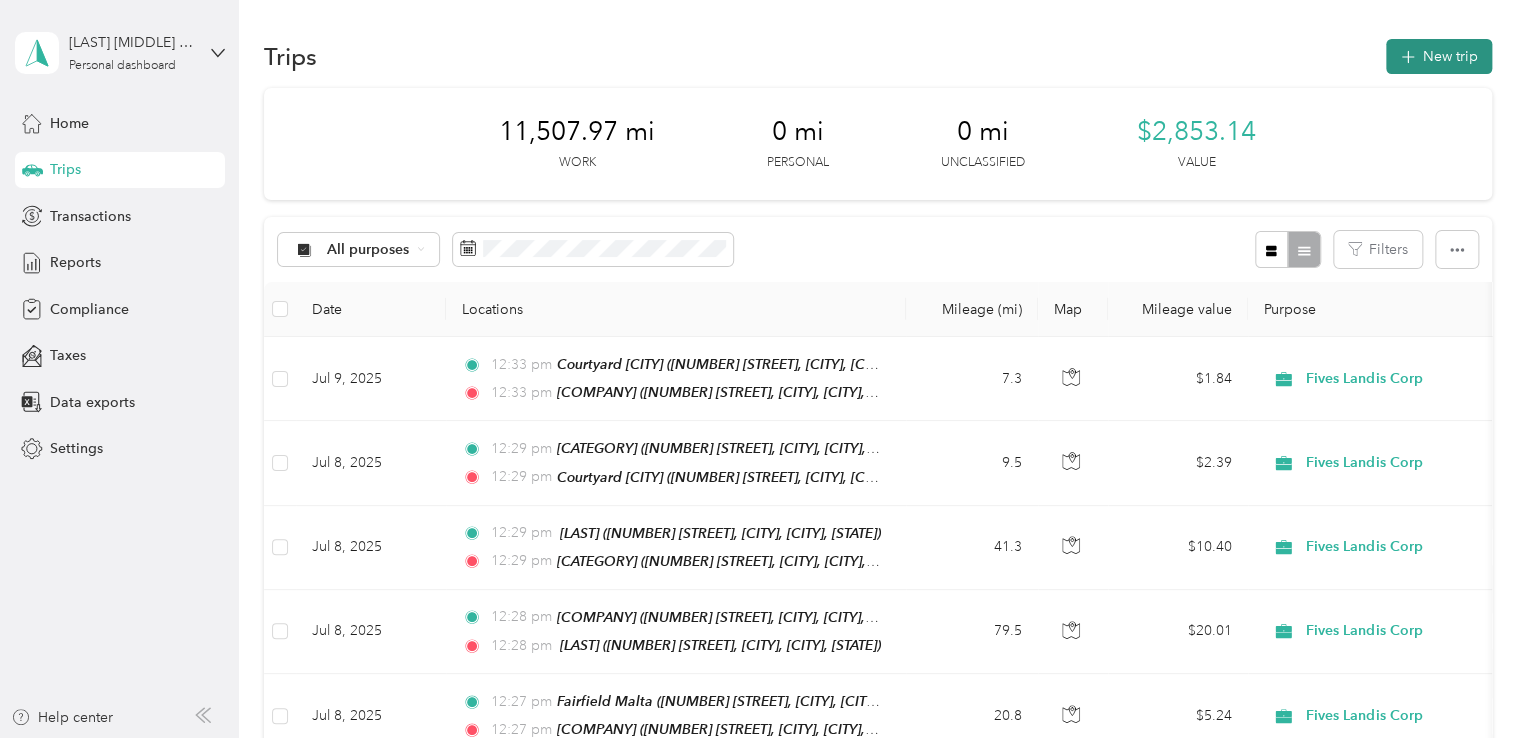 click on "New trip" at bounding box center (1439, 56) 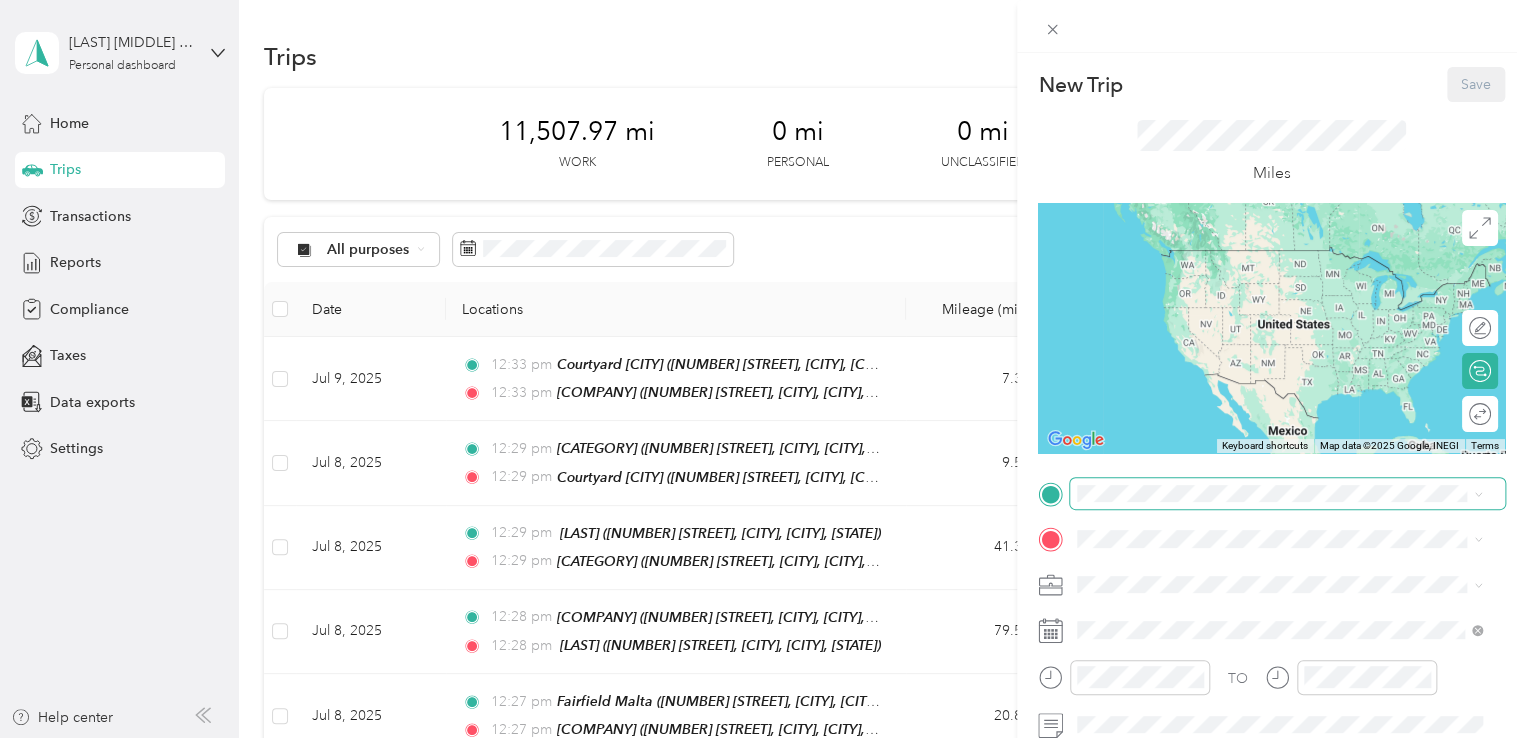click at bounding box center [1287, 494] 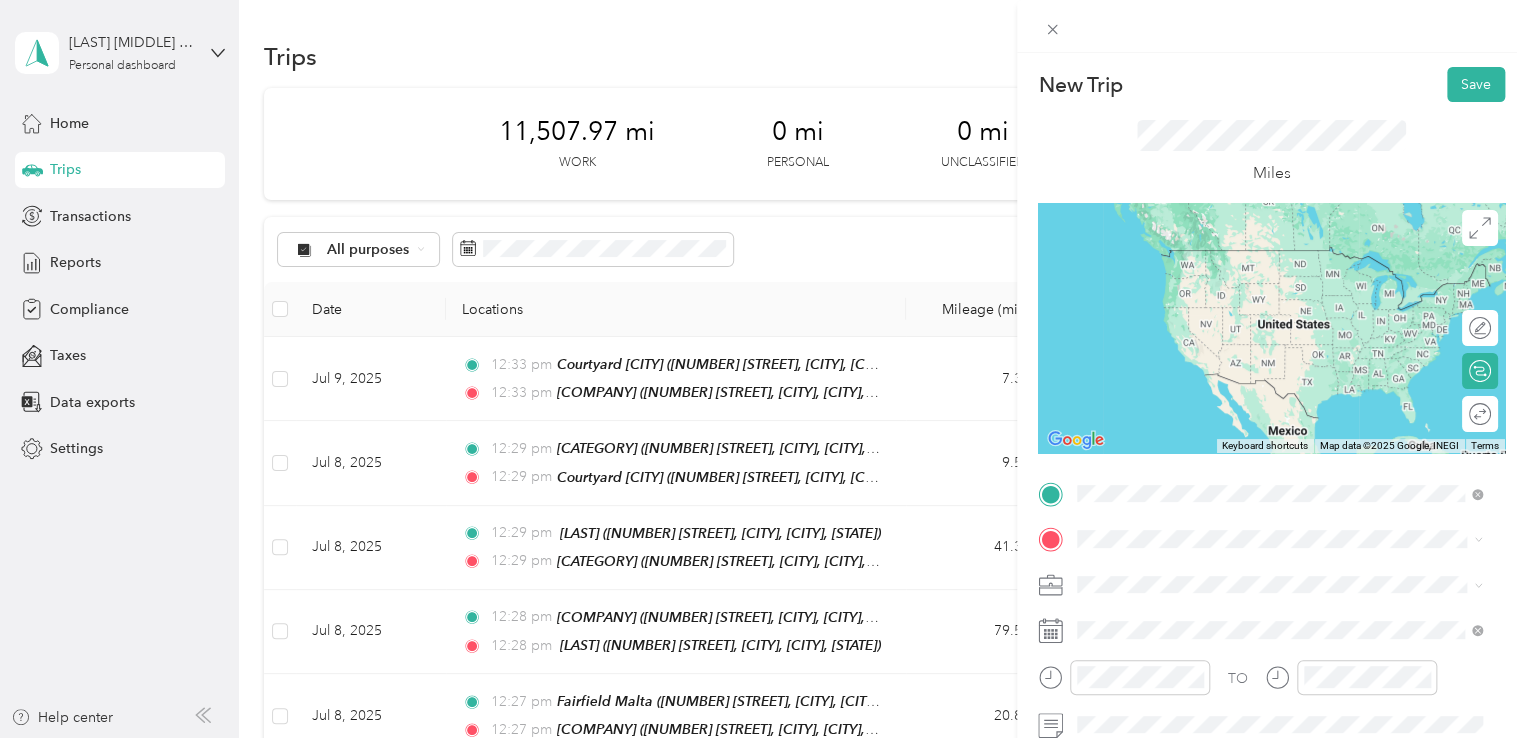 click on "[NUMBER] [STREET], [CITY], [POSTAL_CODE], [CITY], [STATE], [COUNTRY]" at bounding box center (1284, 290) 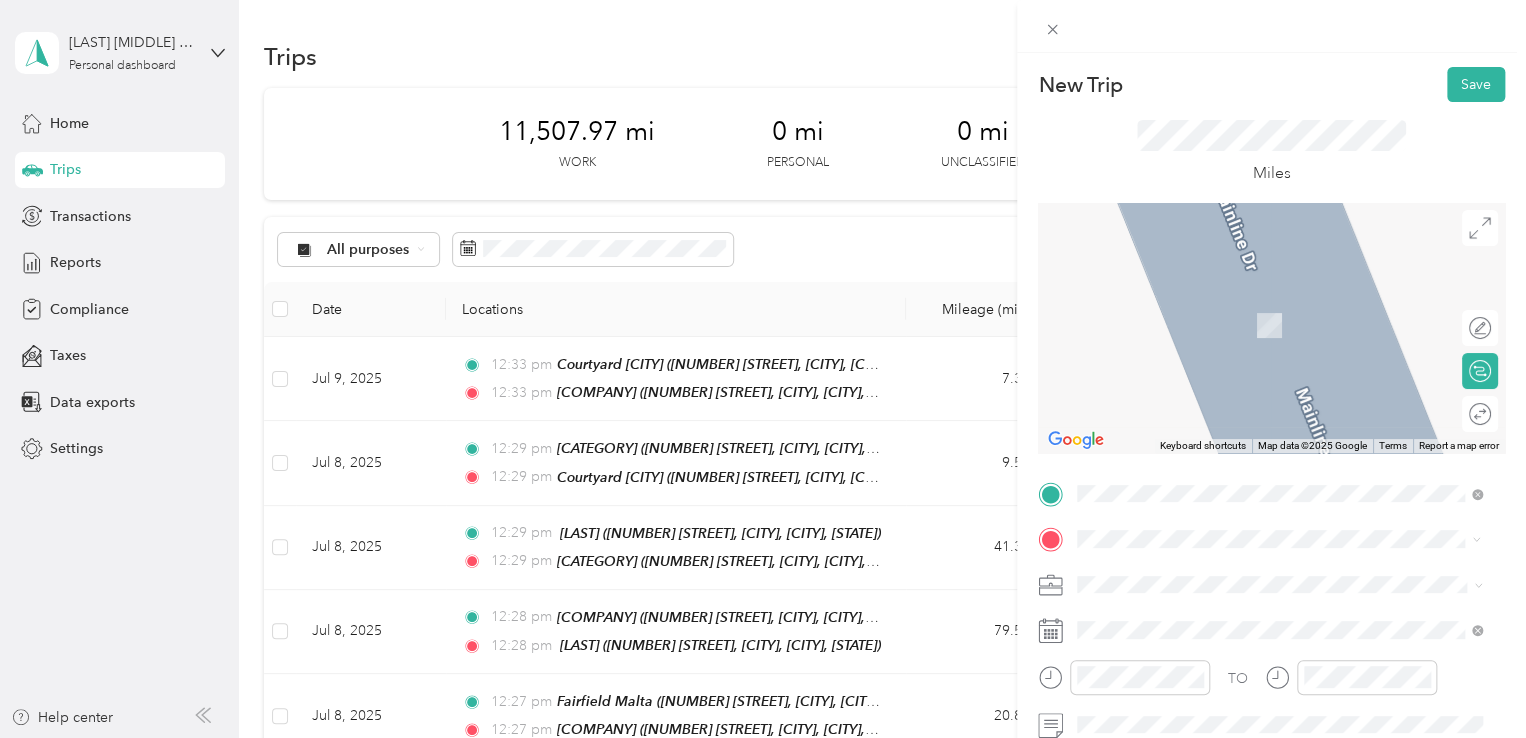 click on "[NUMBER] [STREET], [CITY], [POSTAL_CODE], [CITY], [STATE], [COUNTRY]" at bounding box center (1284, 335) 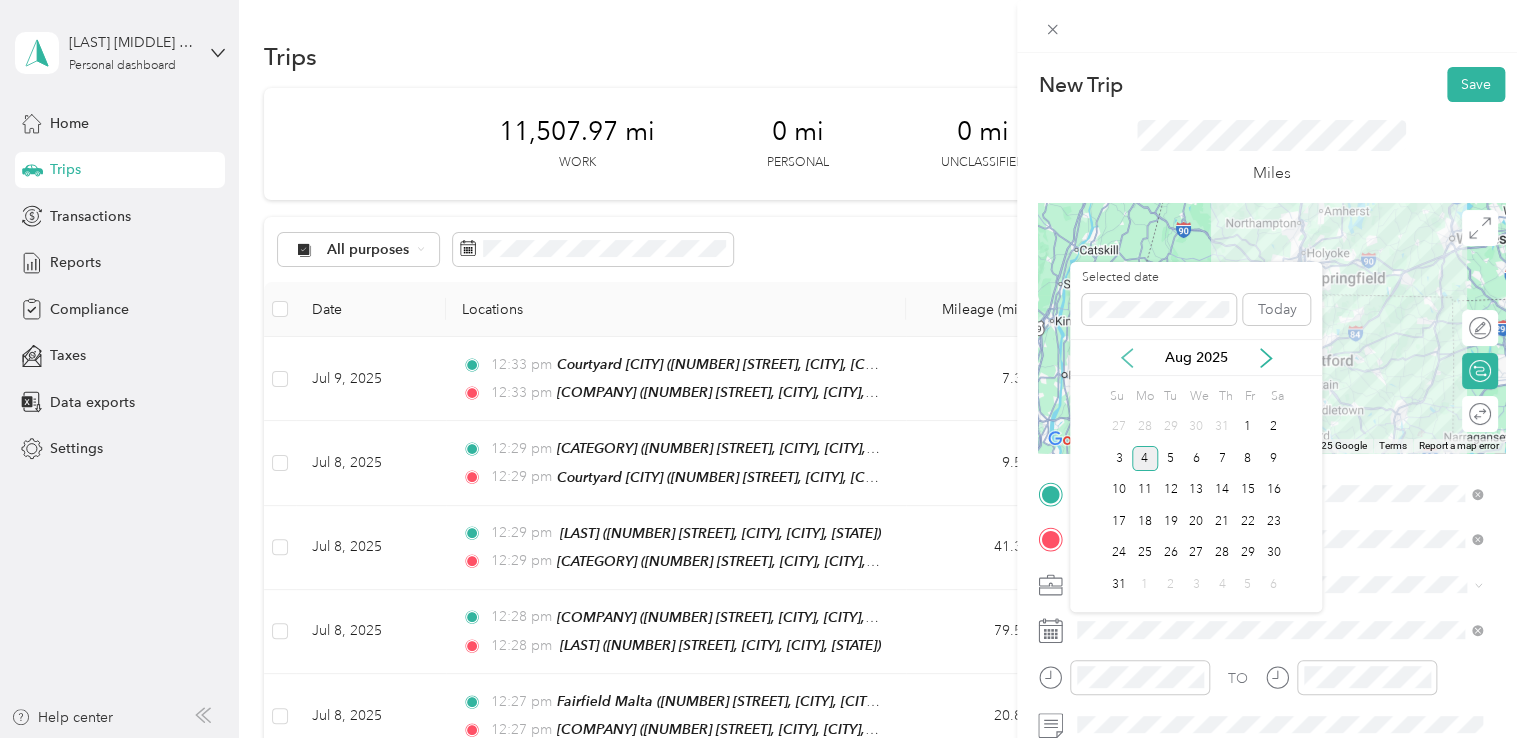 click 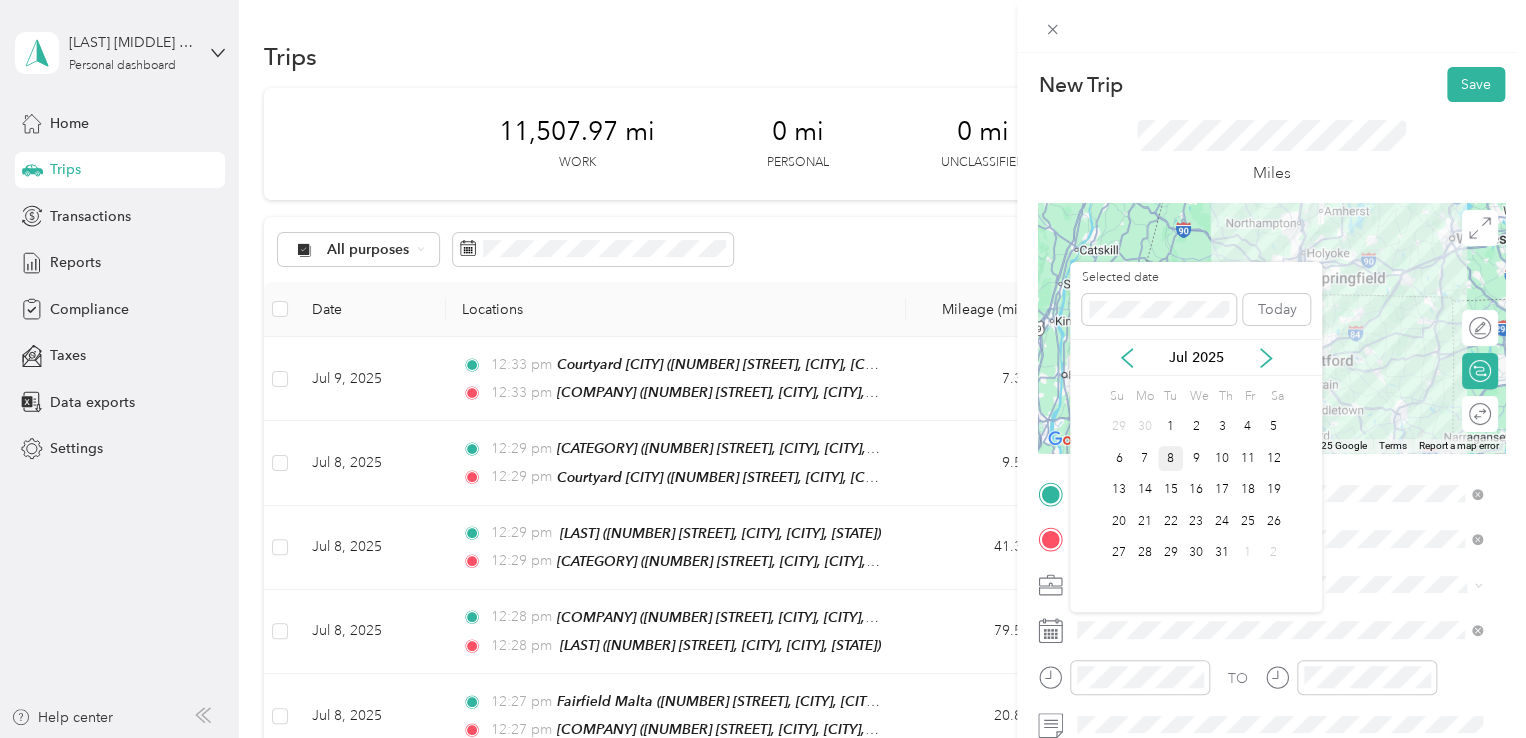 click on "8" at bounding box center (1171, 458) 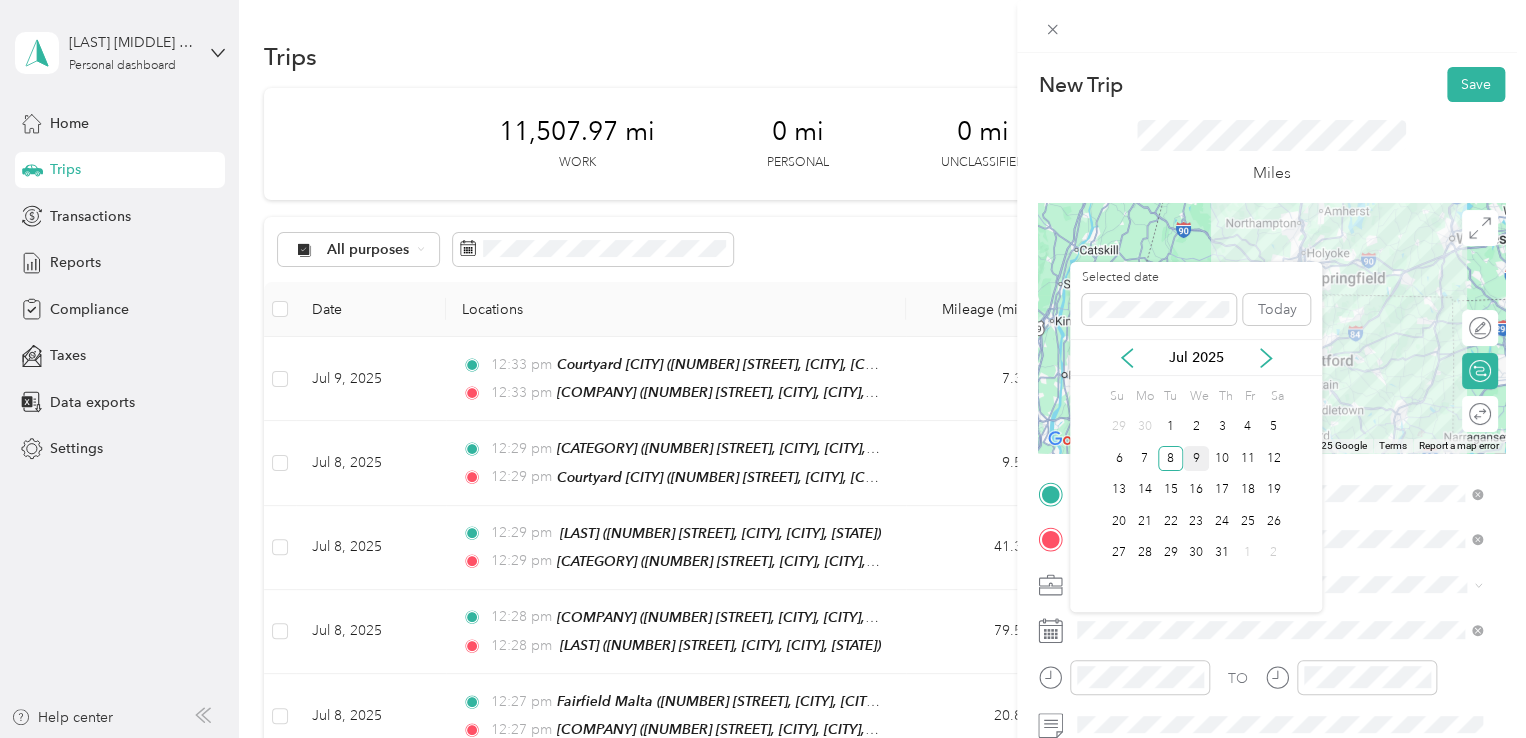 click on "9" at bounding box center [1196, 458] 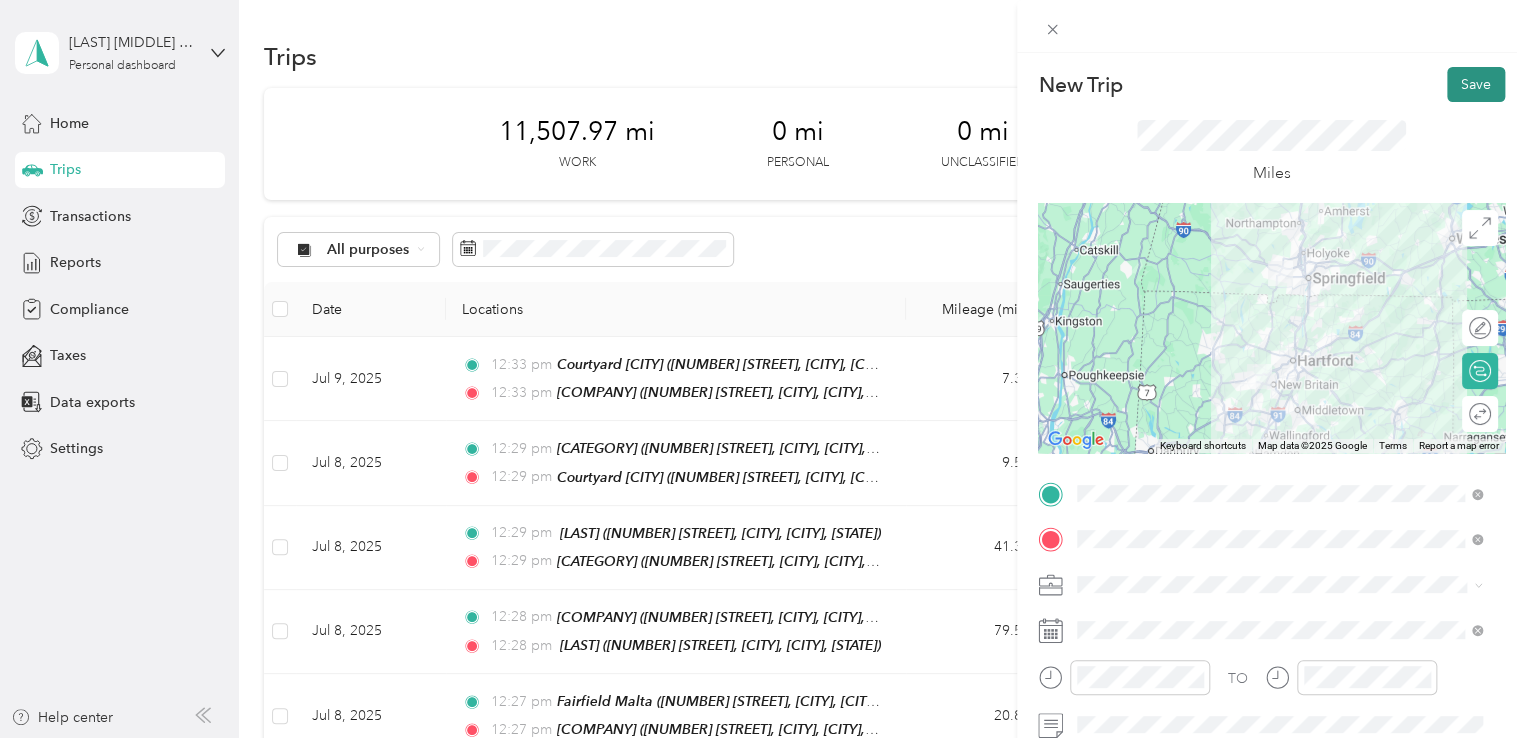 click on "Save" at bounding box center [1476, 84] 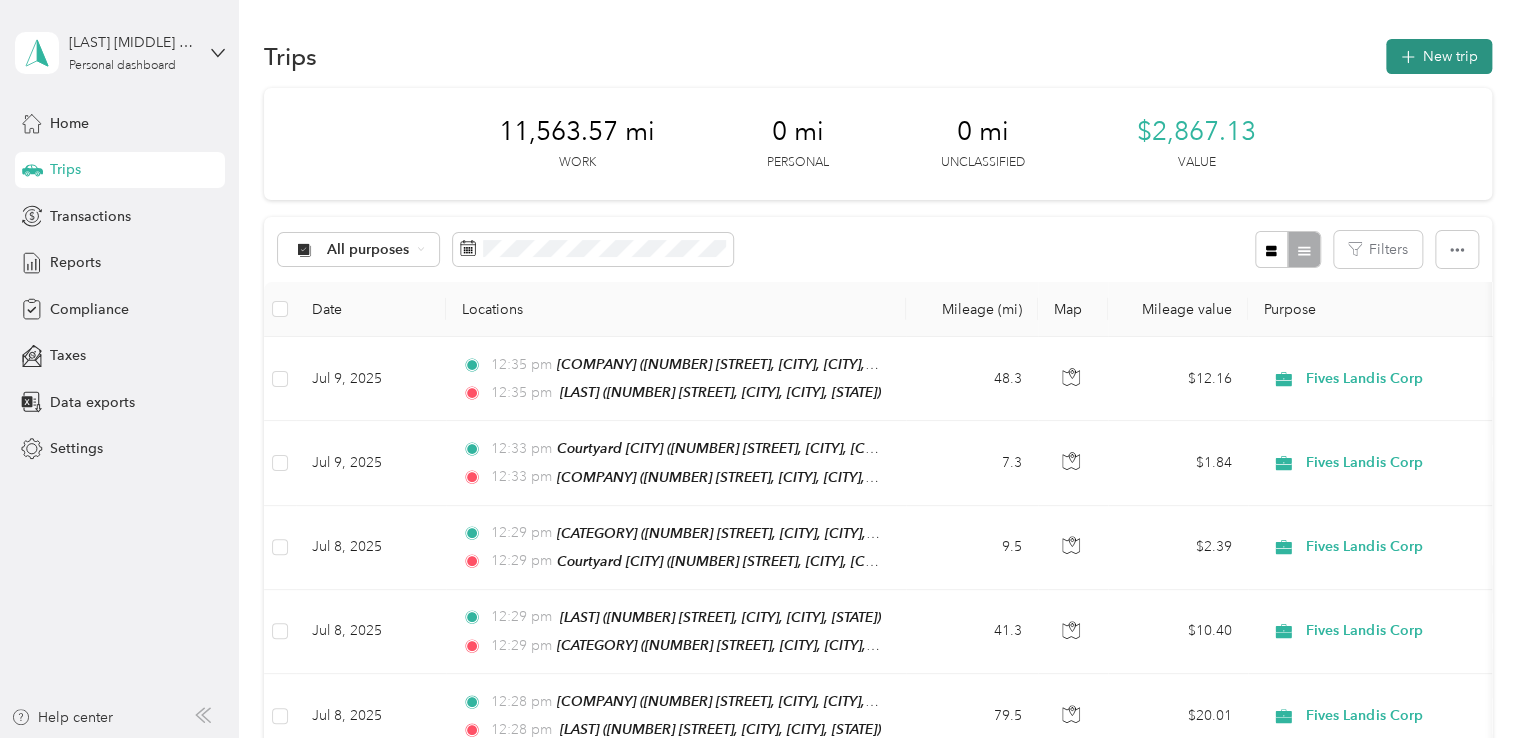 click on "New trip" at bounding box center [1439, 56] 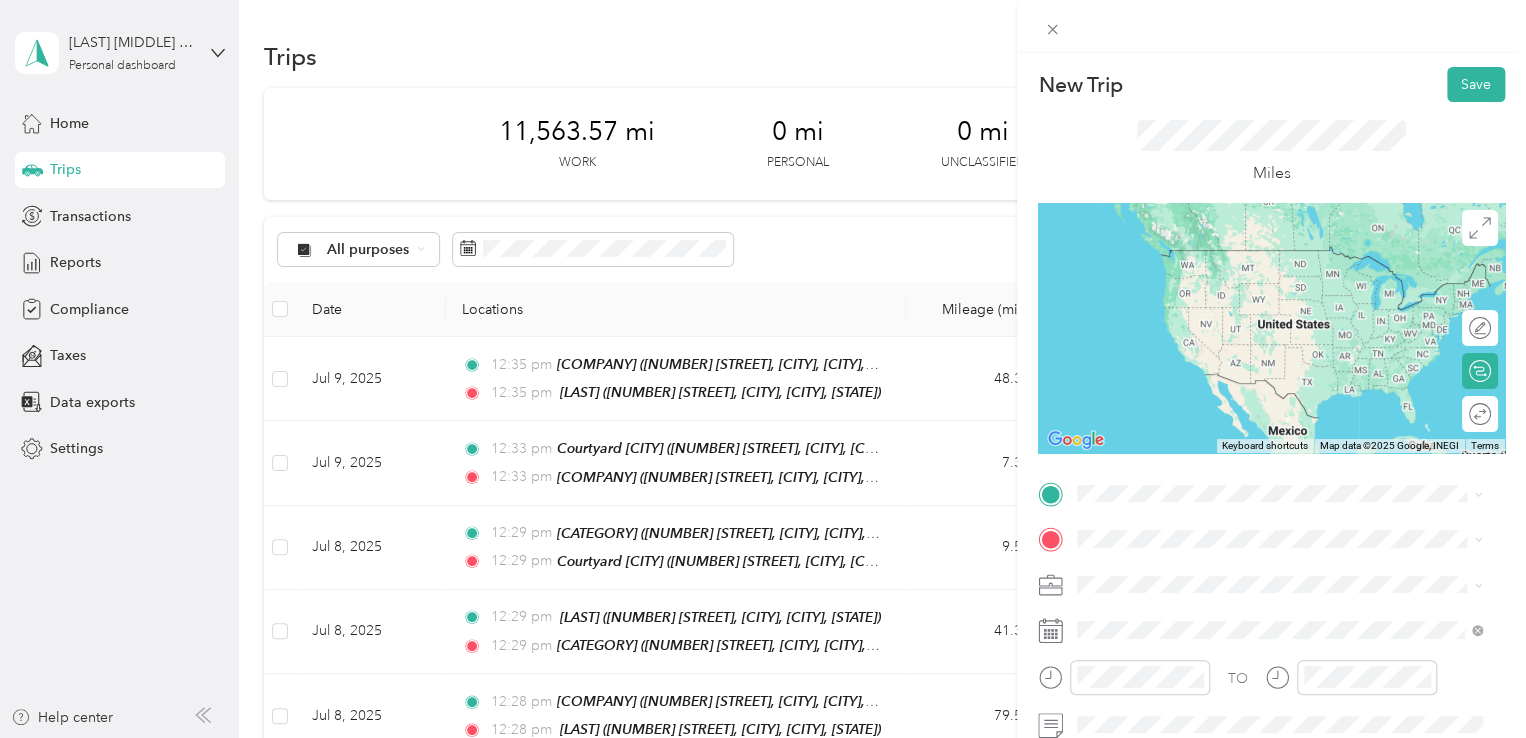click on "[LAST] [NUMBER] [STREET], [CITY], [POSTAL_CODE], [CITY], [STATE], [COUNTRY]" at bounding box center [1295, 270] 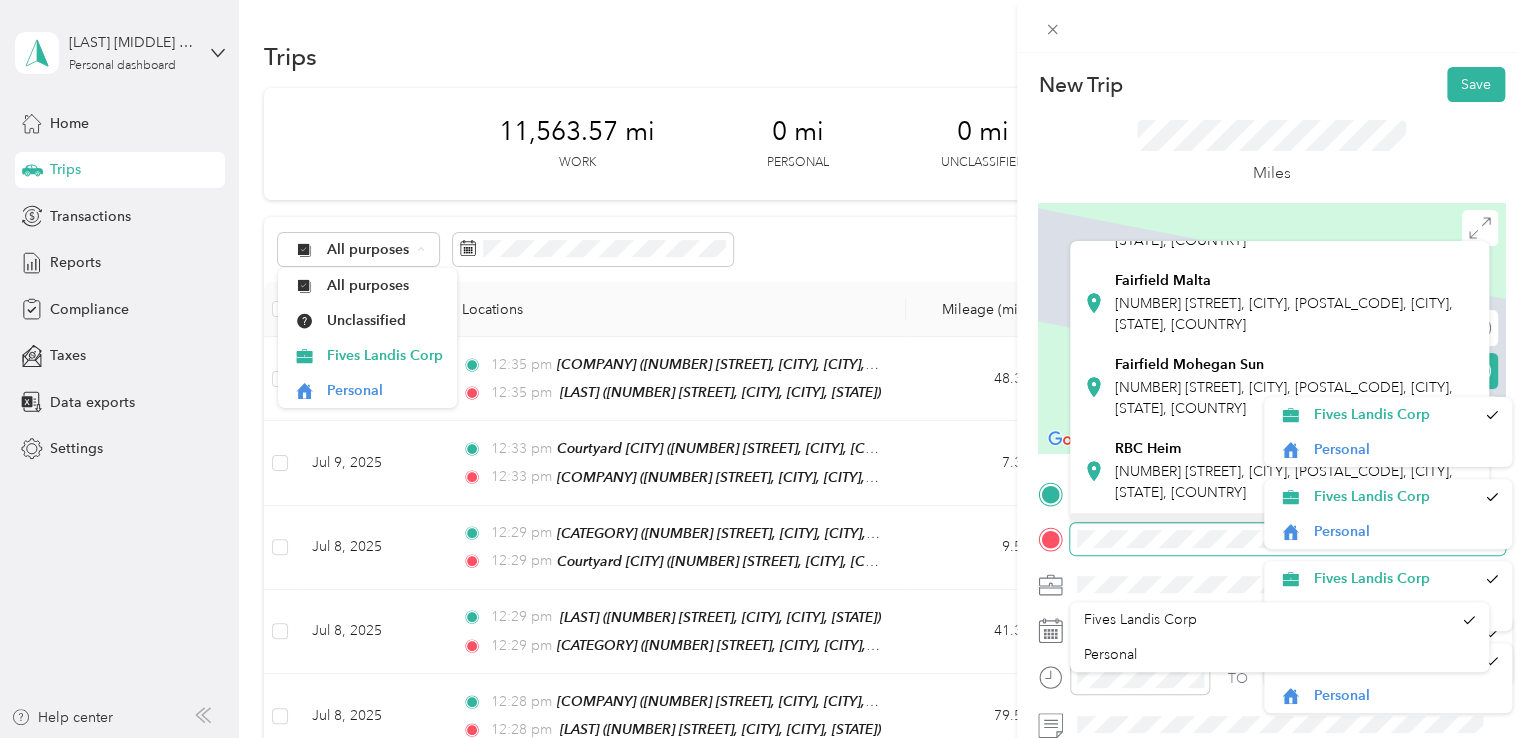 scroll, scrollTop: 353, scrollLeft: 0, axis: vertical 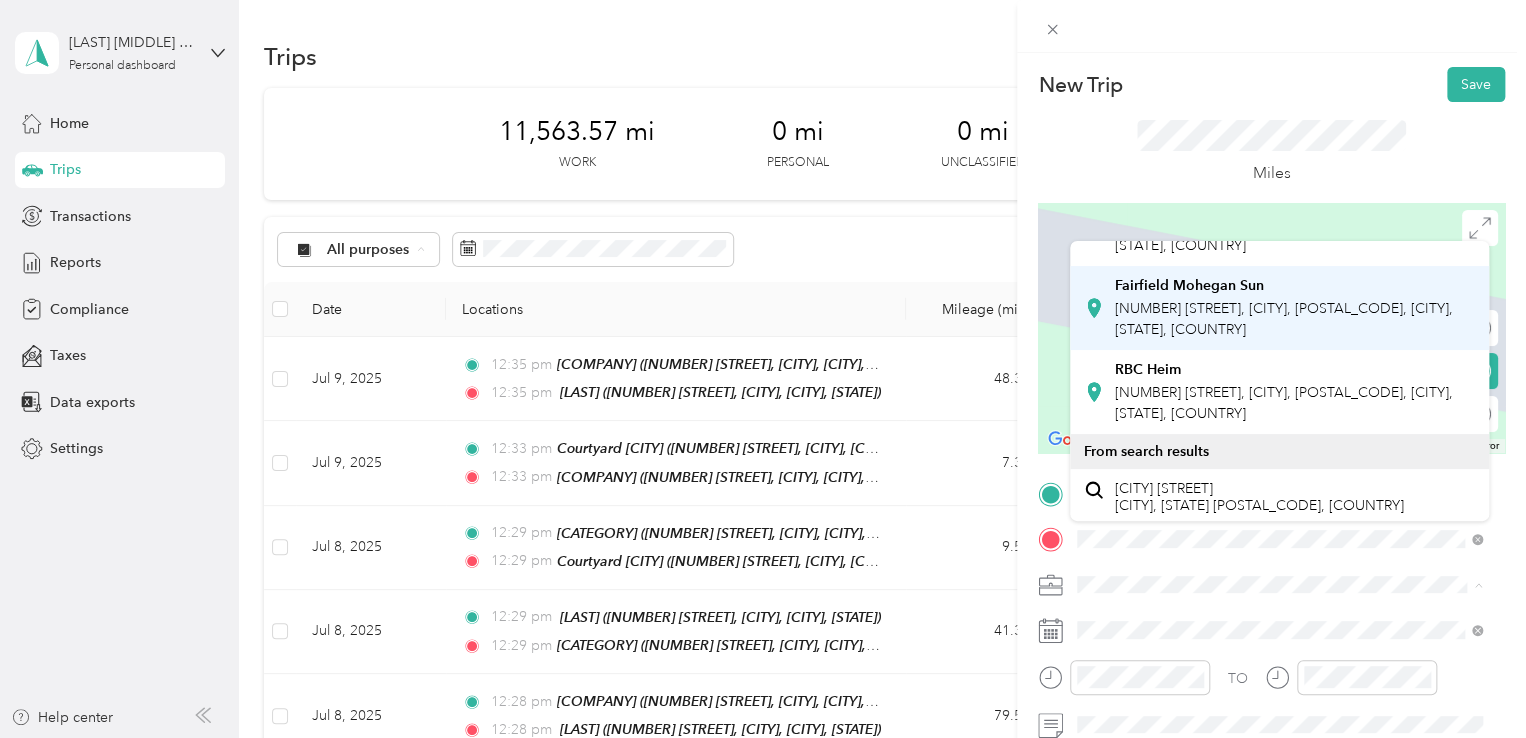click on "[NUMBER] [STREET], [CITY], [POSTAL_CODE], [CITY], [STATE], [COUNTRY]" at bounding box center (1284, 319) 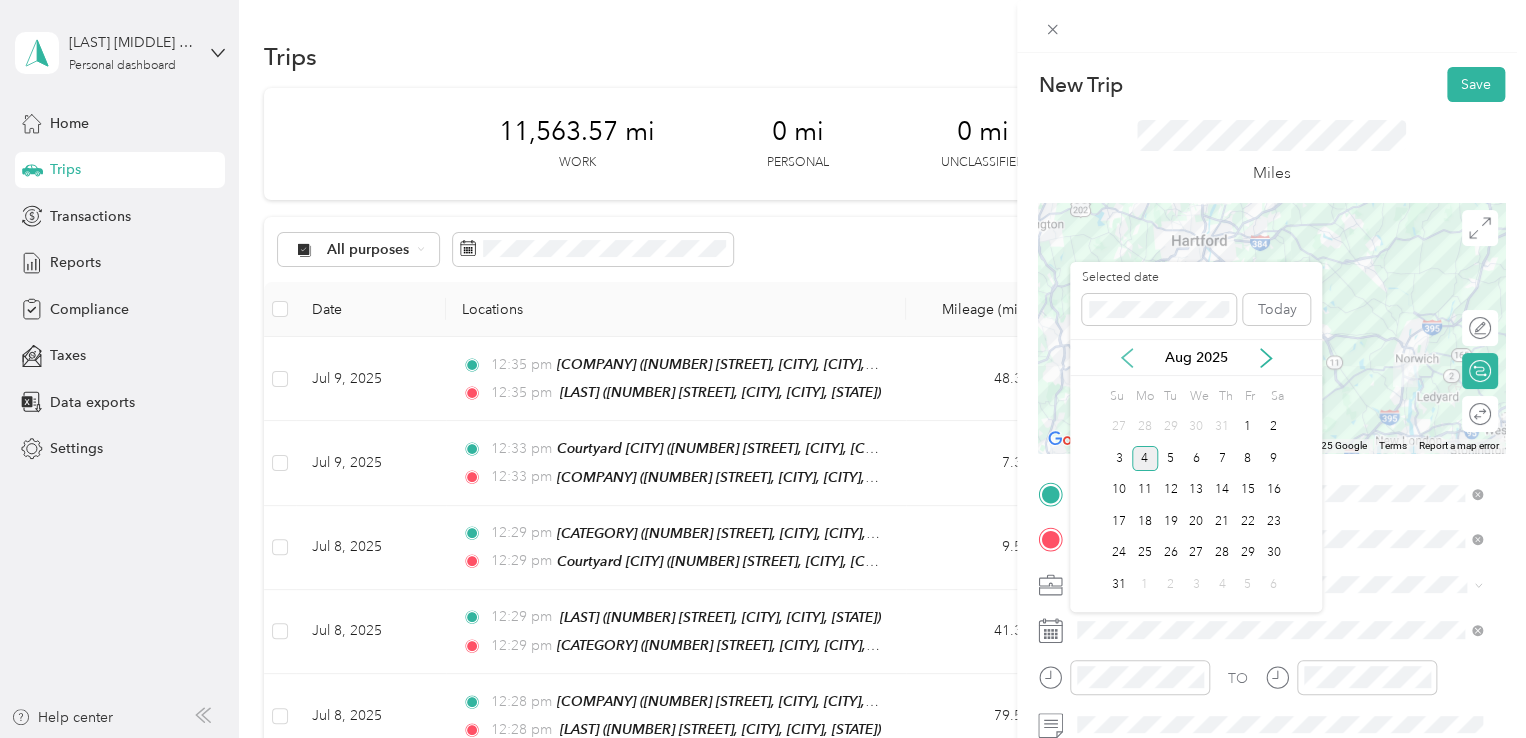 click 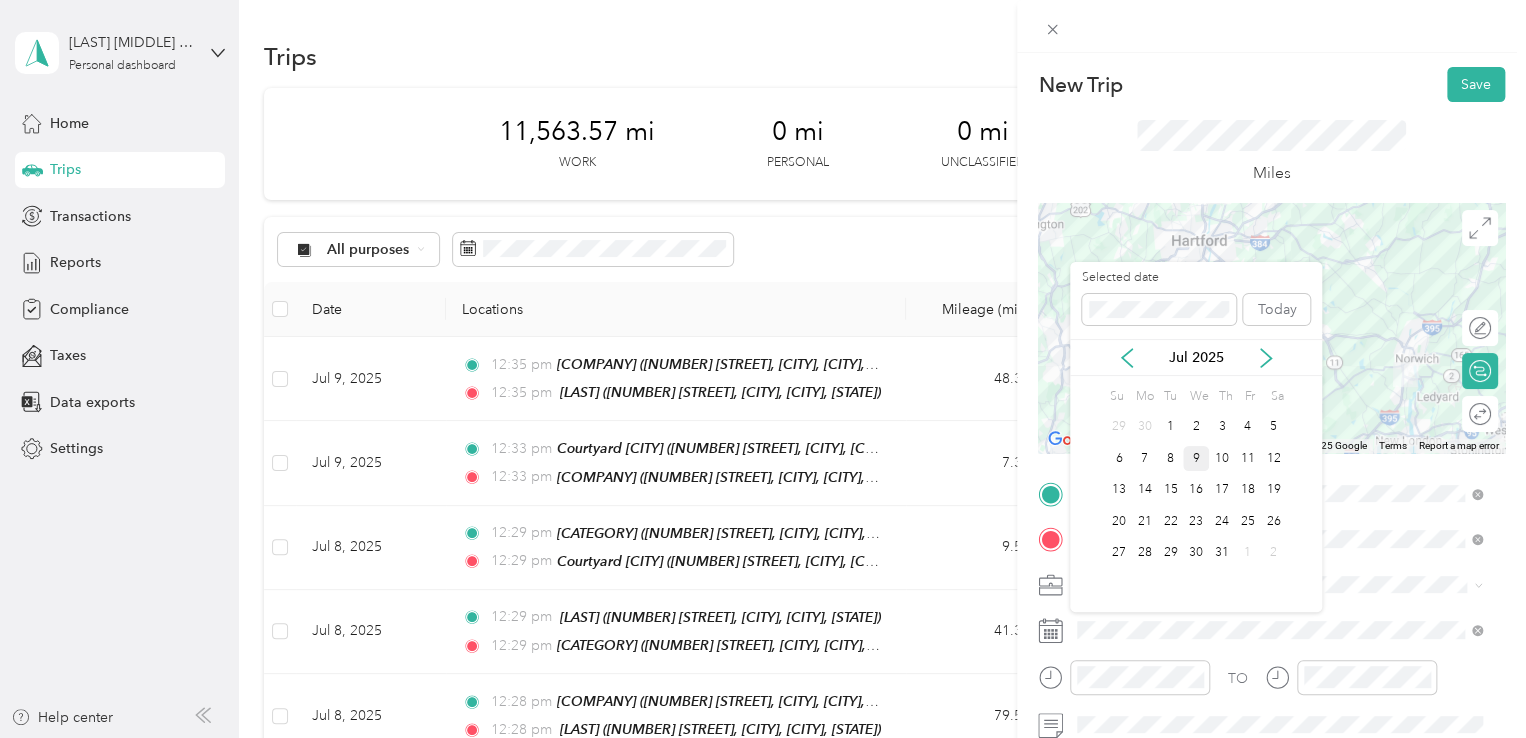 click on "9" at bounding box center (1196, 458) 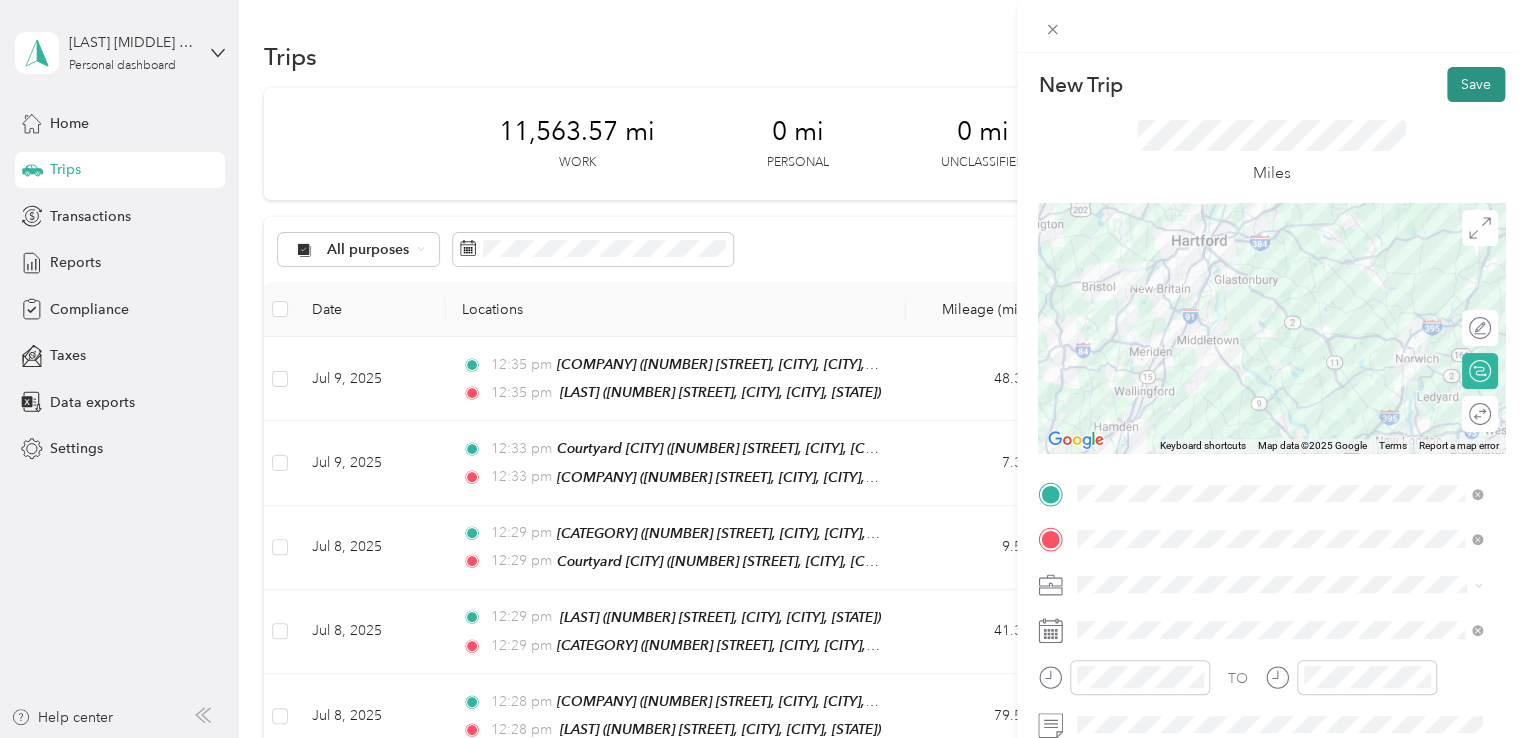 click on "Save" at bounding box center (1476, 84) 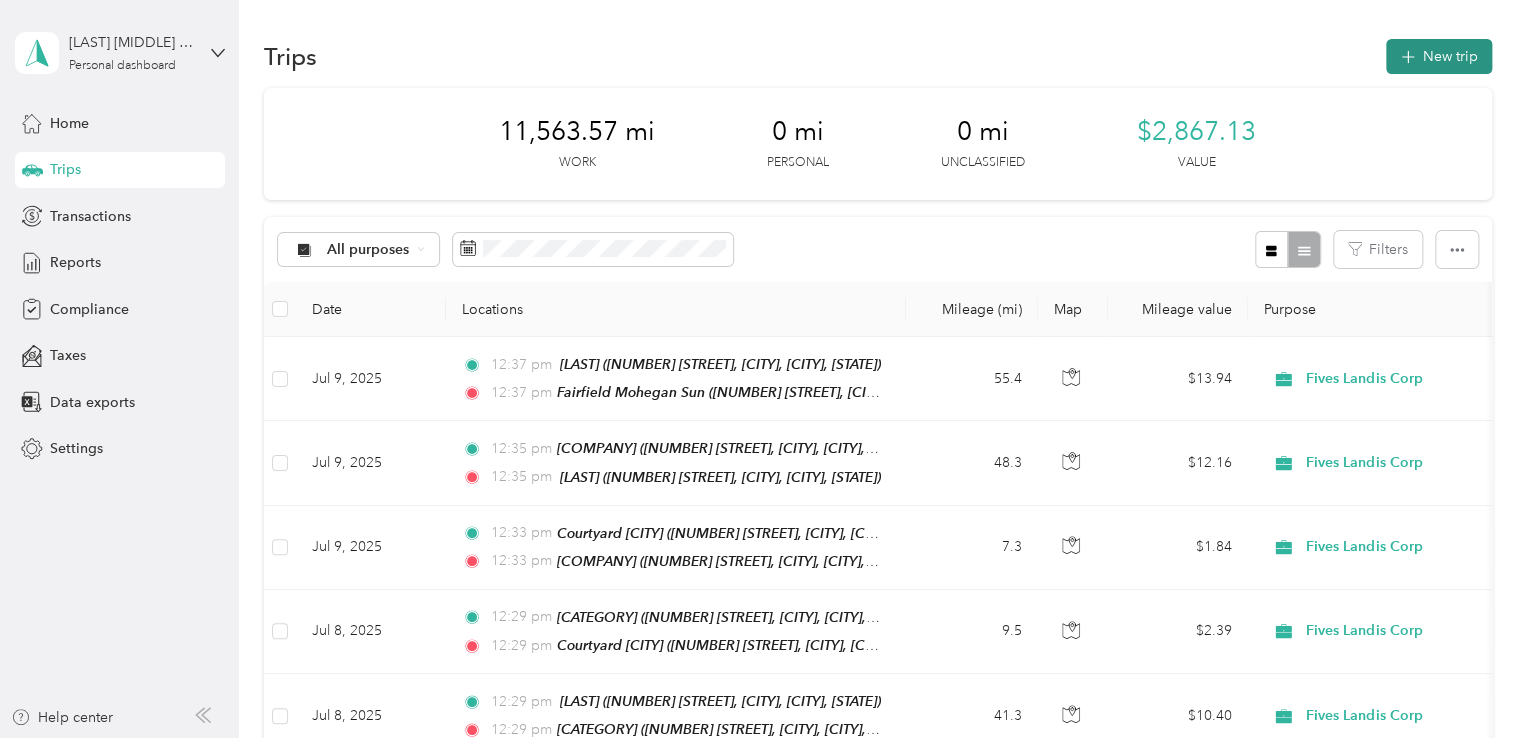 click on "New trip" at bounding box center [1439, 56] 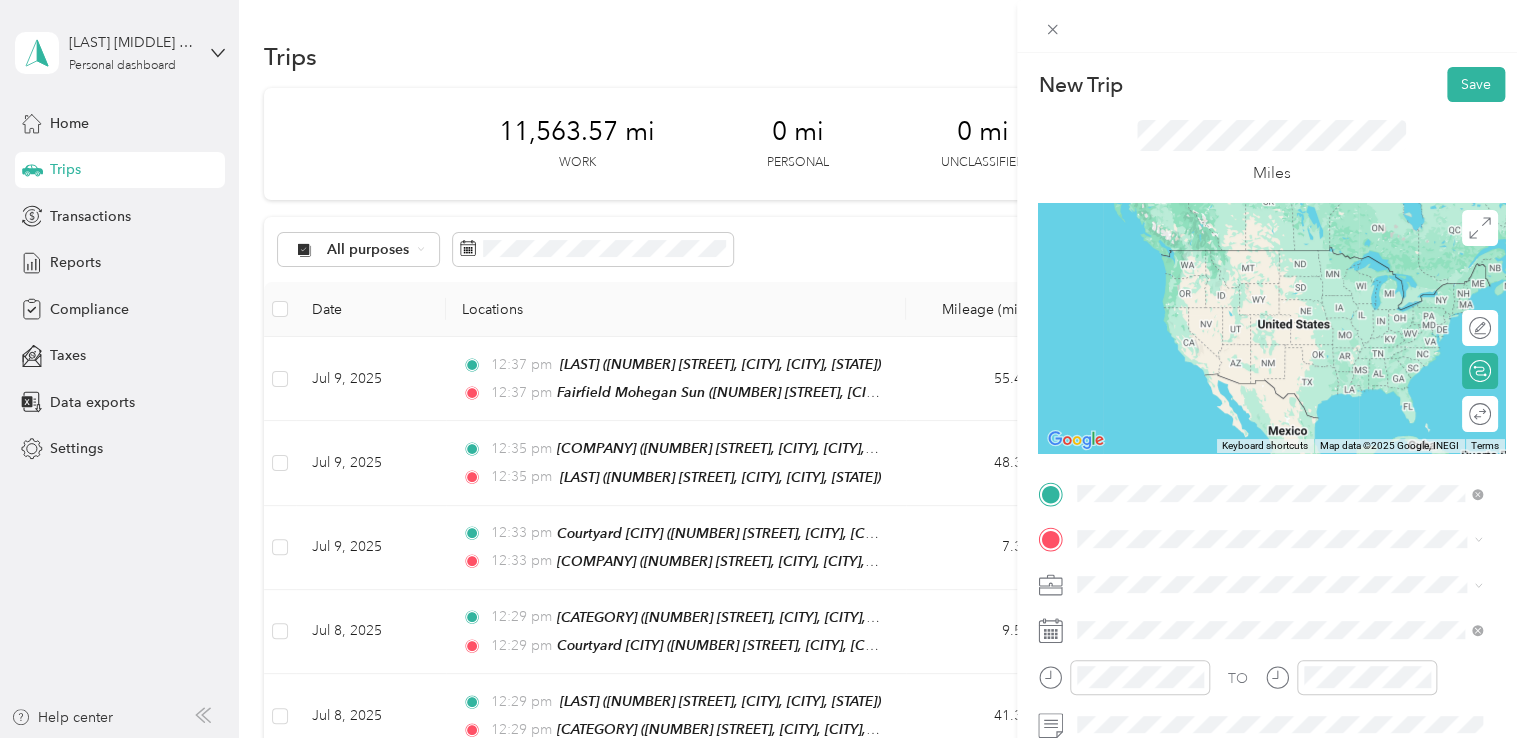 click on "[NUMBER] [STREET], [CITY], [POSTAL_CODE], [CITY], [STATE], [COUNTRY]" at bounding box center [1284, 290] 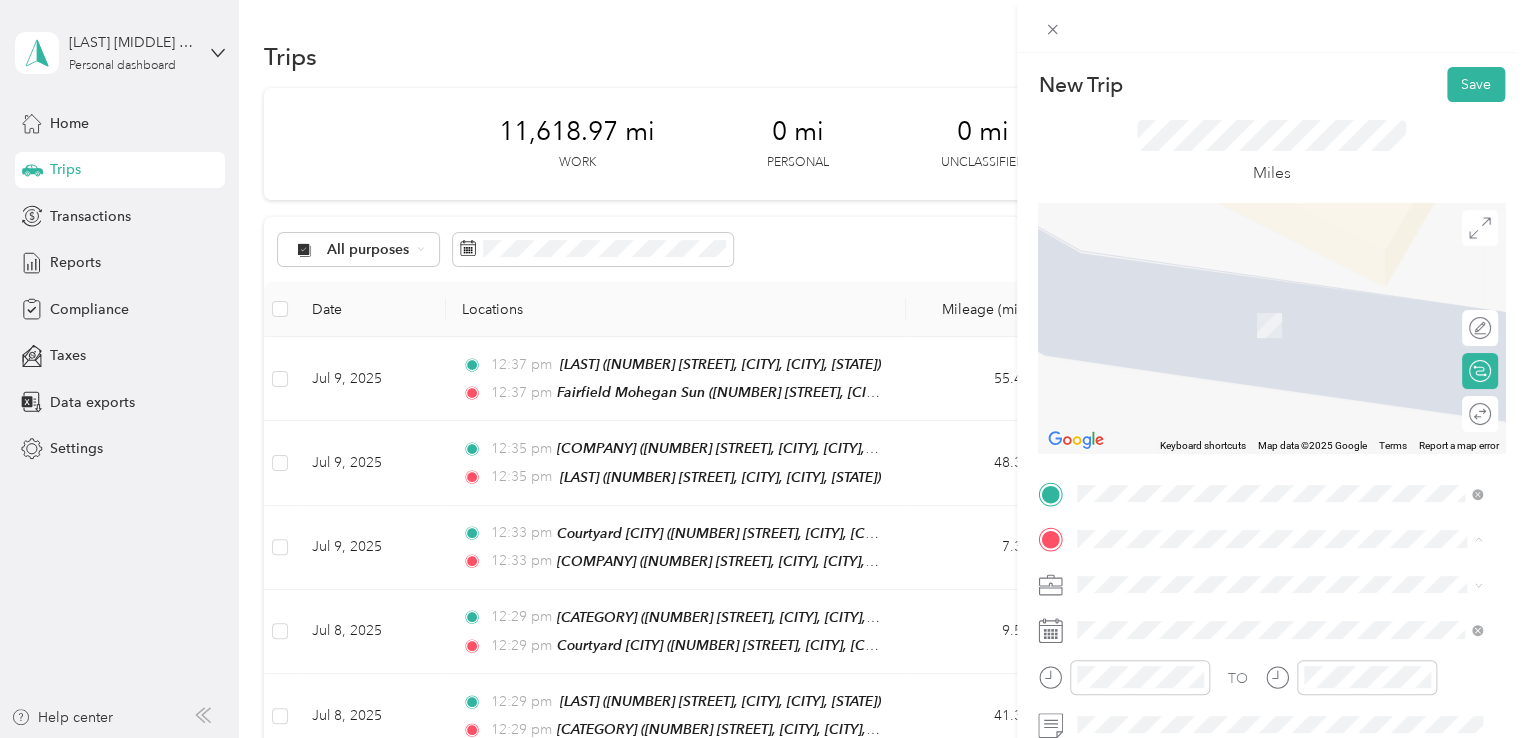 click on "[NUMBER] [STREET]
[CITY], [STATE] [POSTAL_CODE], [COUNTRY]" at bounding box center [1259, 619] 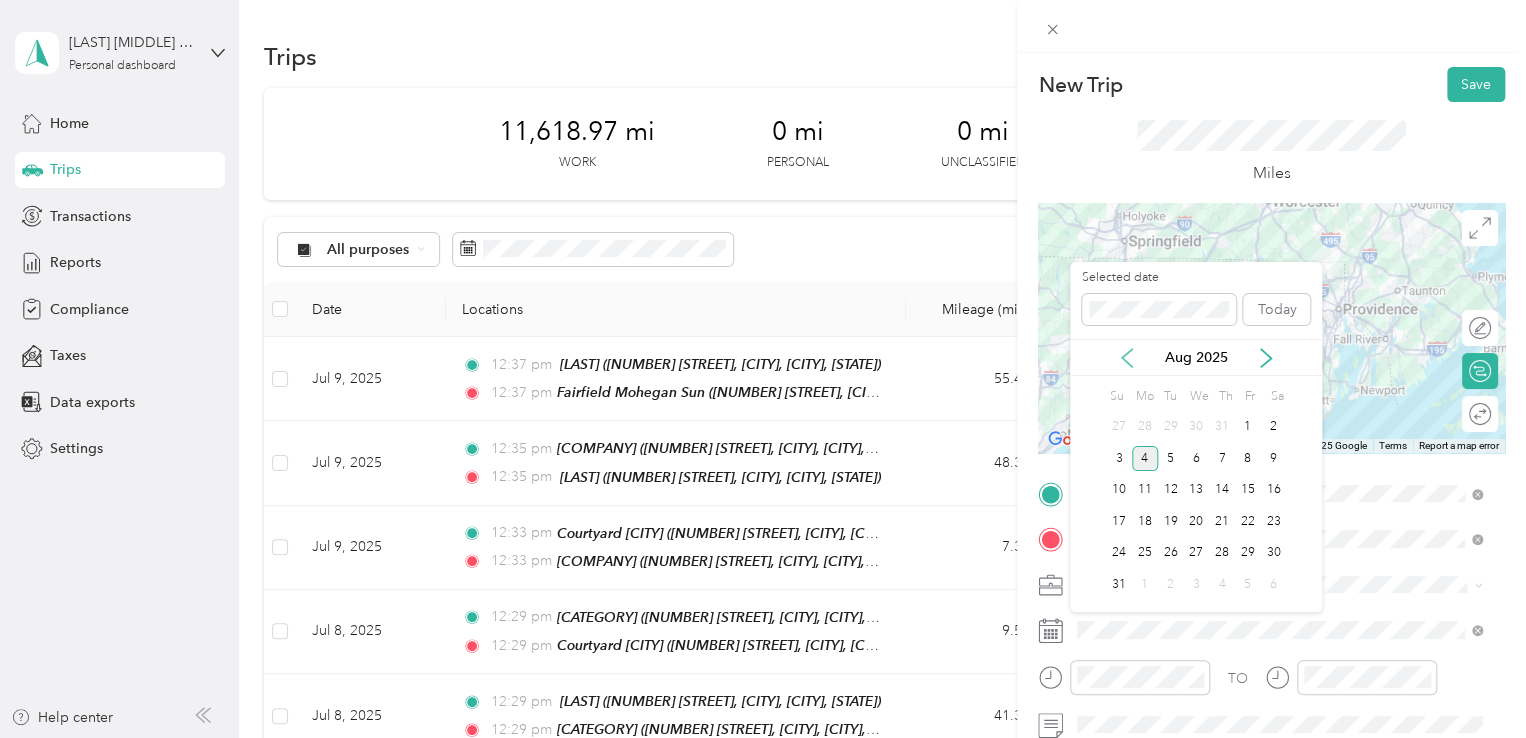 click 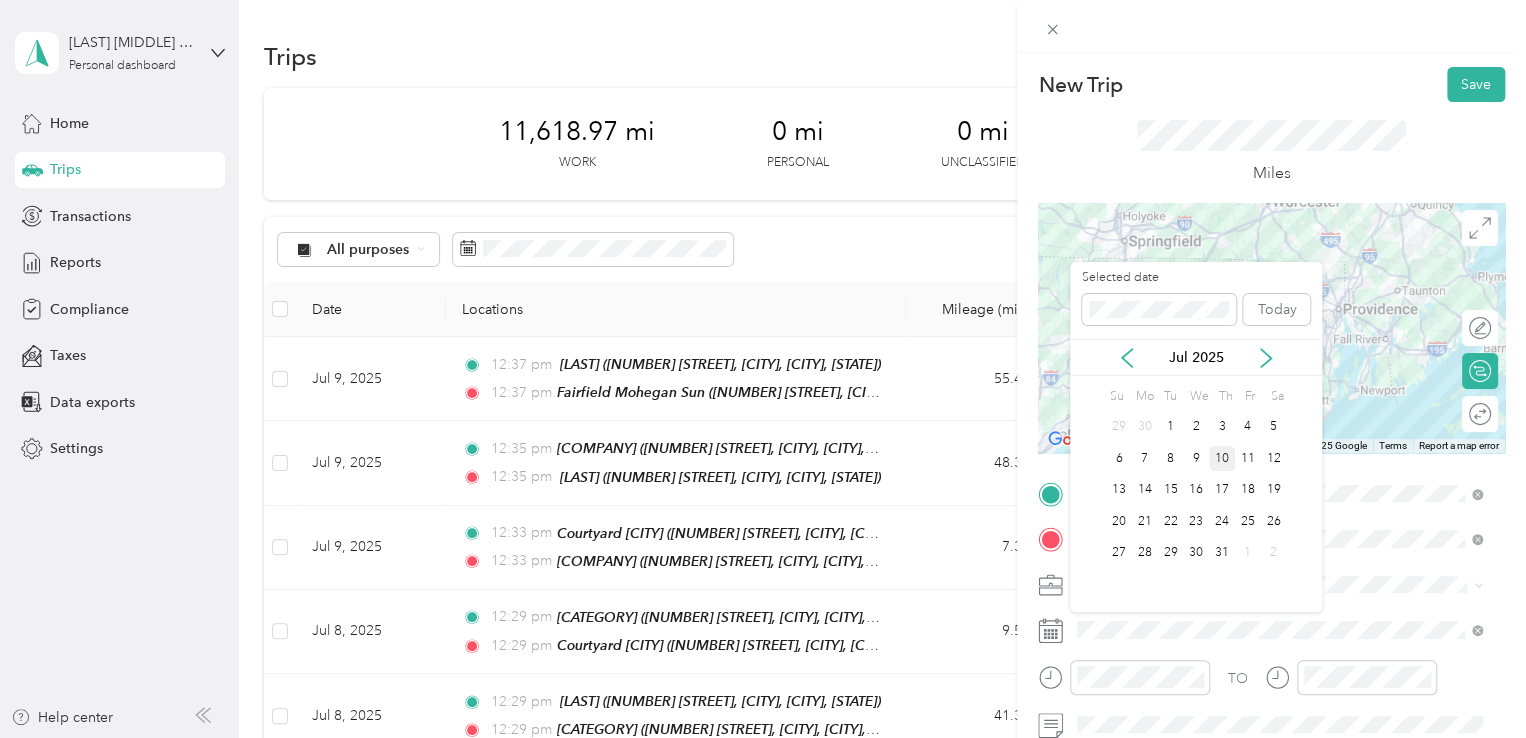 click on "10" at bounding box center [1222, 458] 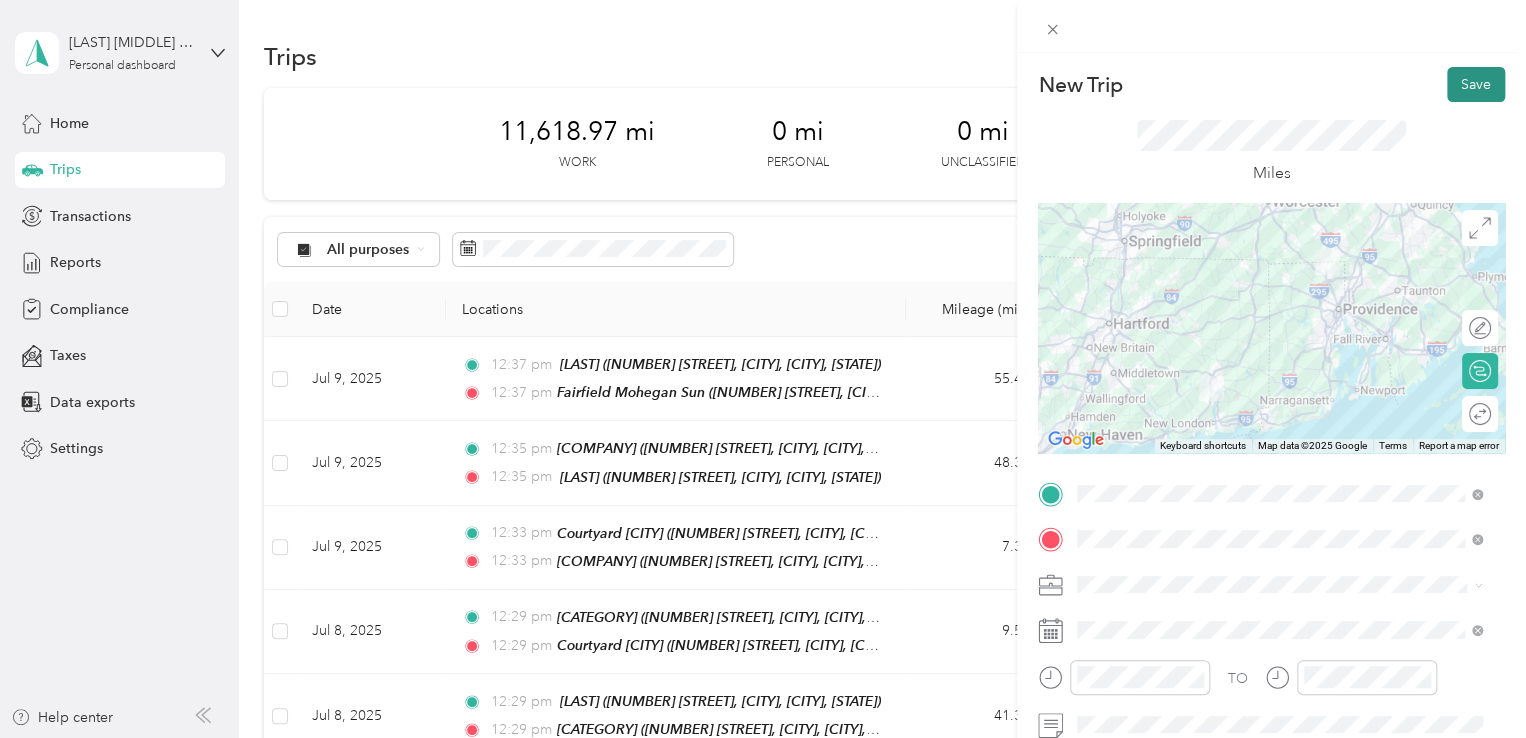 click on "Save" at bounding box center [1476, 84] 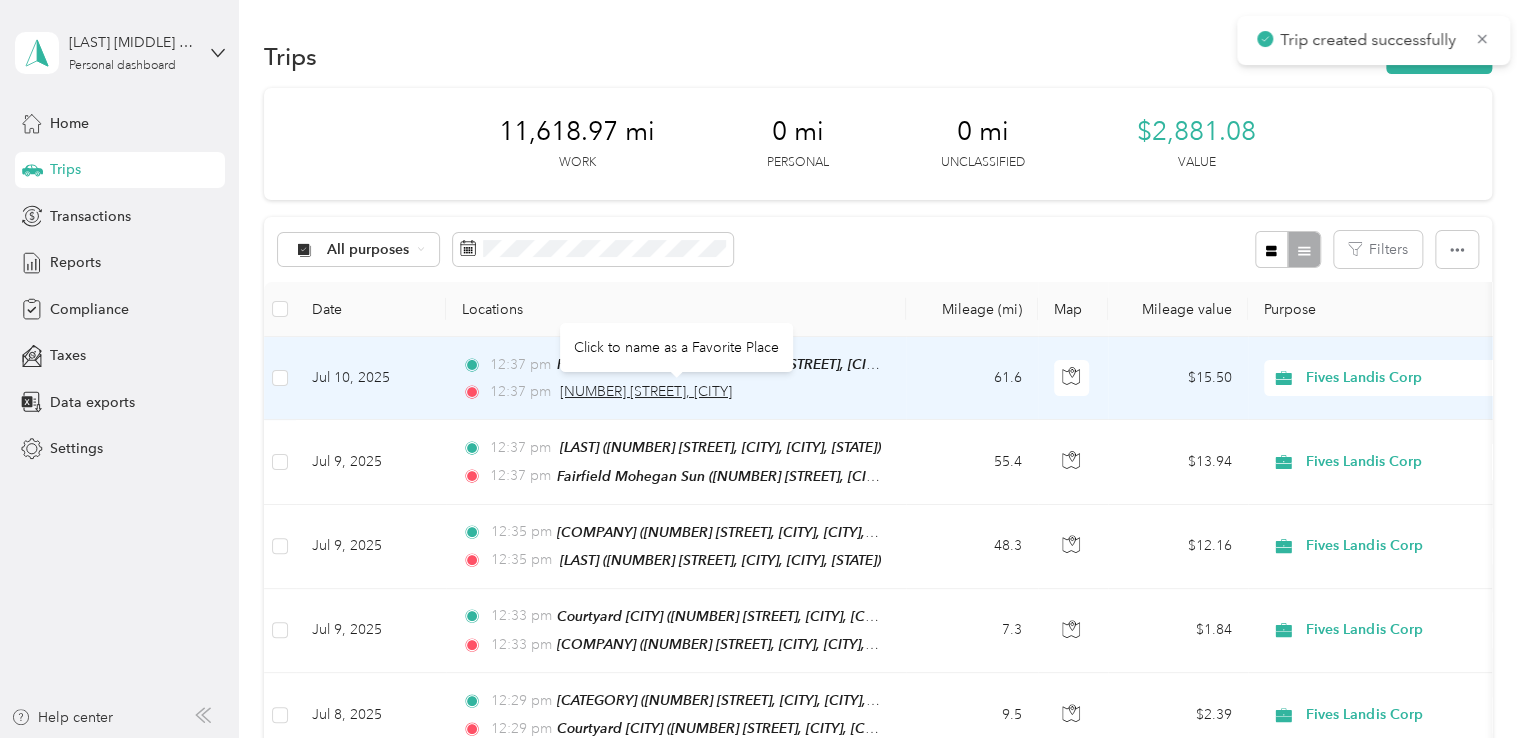 click on "[NUMBER] [STREET], [CITY]" at bounding box center [646, 391] 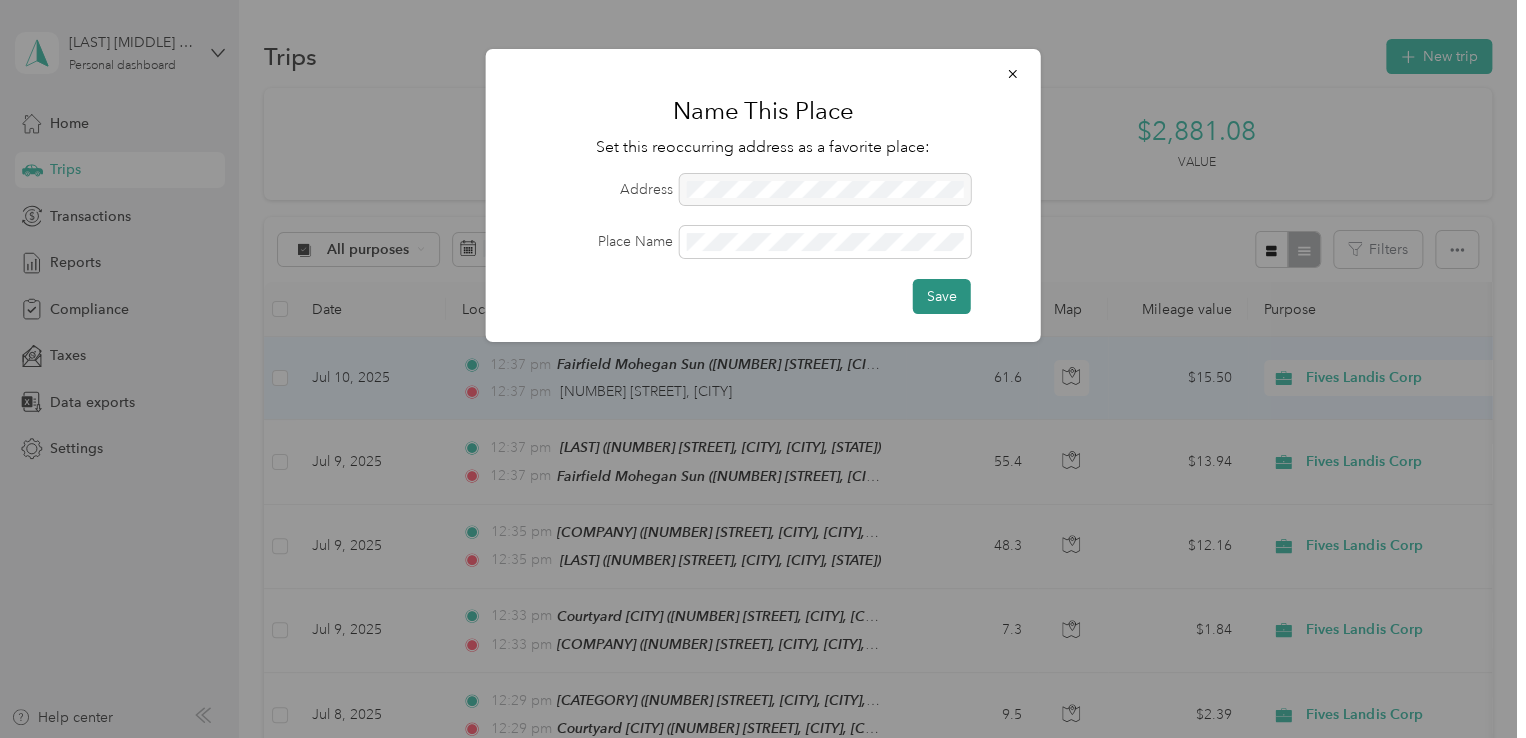 click on "Save" at bounding box center (942, 296) 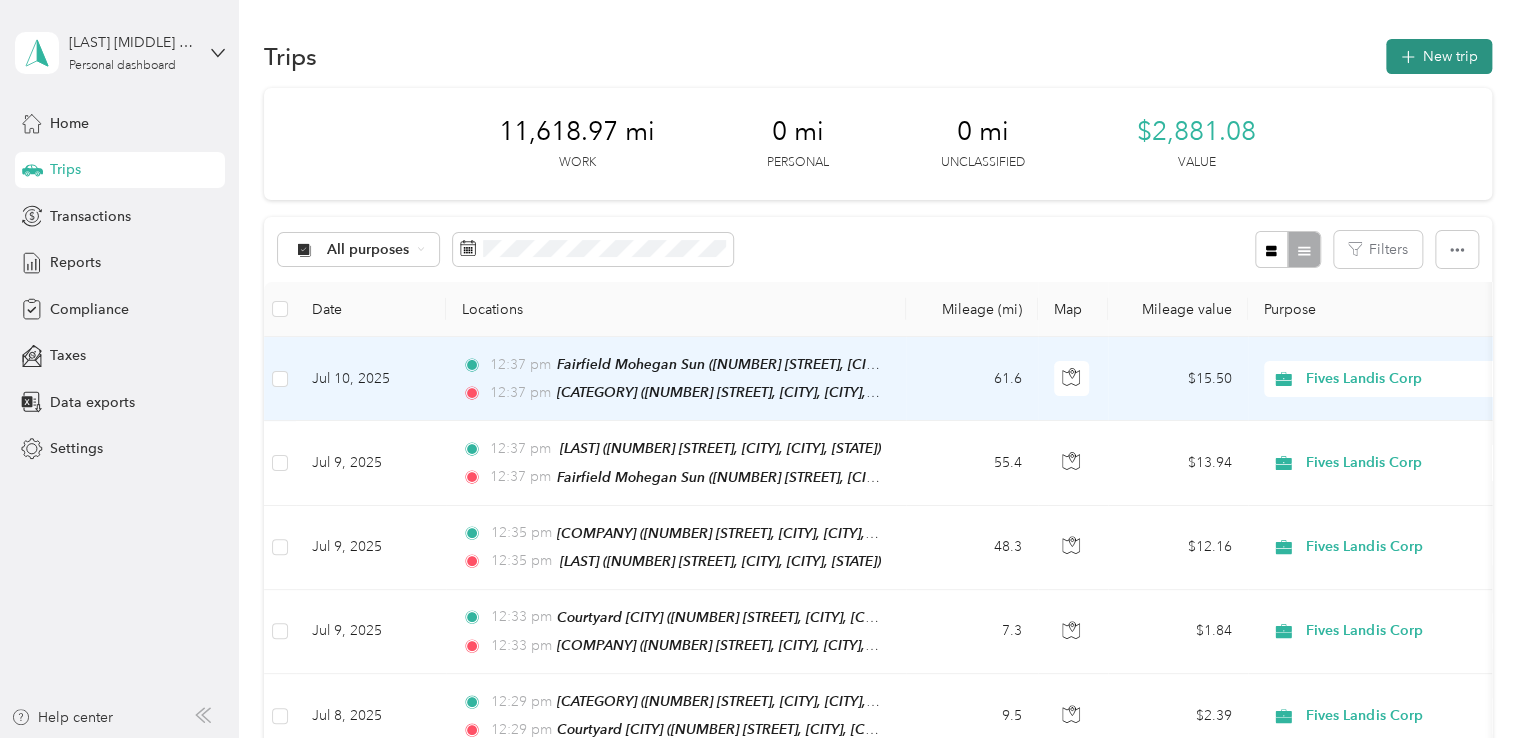 click on "New trip" at bounding box center [1439, 56] 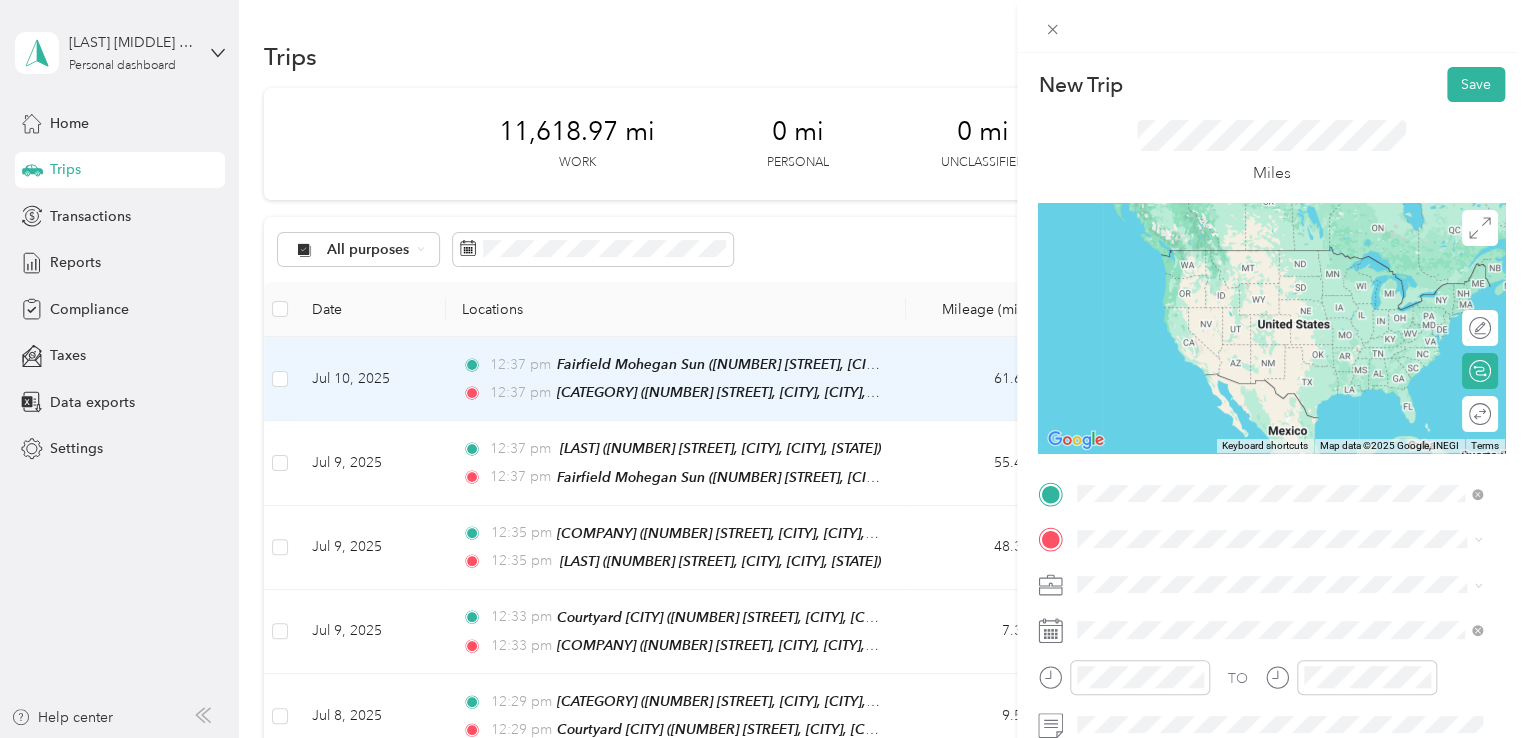 click on "Tiffany" at bounding box center [1295, 257] 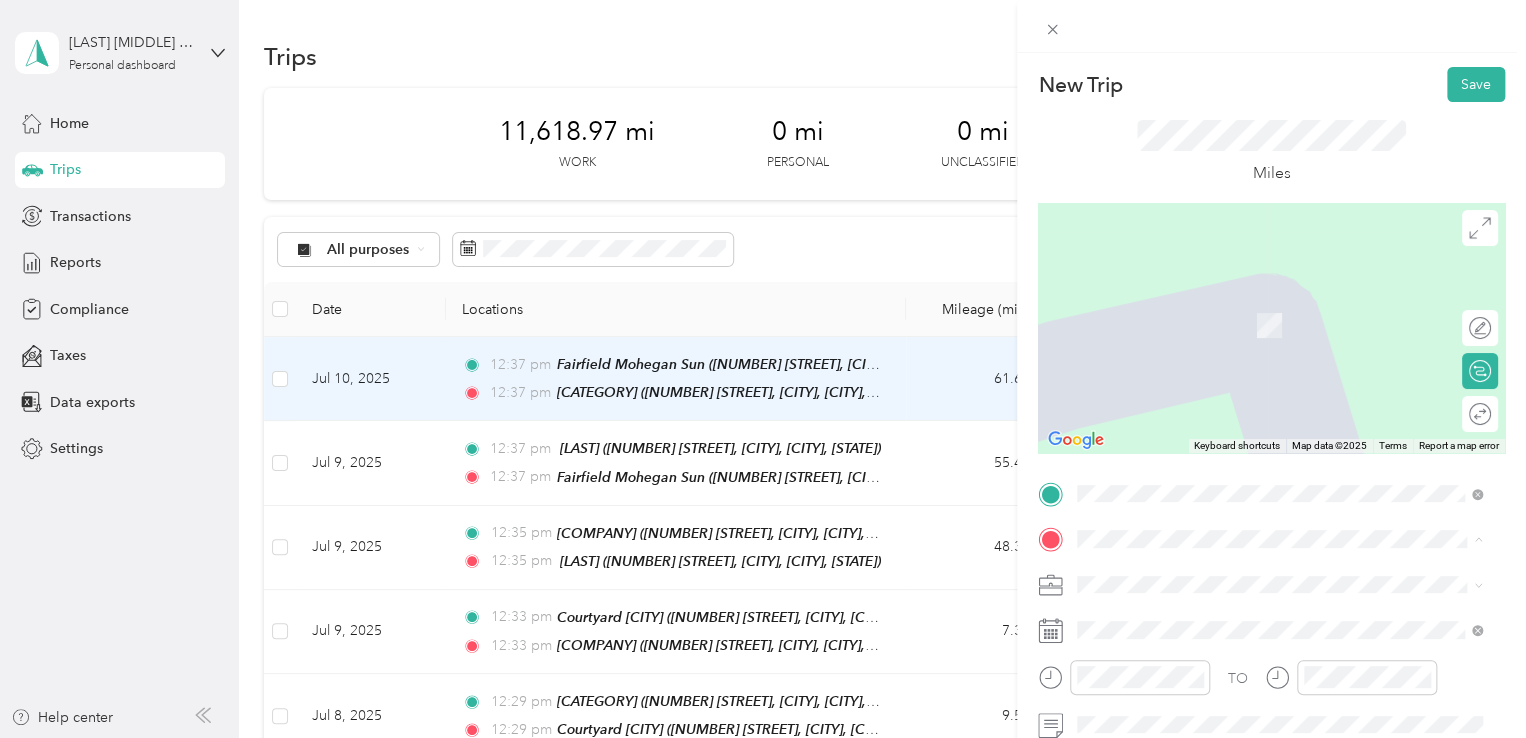 click on "Home [NUMBER] [STREET], [POSTAL_CODE], [CITY], [STATE], [COUNTRY]" at bounding box center (1295, 325) 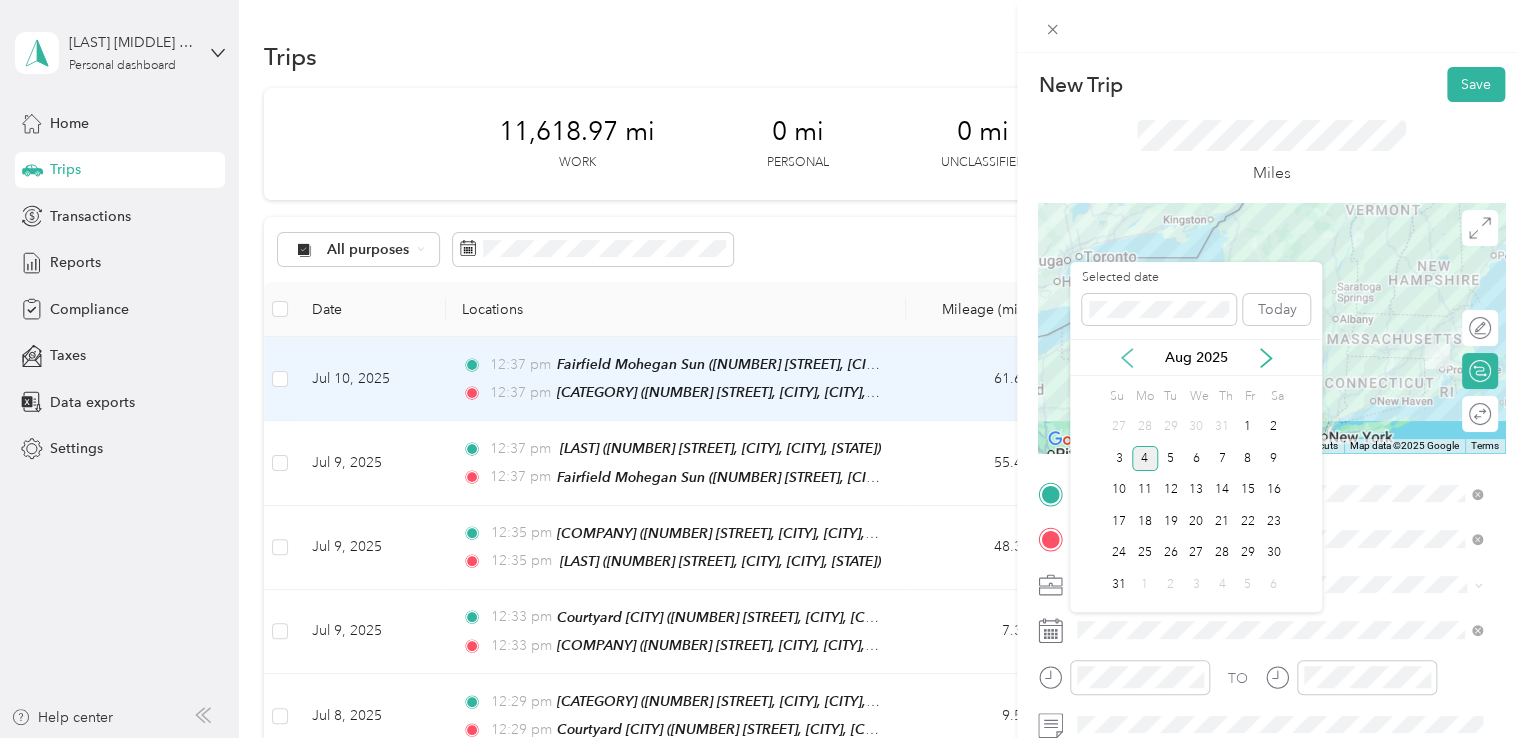 click 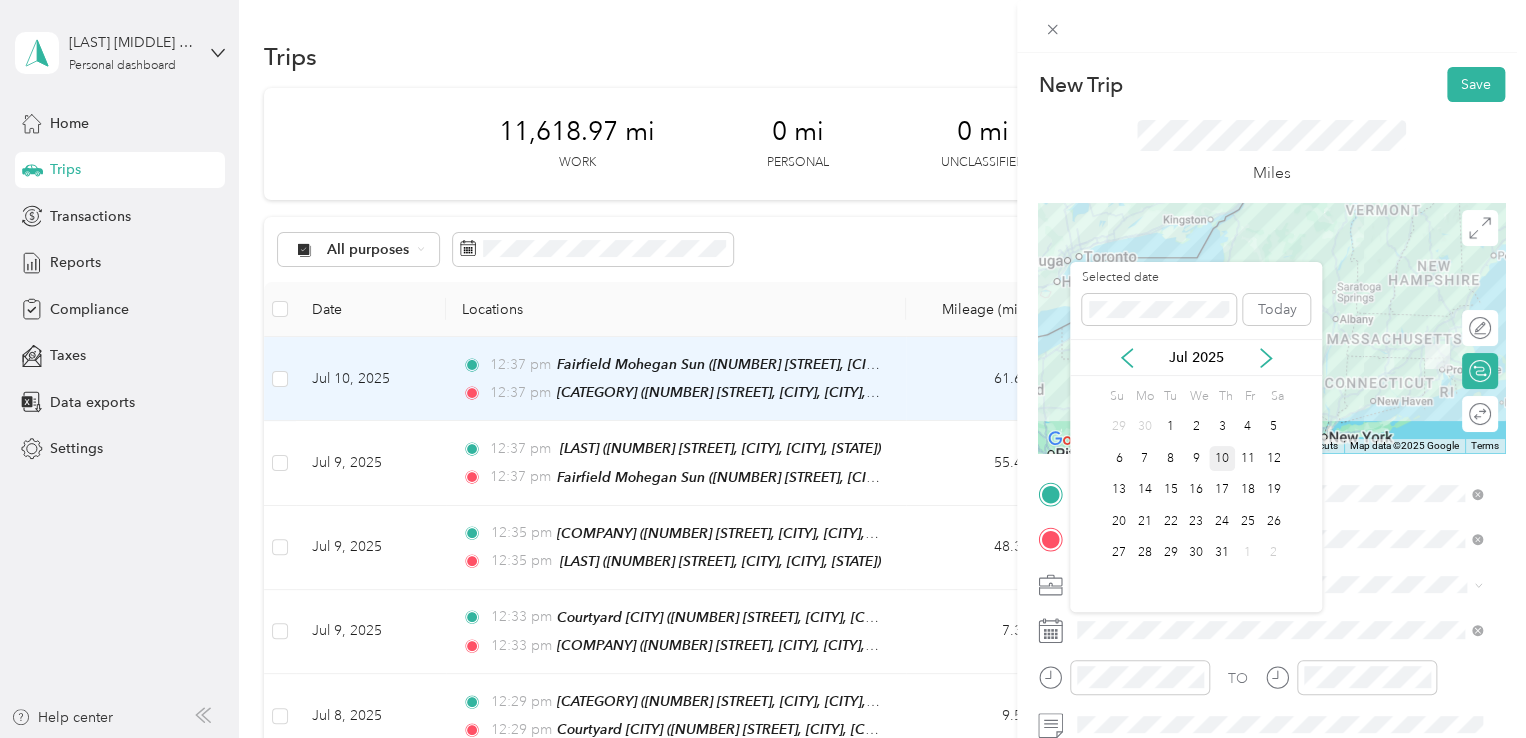 click on "10" at bounding box center (1222, 458) 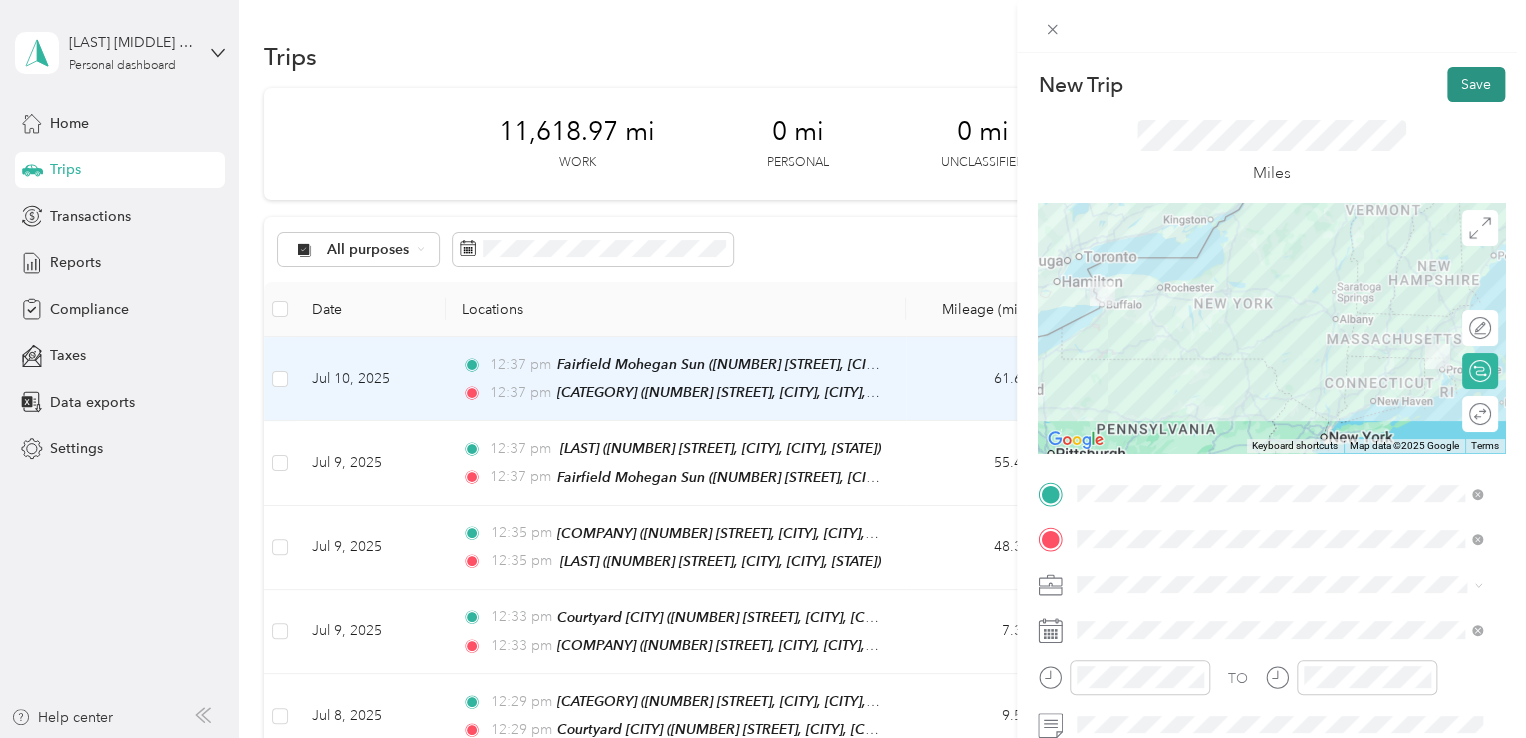 click on "Save" at bounding box center (1476, 84) 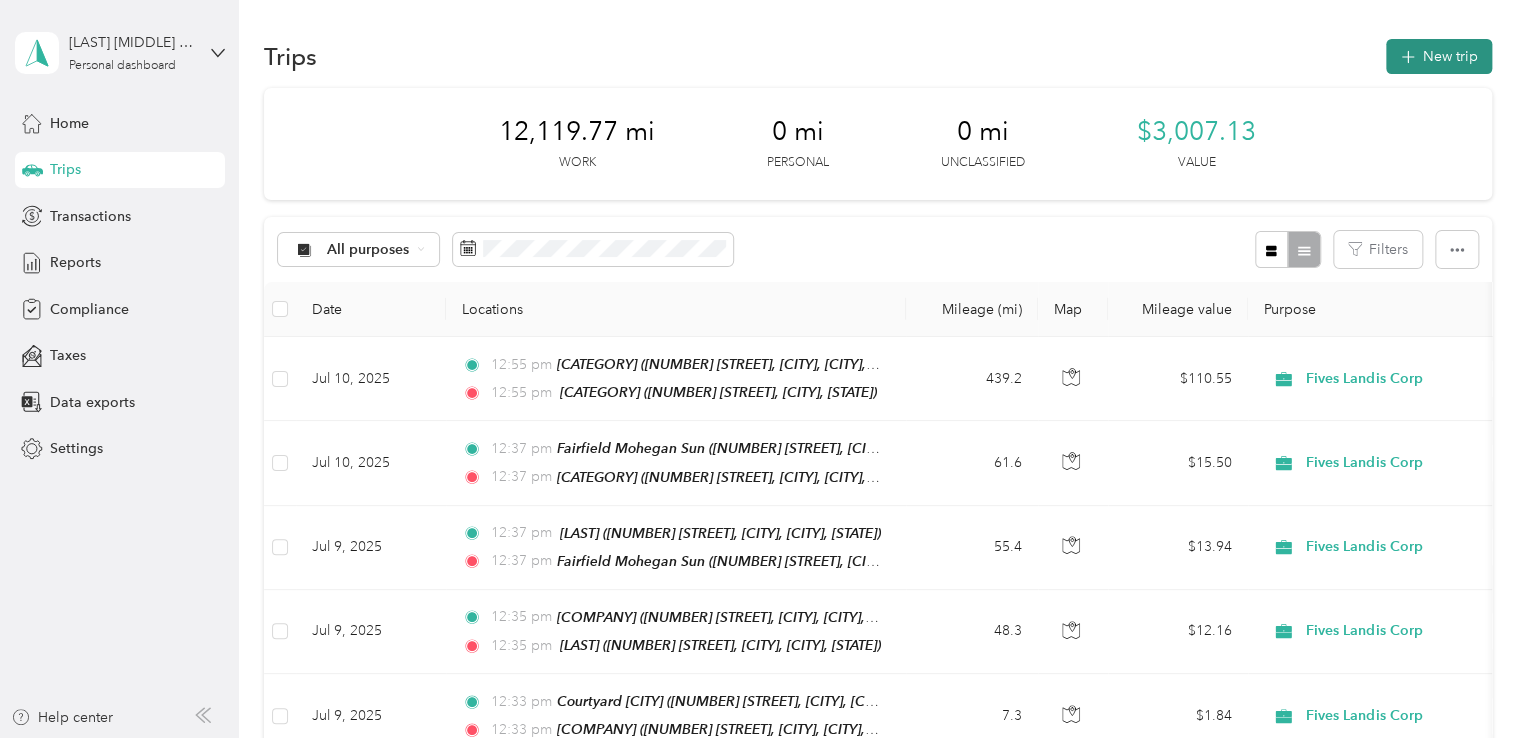 click on "New trip" at bounding box center [1439, 56] 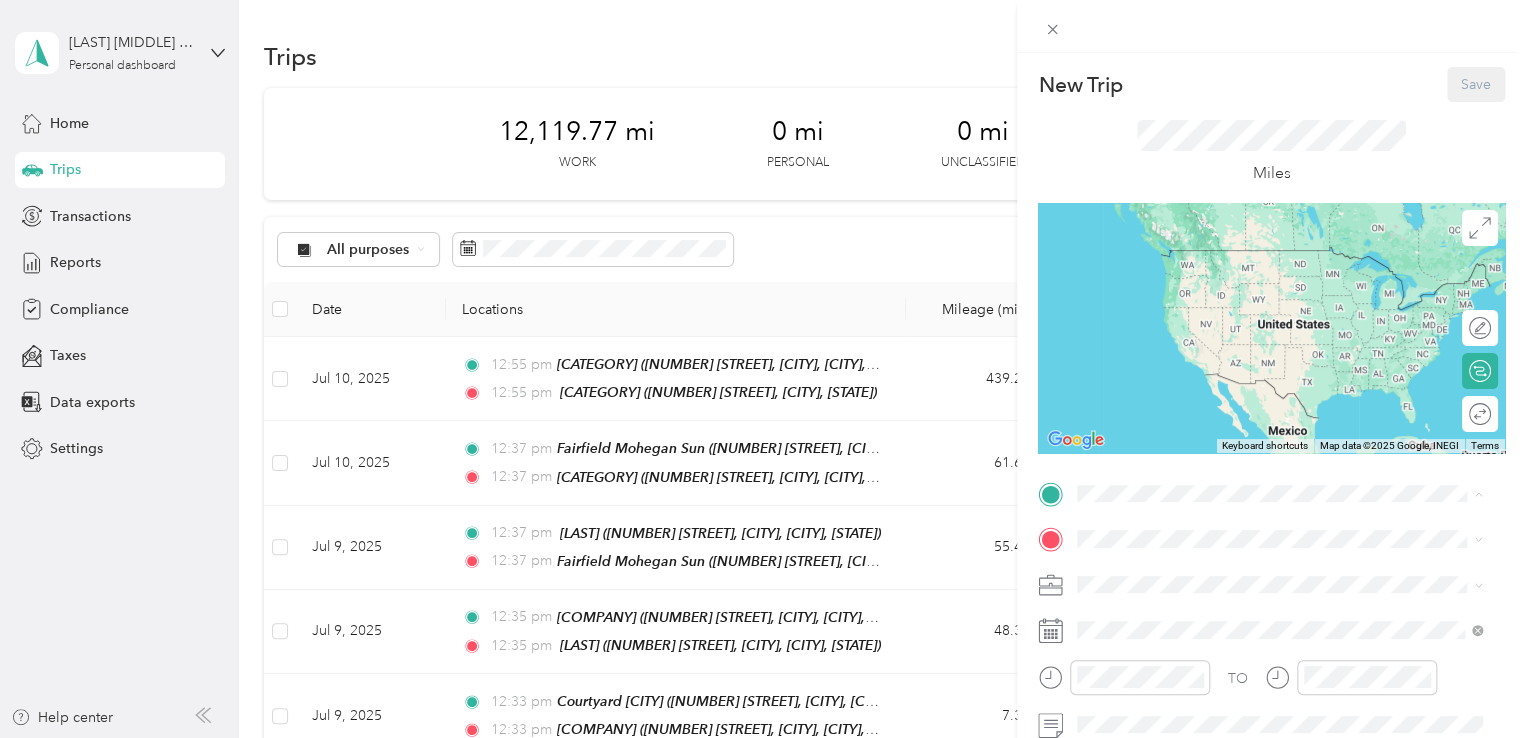 click on "Home [NUMBER] [STREET], [POSTAL_CODE], [CITY], [STATE], [COUNTRY]" at bounding box center [1295, 279] 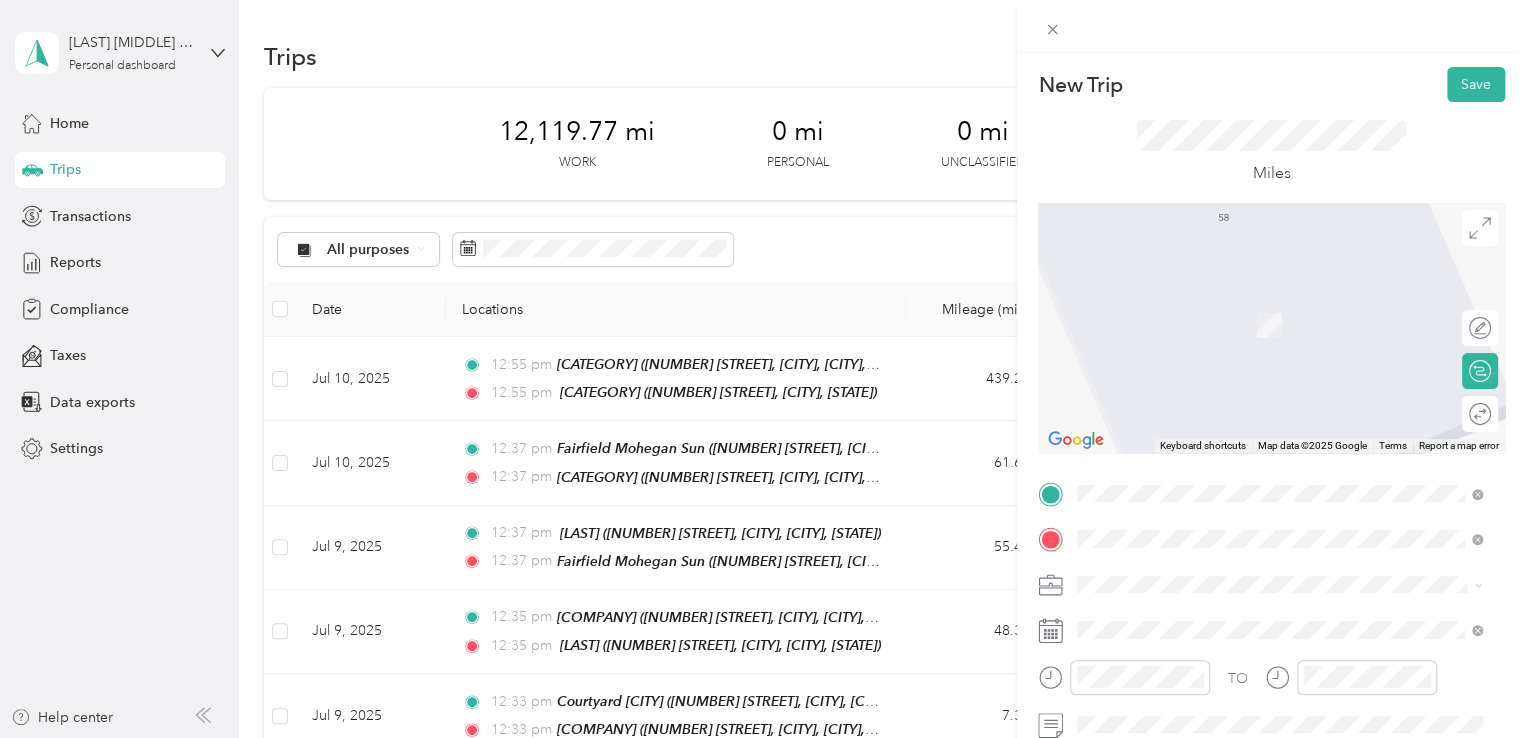 click on "[CITY] Airport [NUMBER] [STREET], [CITY], [POSTAL_CODE], [CITY], [STATE], [COUNTRY]" at bounding box center [1295, 325] 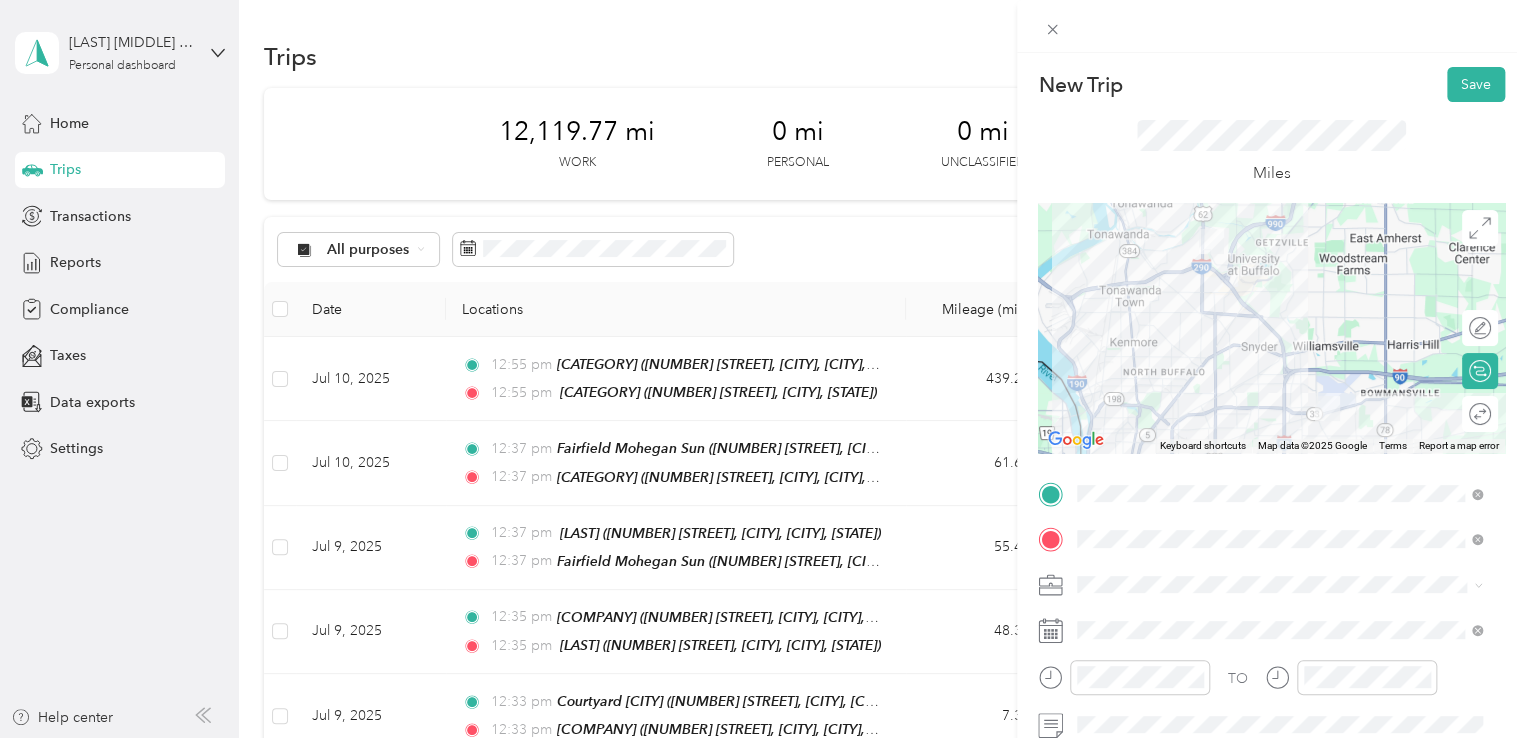 click at bounding box center [1271, 26] 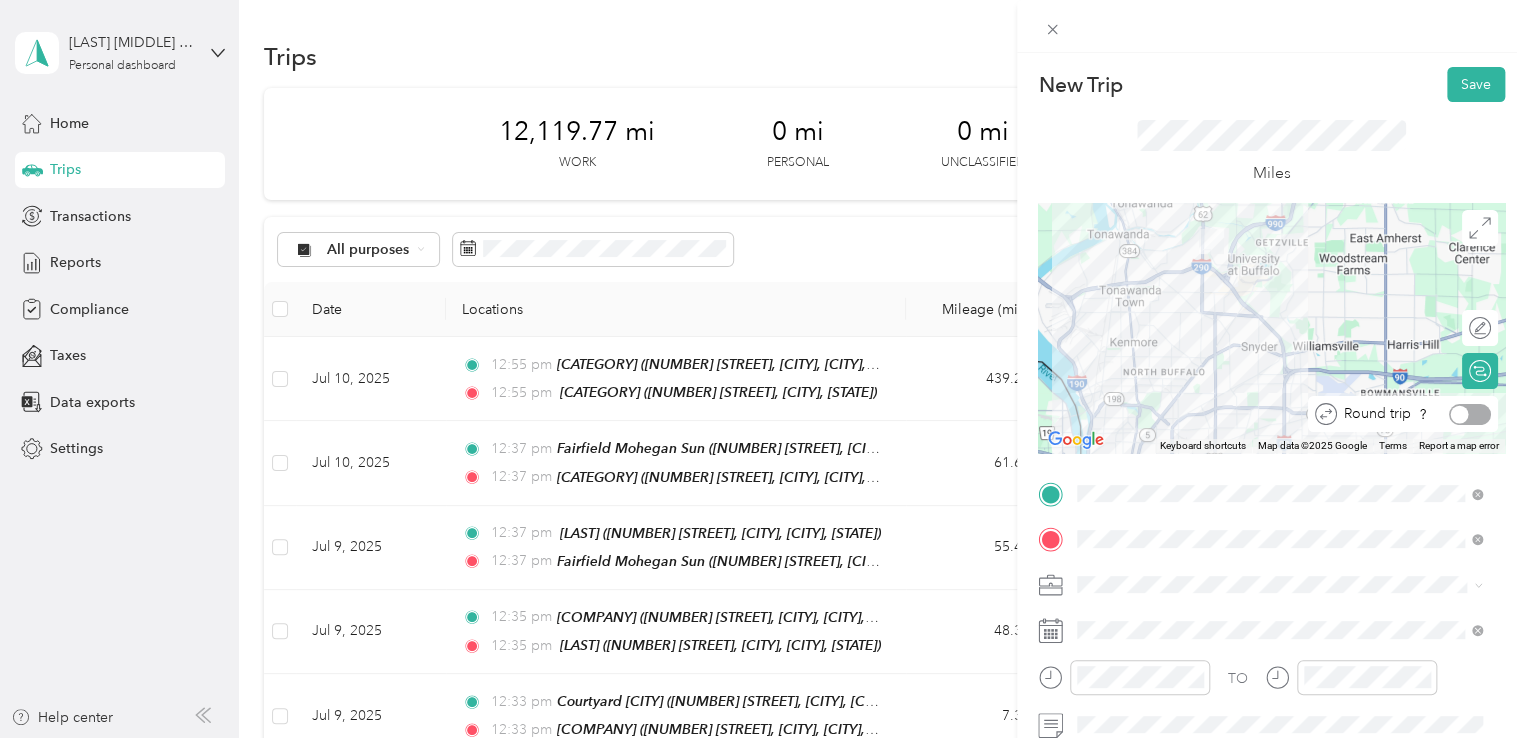 click at bounding box center (1470, 414) 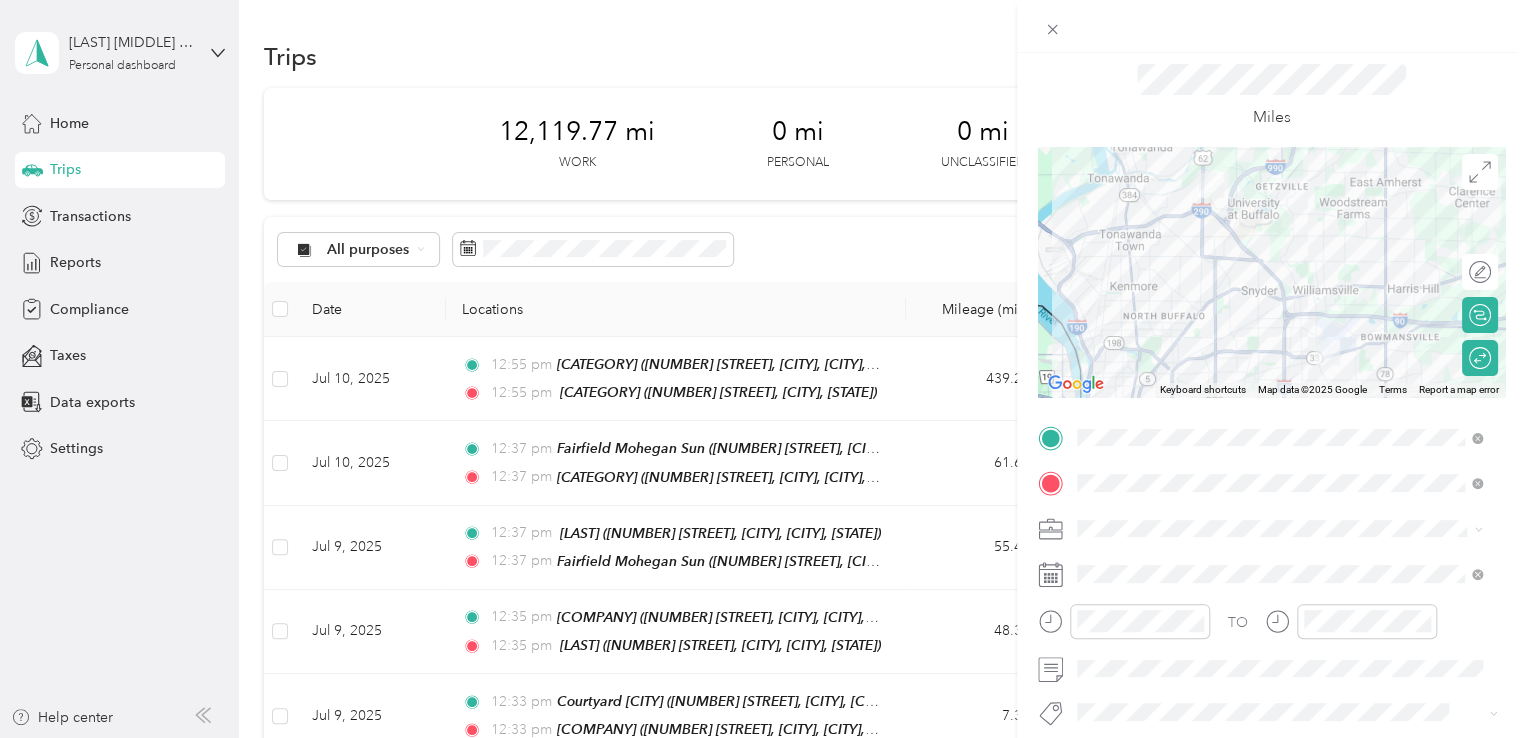 scroll, scrollTop: 57, scrollLeft: 0, axis: vertical 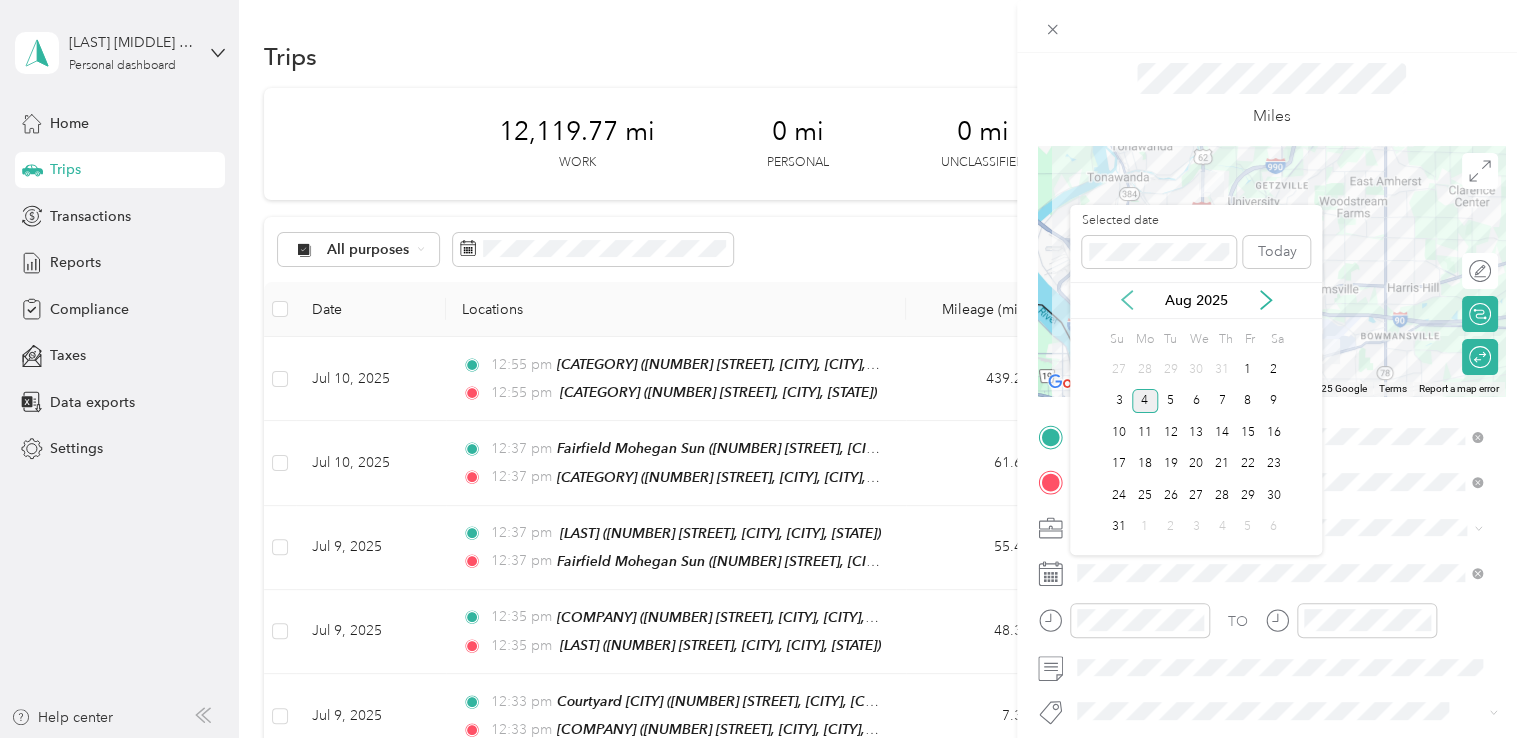 click 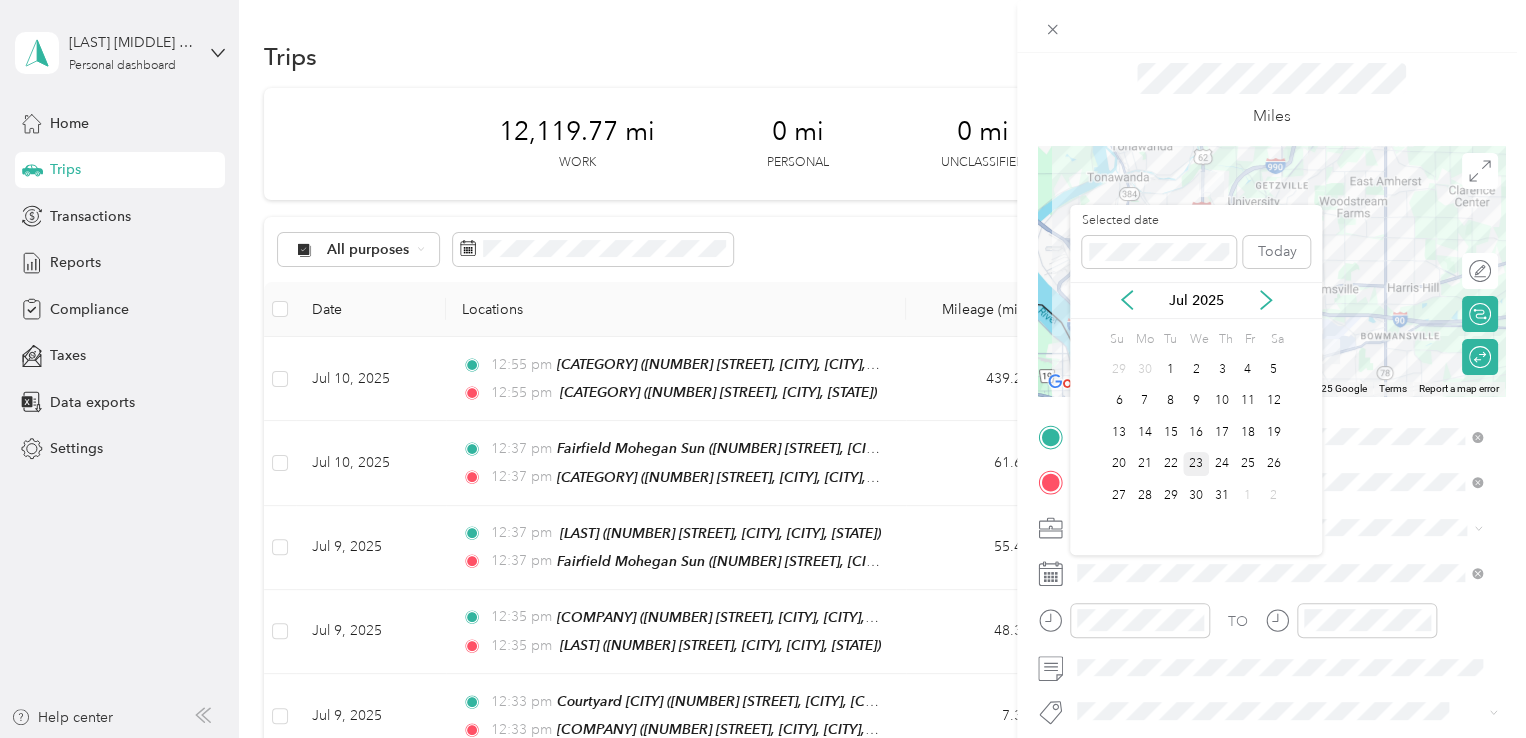 click on "23" at bounding box center [1196, 464] 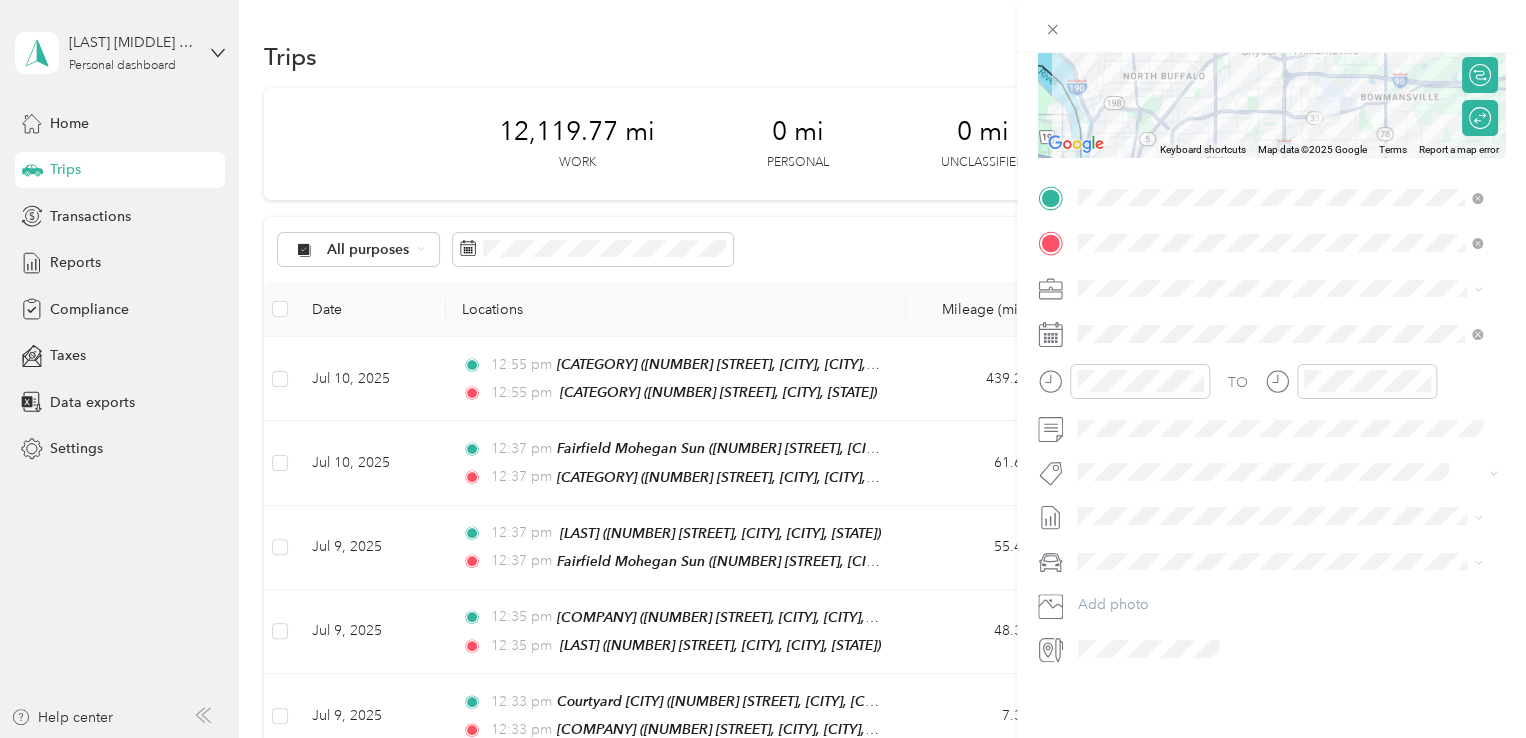 scroll, scrollTop: 0, scrollLeft: 0, axis: both 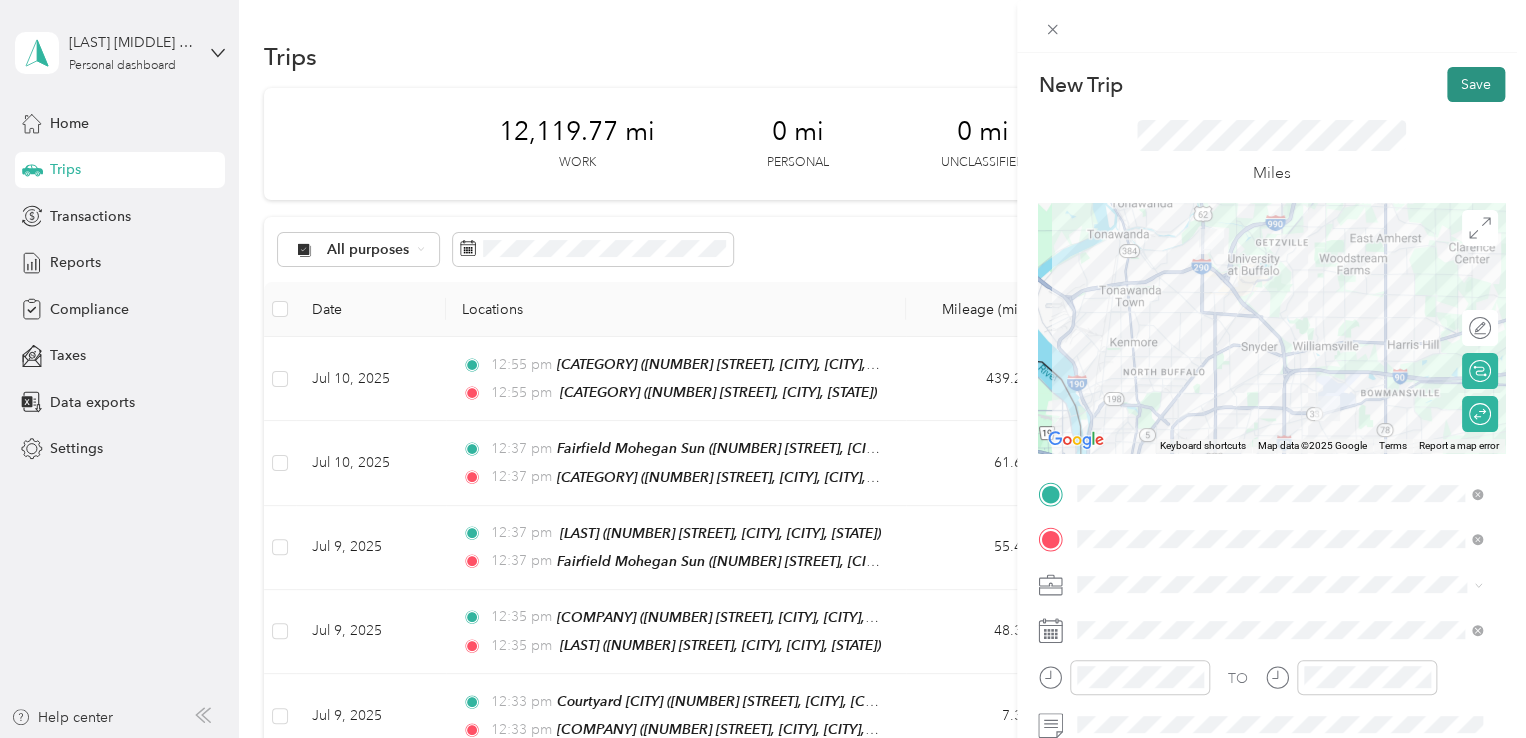 click on "Save" at bounding box center [1476, 84] 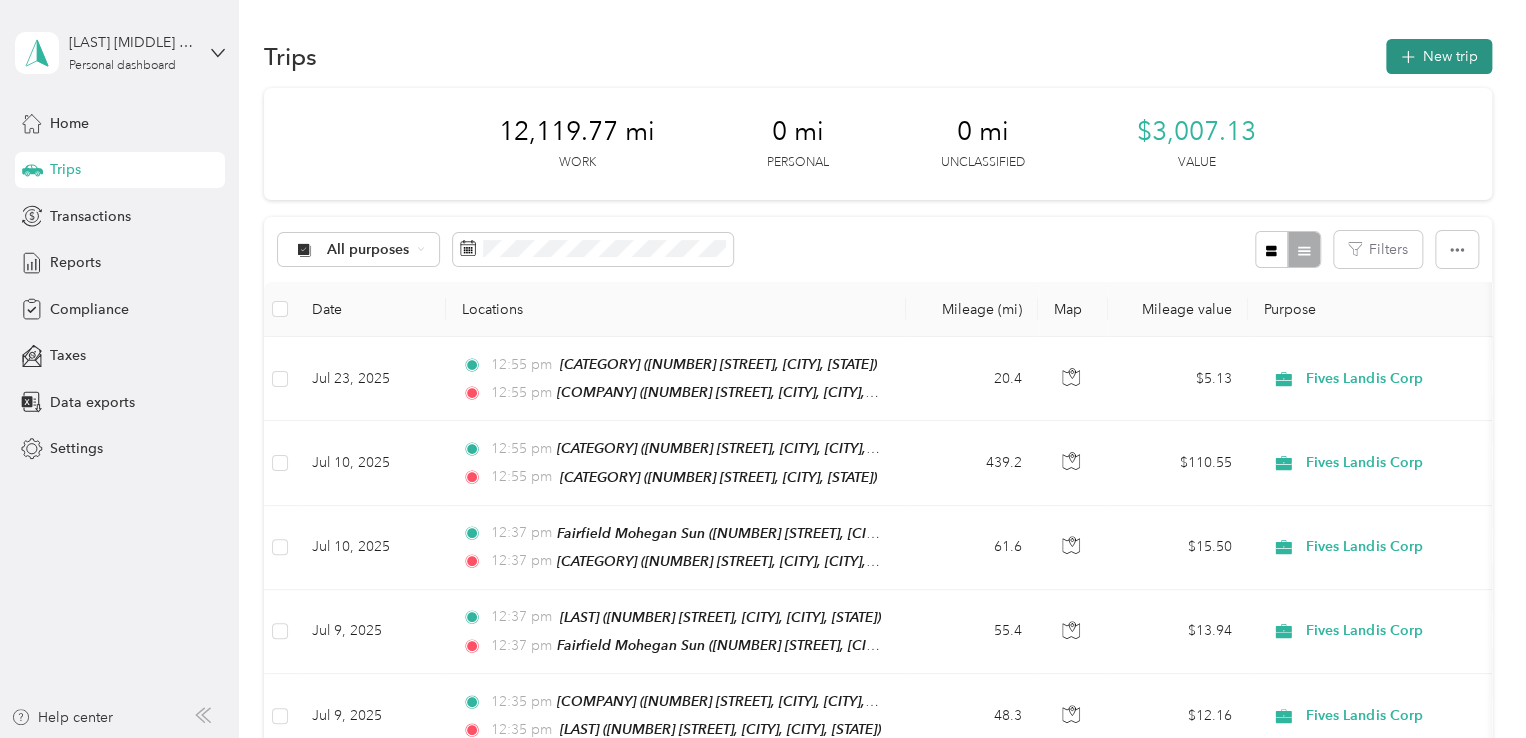 click on "New trip" at bounding box center [1439, 56] 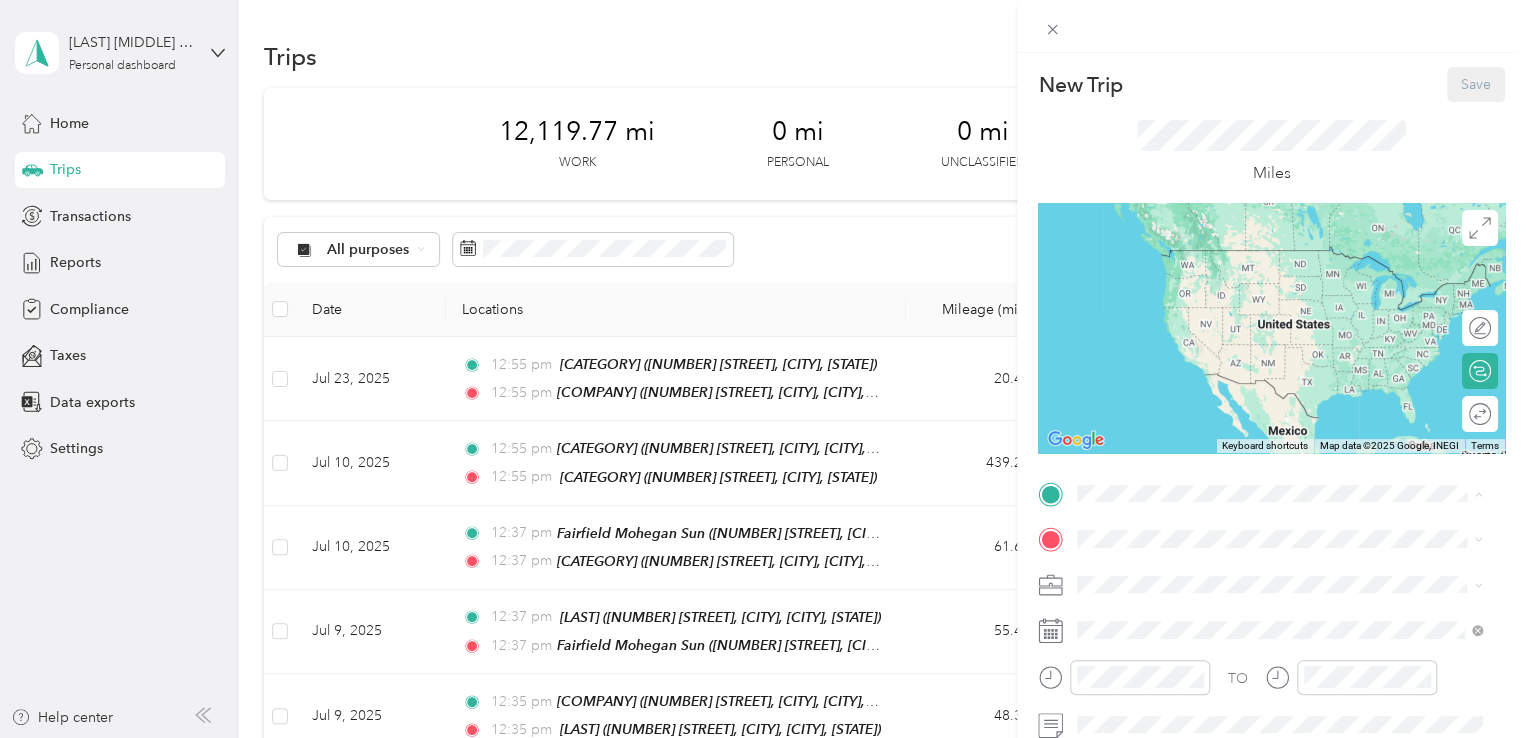 click on "Home [NUMBER] [STREET], [POSTAL_CODE], [CITY], [STATE], [COUNTRY]" at bounding box center (1295, 279) 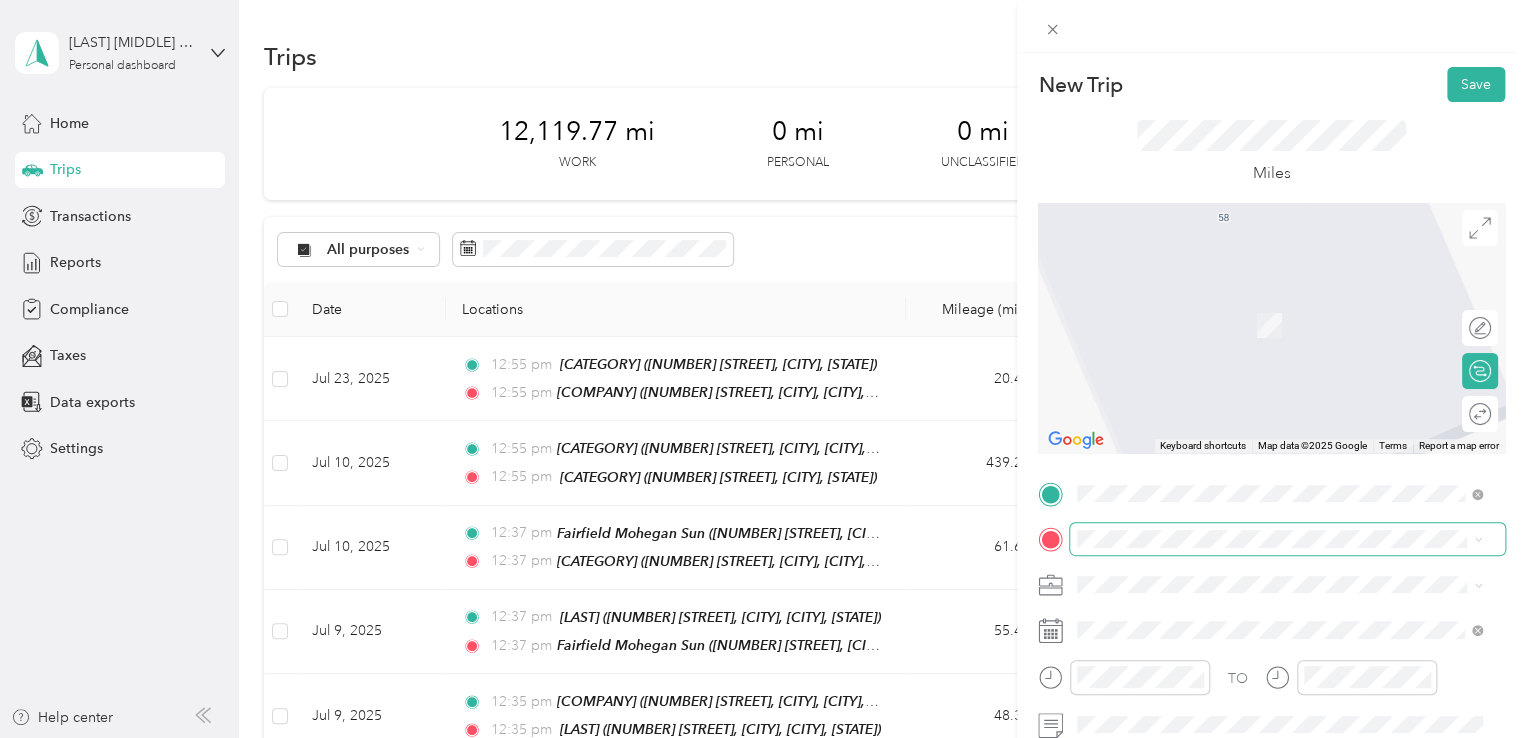 click at bounding box center [1287, 539] 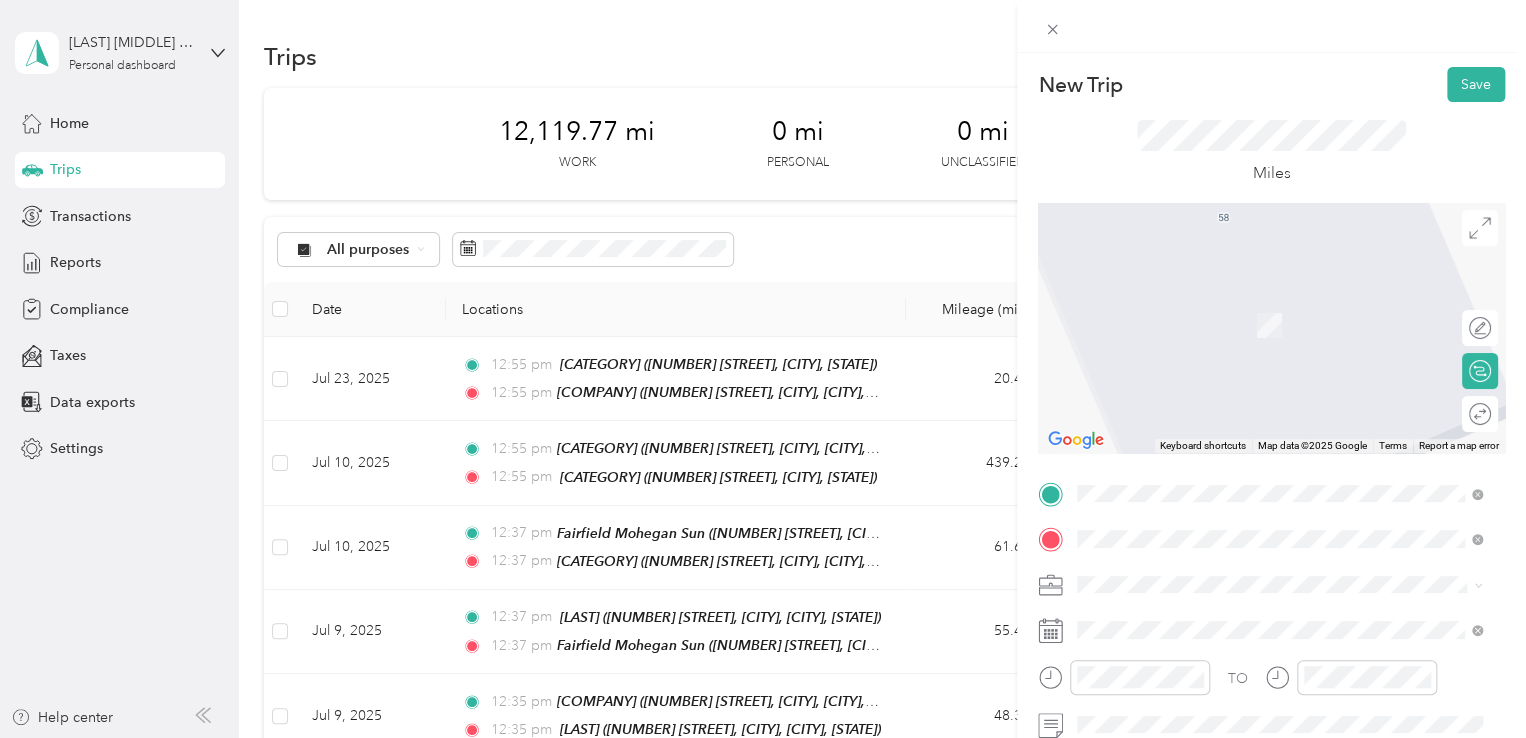 click on "[NUMBER] [STREET], [CITY], [POSTAL_CODE], [CITY], [STATE], [COUNTRY]" at bounding box center (1284, 336) 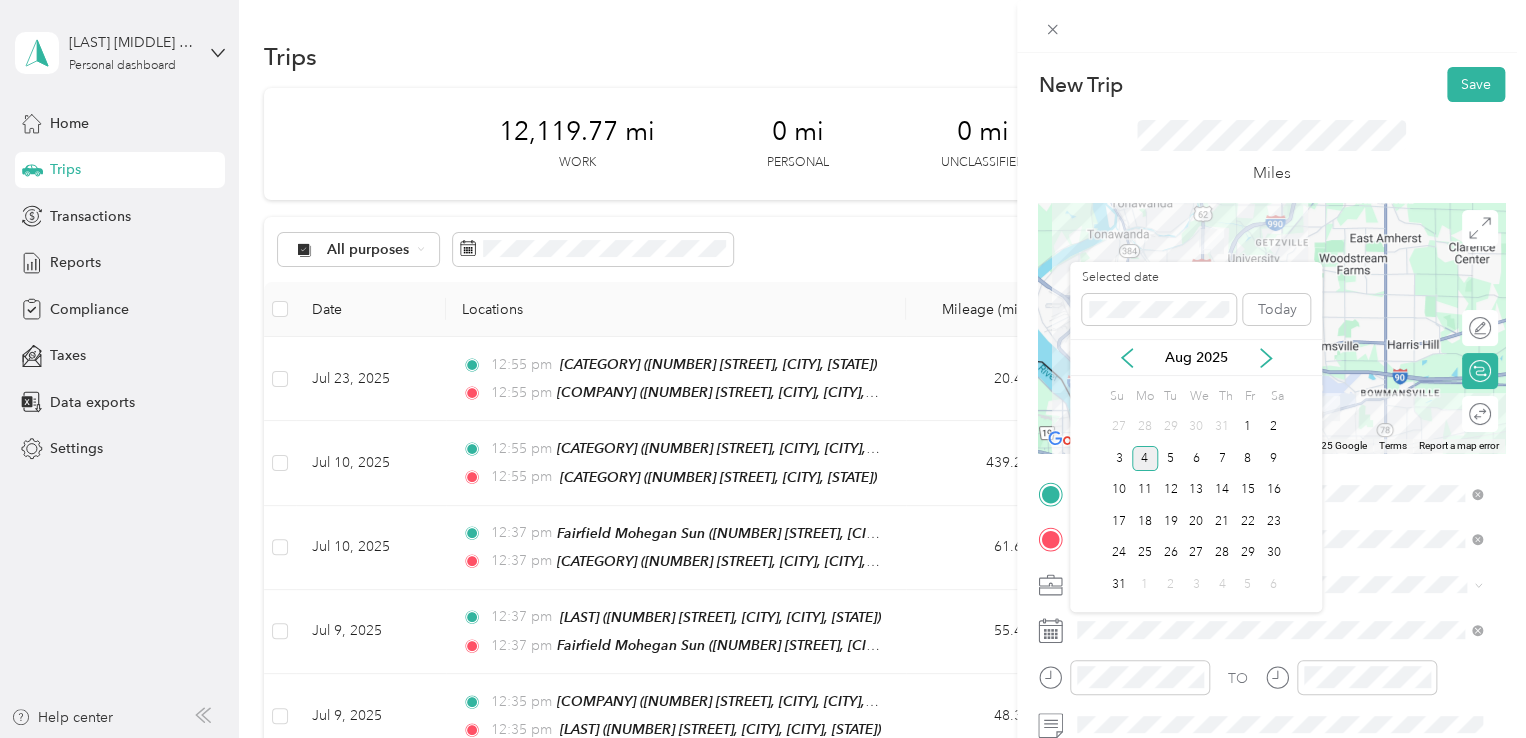 click on "Aug 2025" at bounding box center [1196, 357] 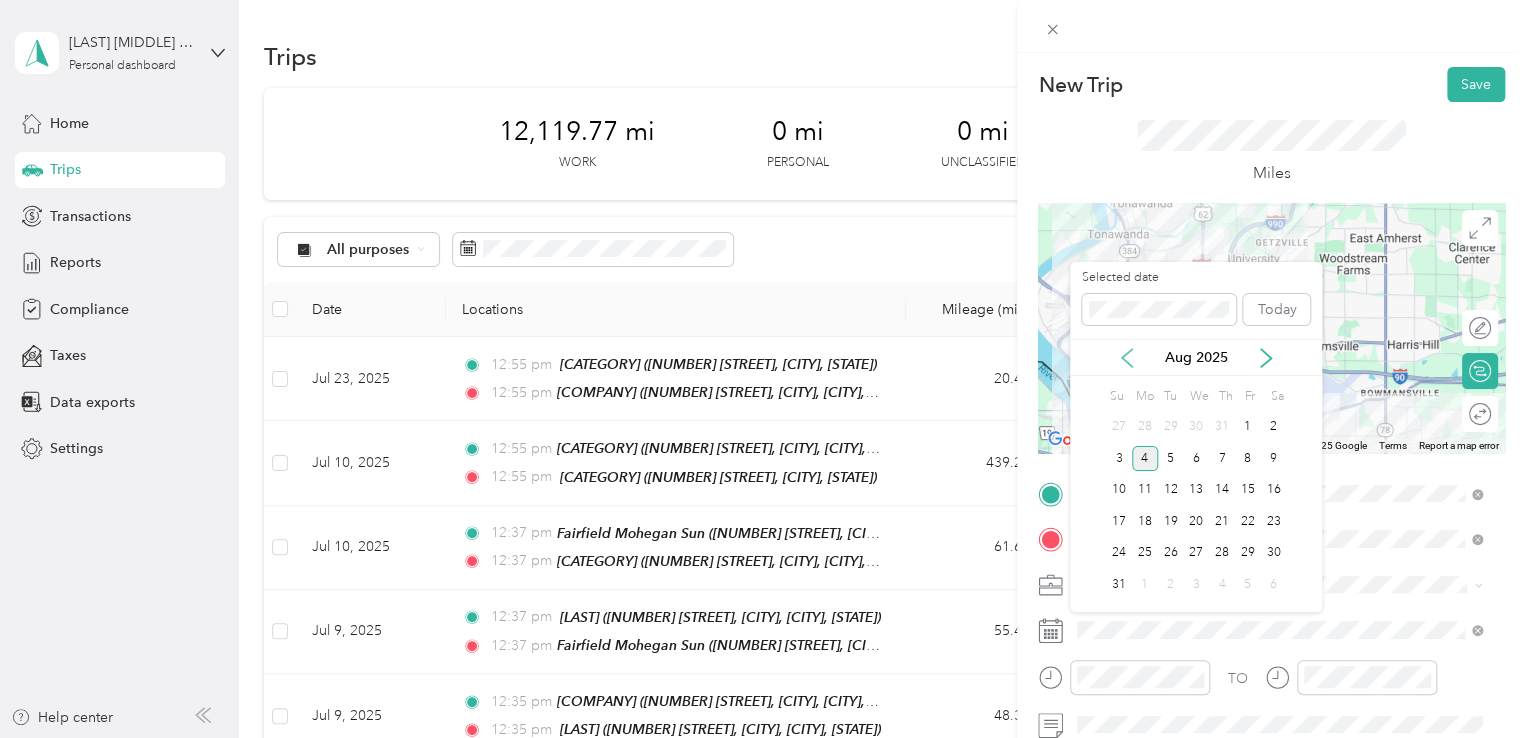 click 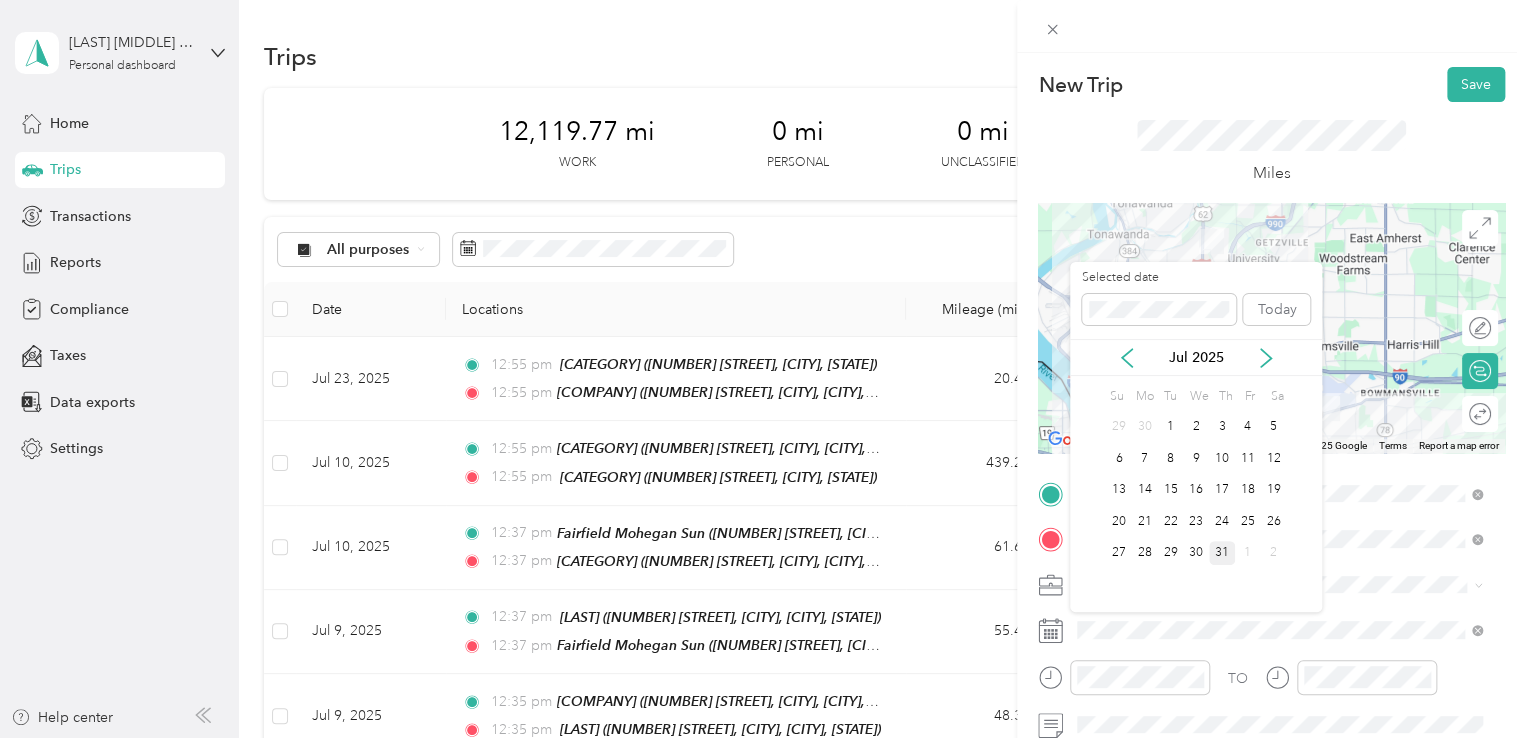 click on "31" at bounding box center (1222, 553) 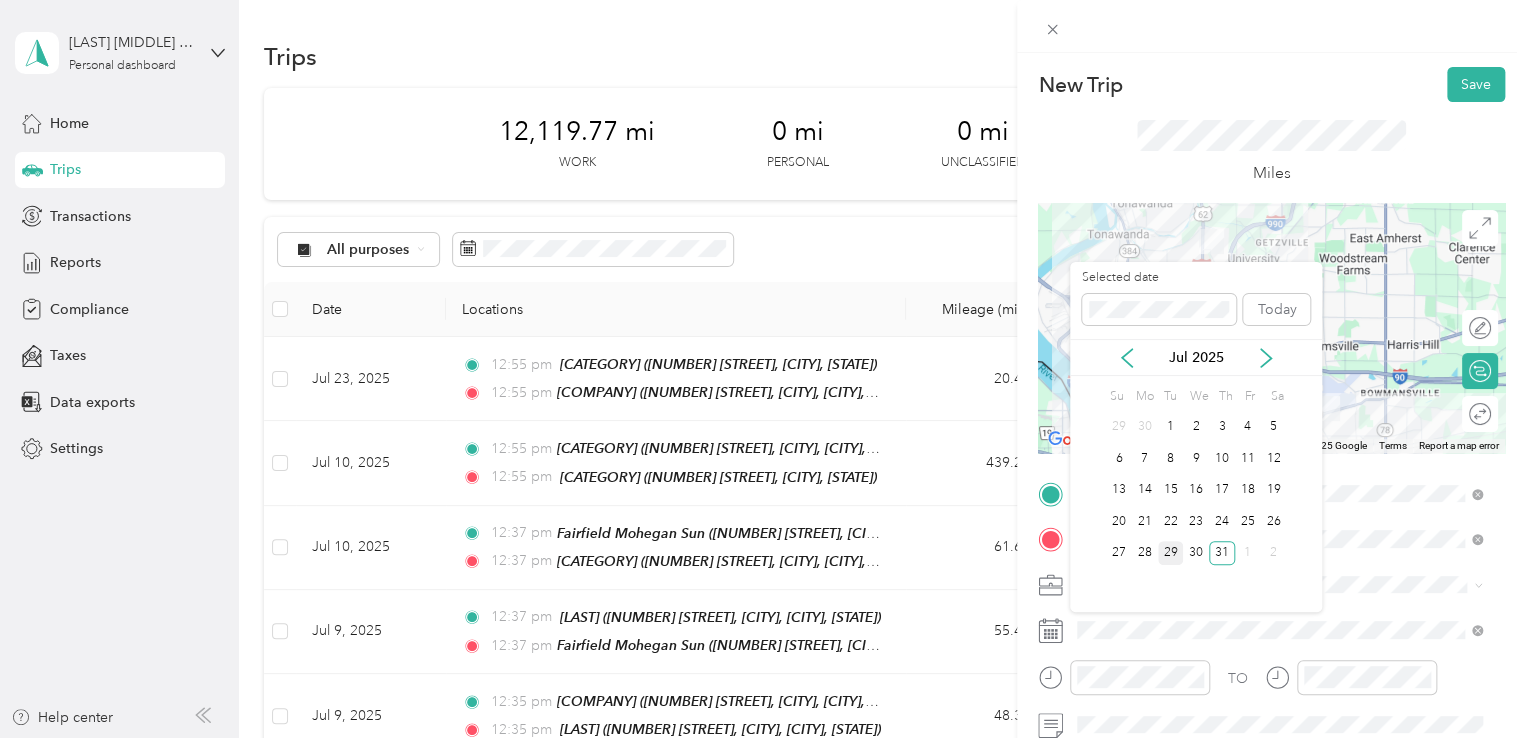 click on "29" at bounding box center (1171, 553) 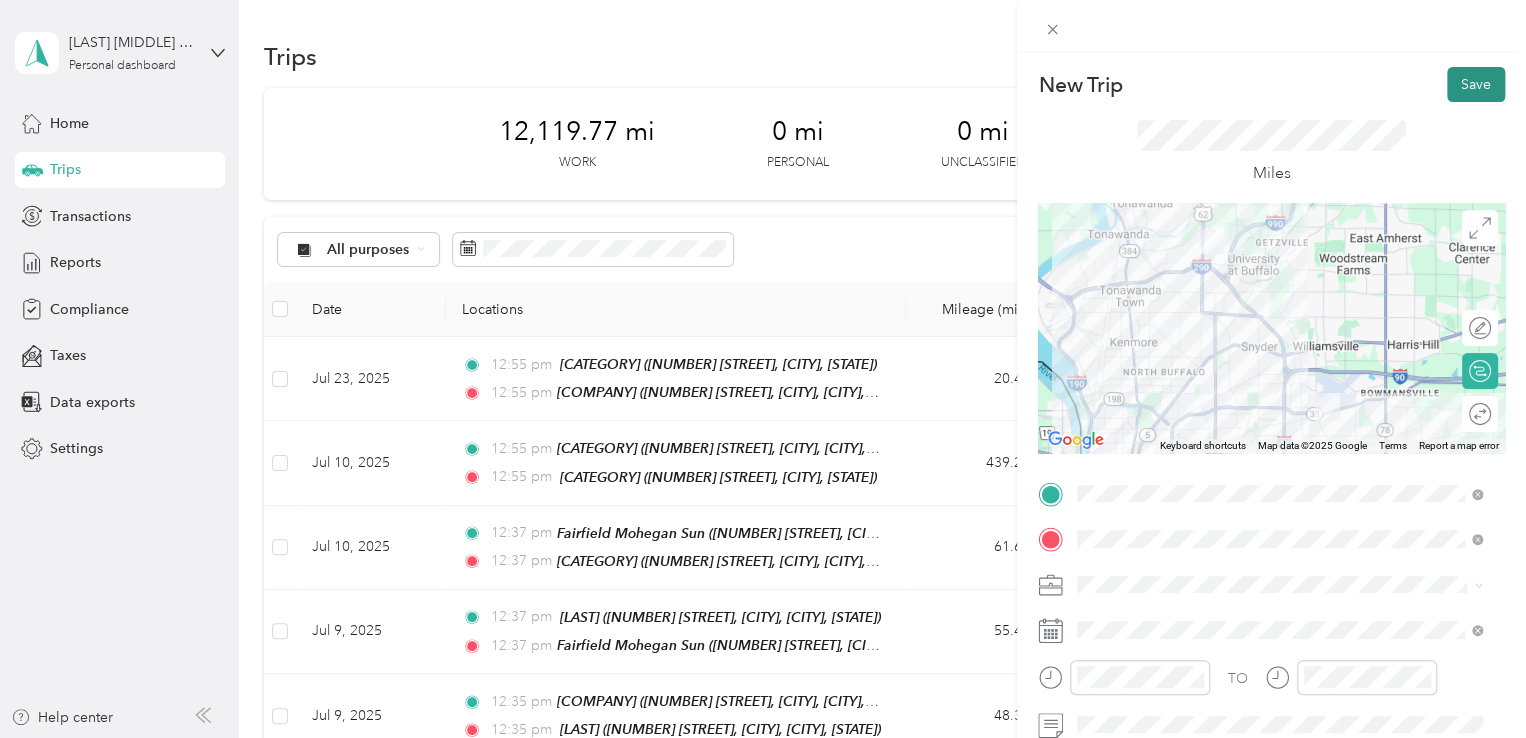 click on "Save" at bounding box center [1476, 84] 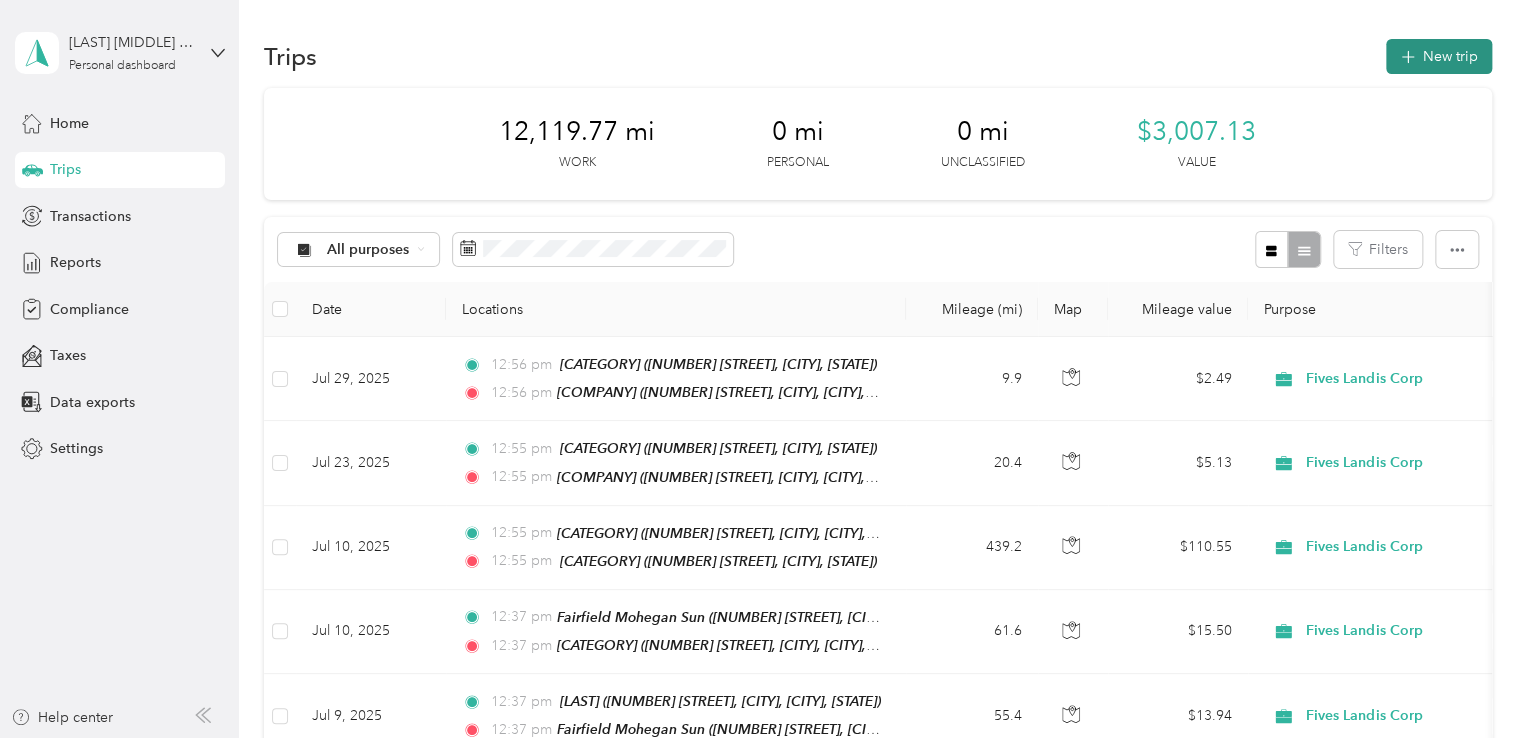 click on "New trip" at bounding box center [1439, 56] 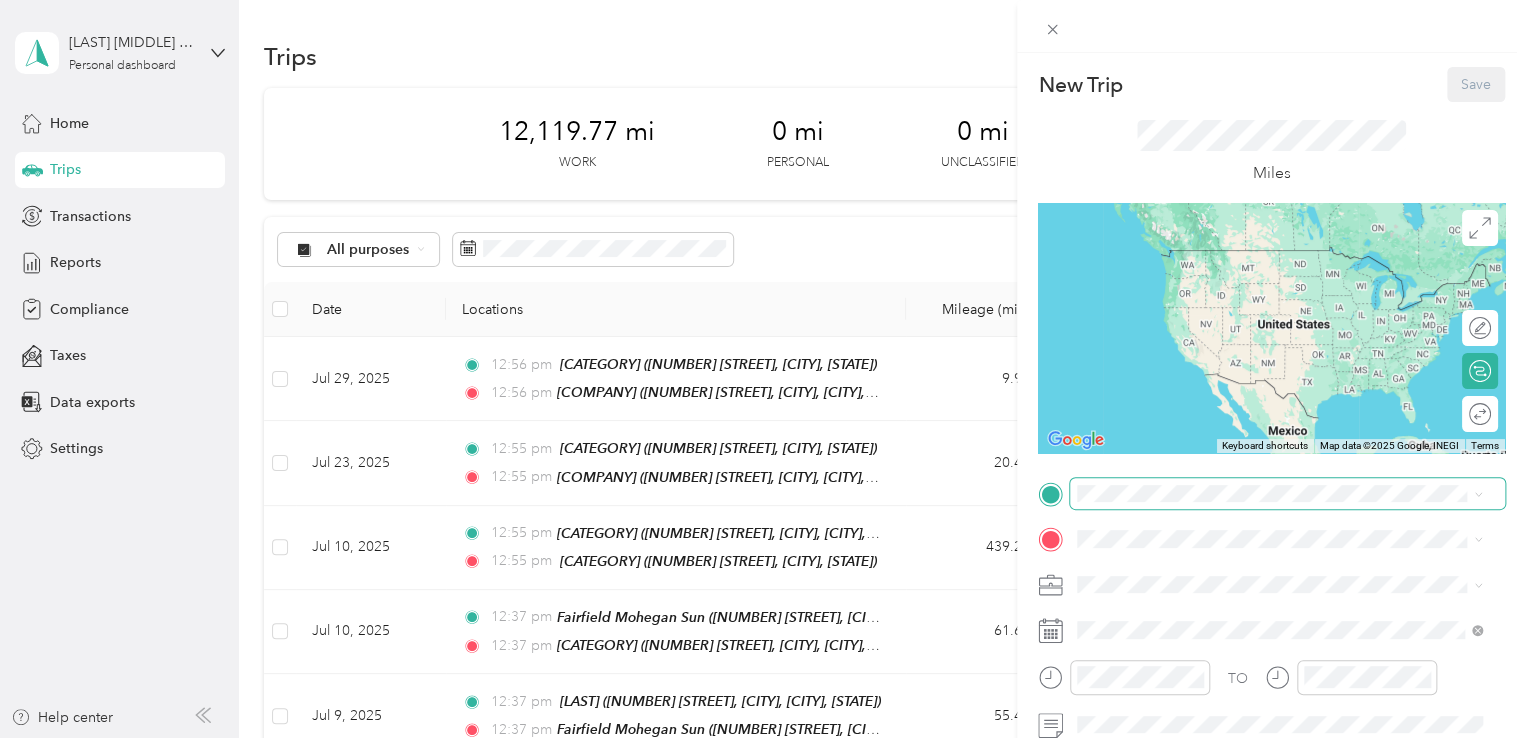 click at bounding box center (1287, 494) 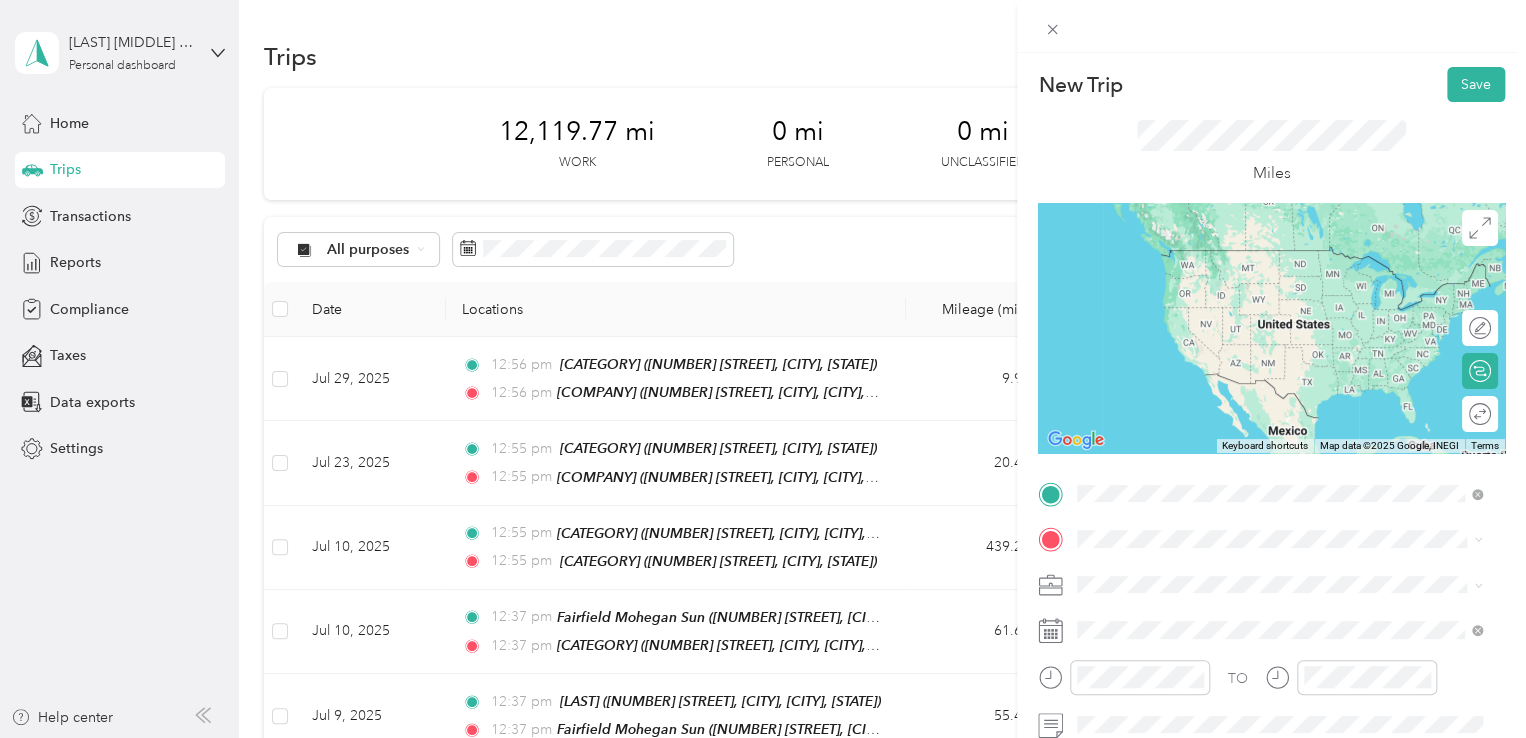 click on "[CITY] Airport [NUMBER] [STREET], [CITY], [POSTAL_CODE], [CITY], [STATE], [COUNTRY]" at bounding box center [1279, 280] 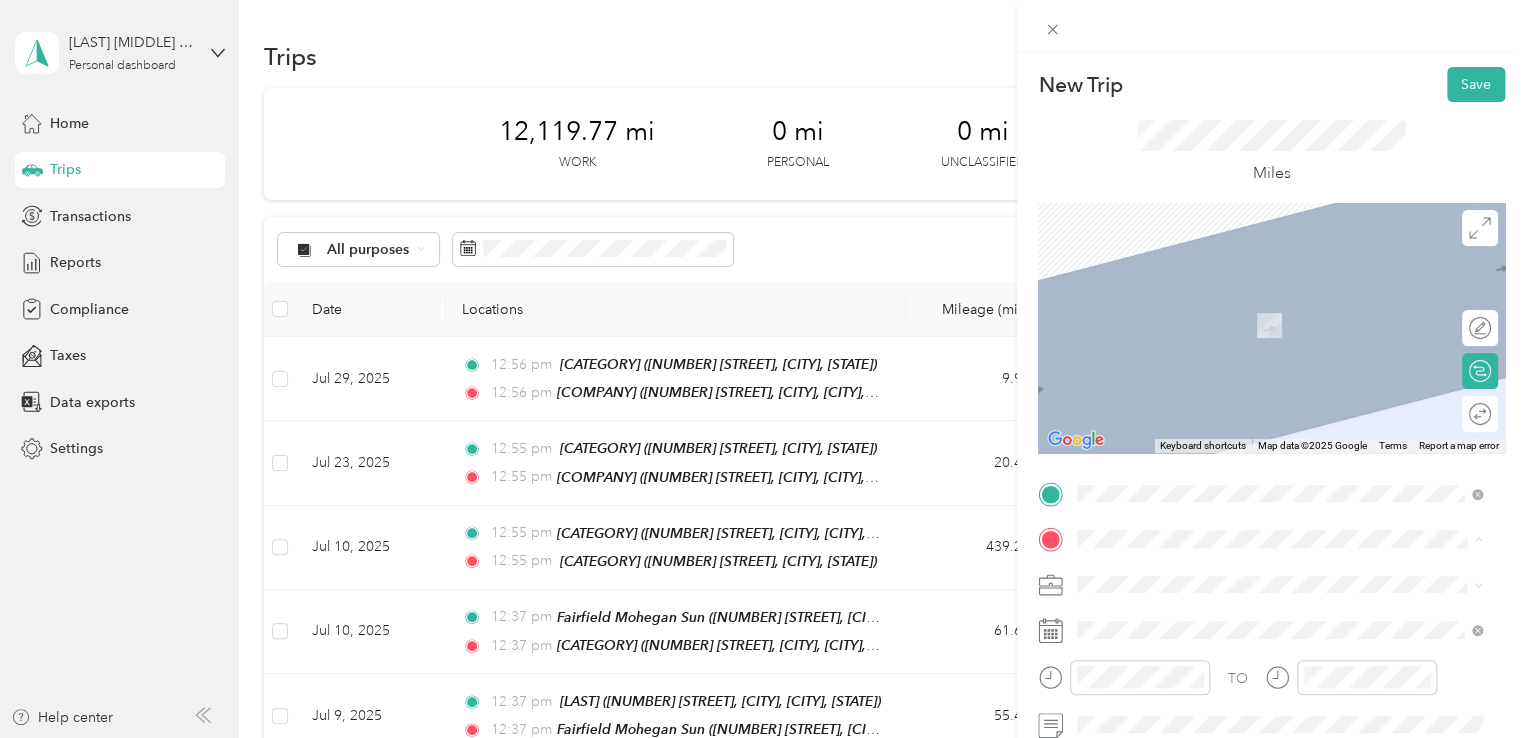 click on "Home [NUMBER] [STREET], [POSTAL_CODE], [CITY], [STATE], [COUNTRY]" at bounding box center [1295, 325] 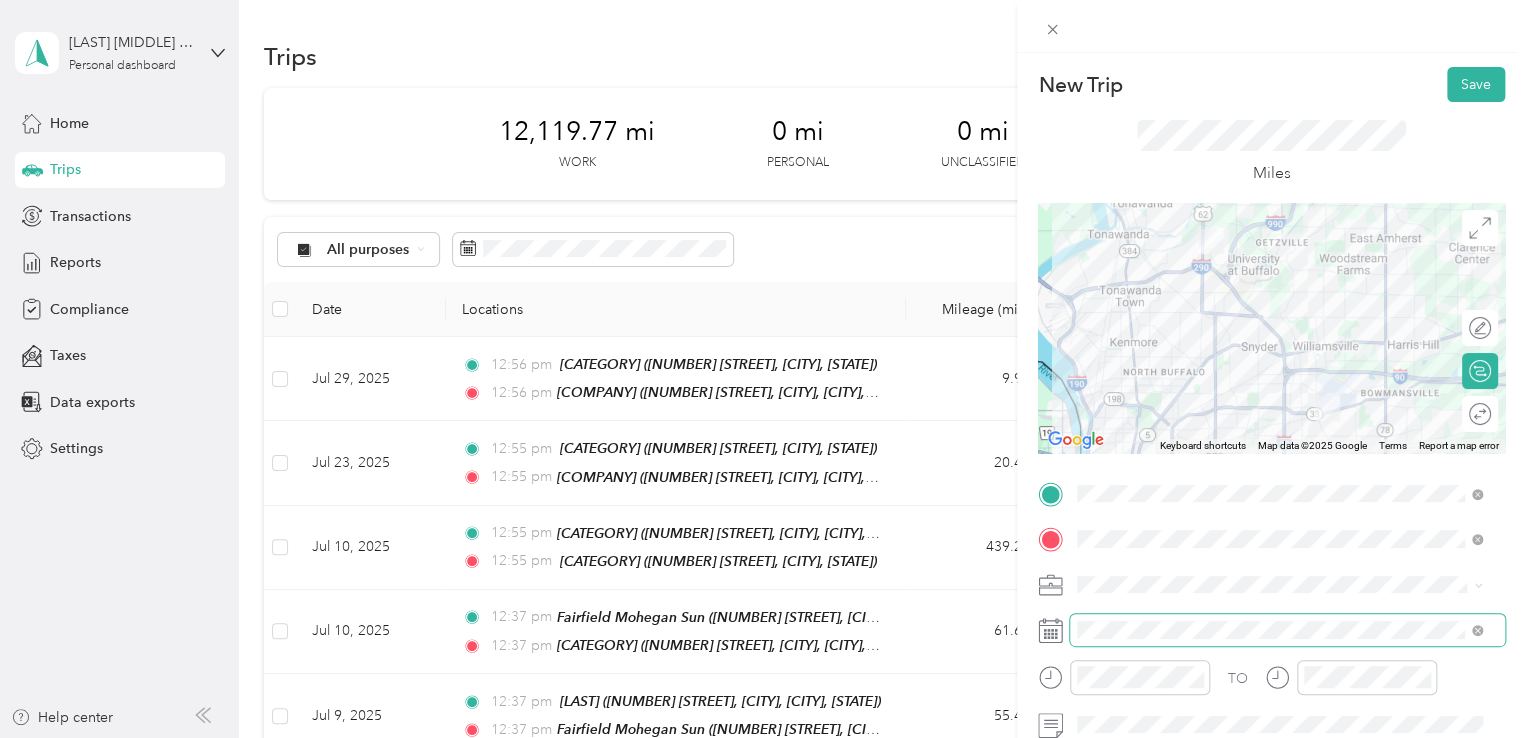 click at bounding box center [1287, 630] 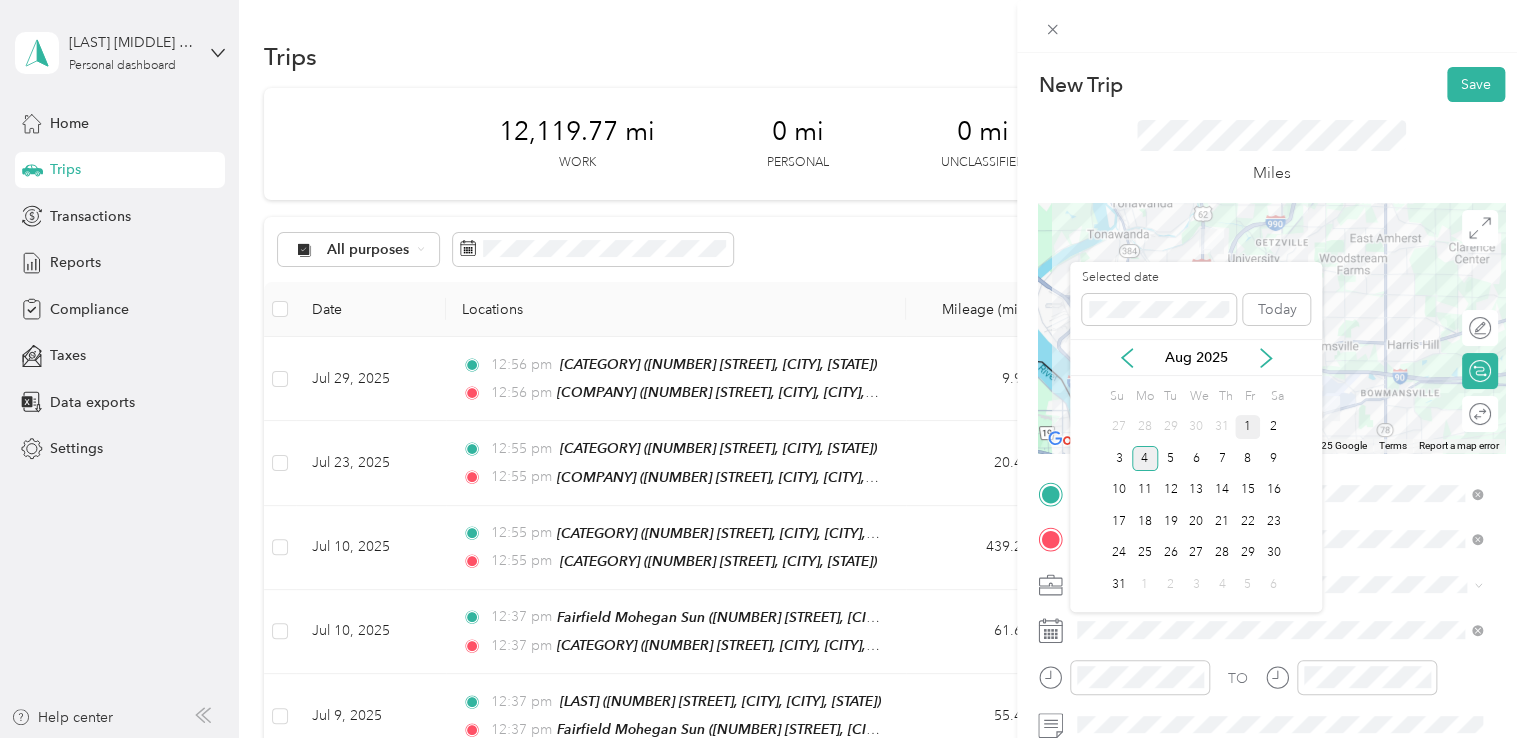 click on "1" at bounding box center (1248, 427) 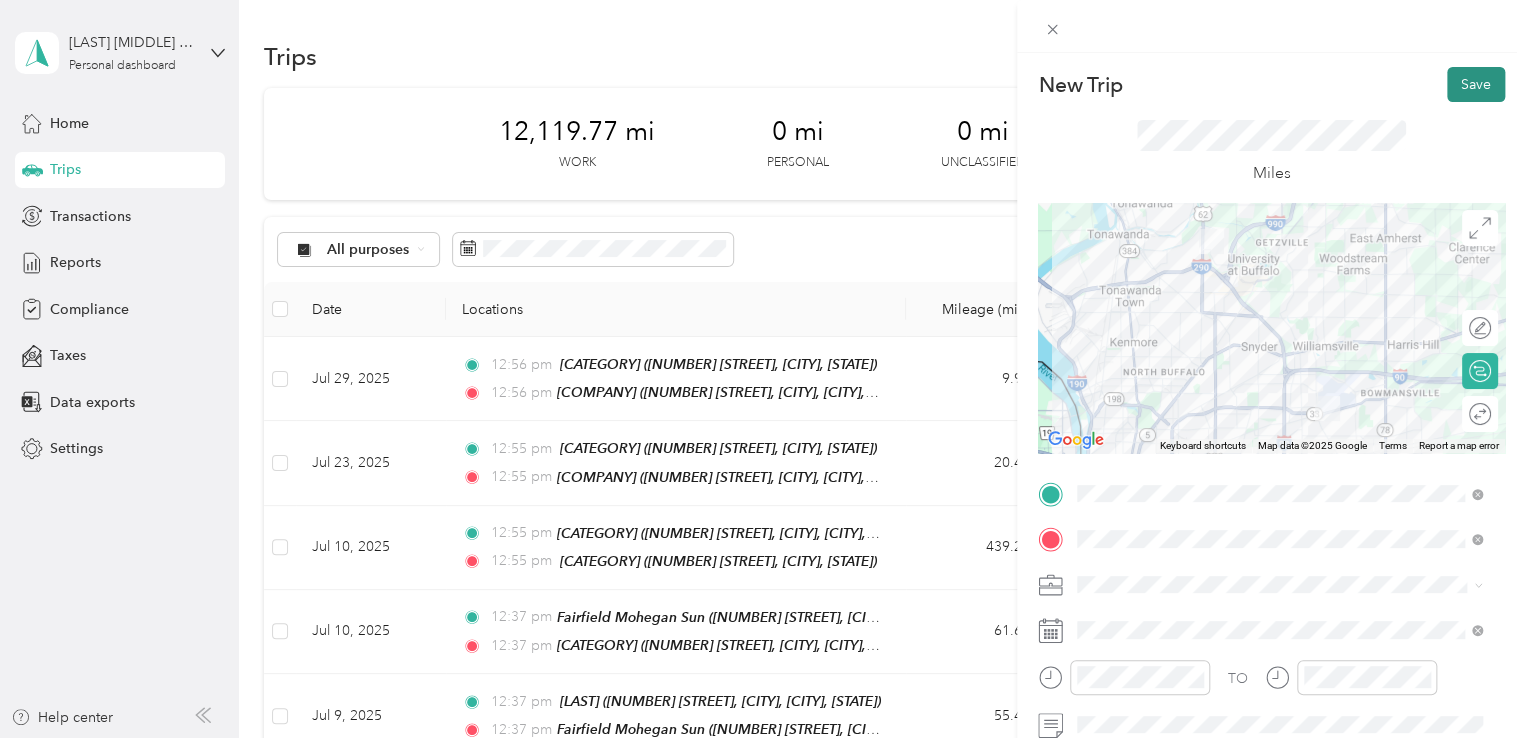 click on "Save" at bounding box center [1476, 84] 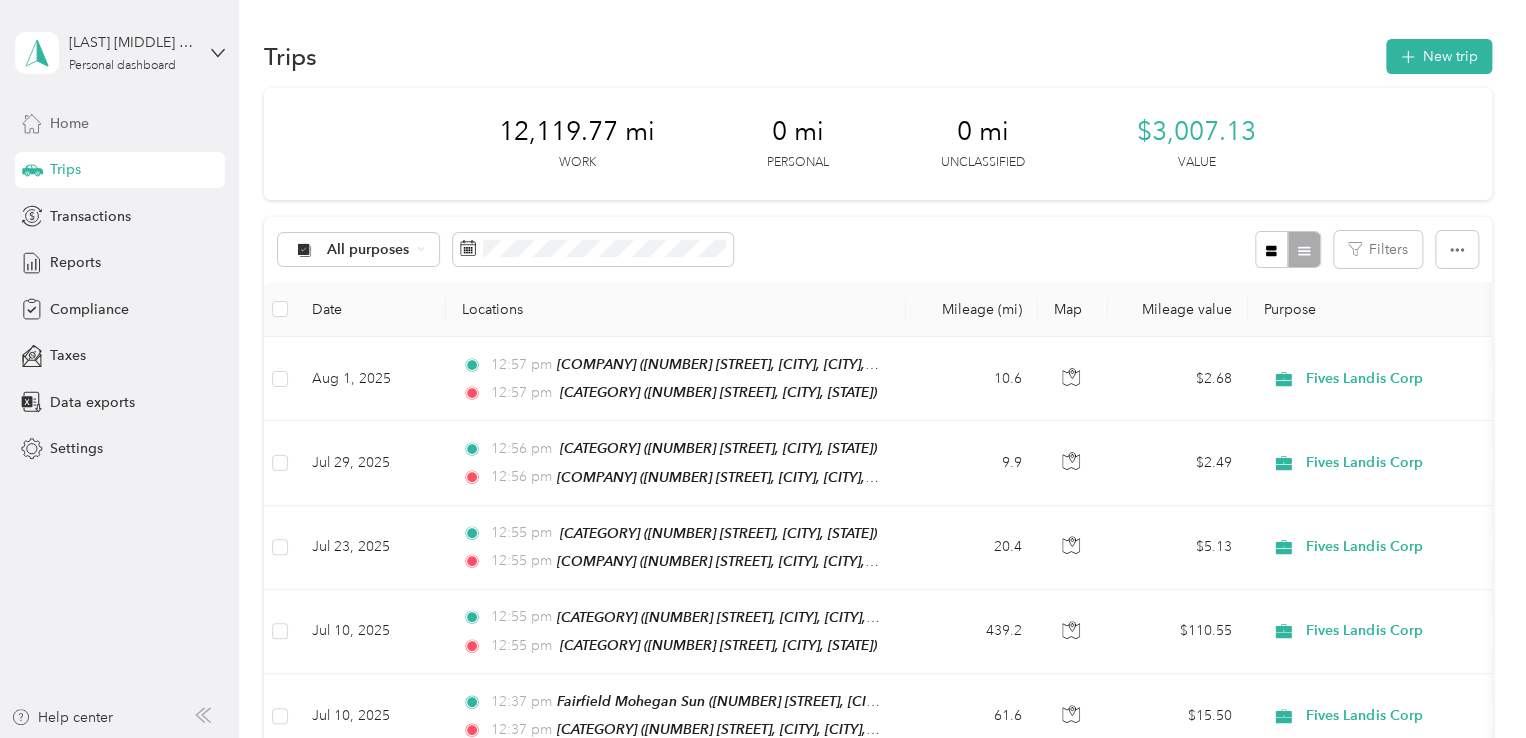 click on "Home" at bounding box center [120, 123] 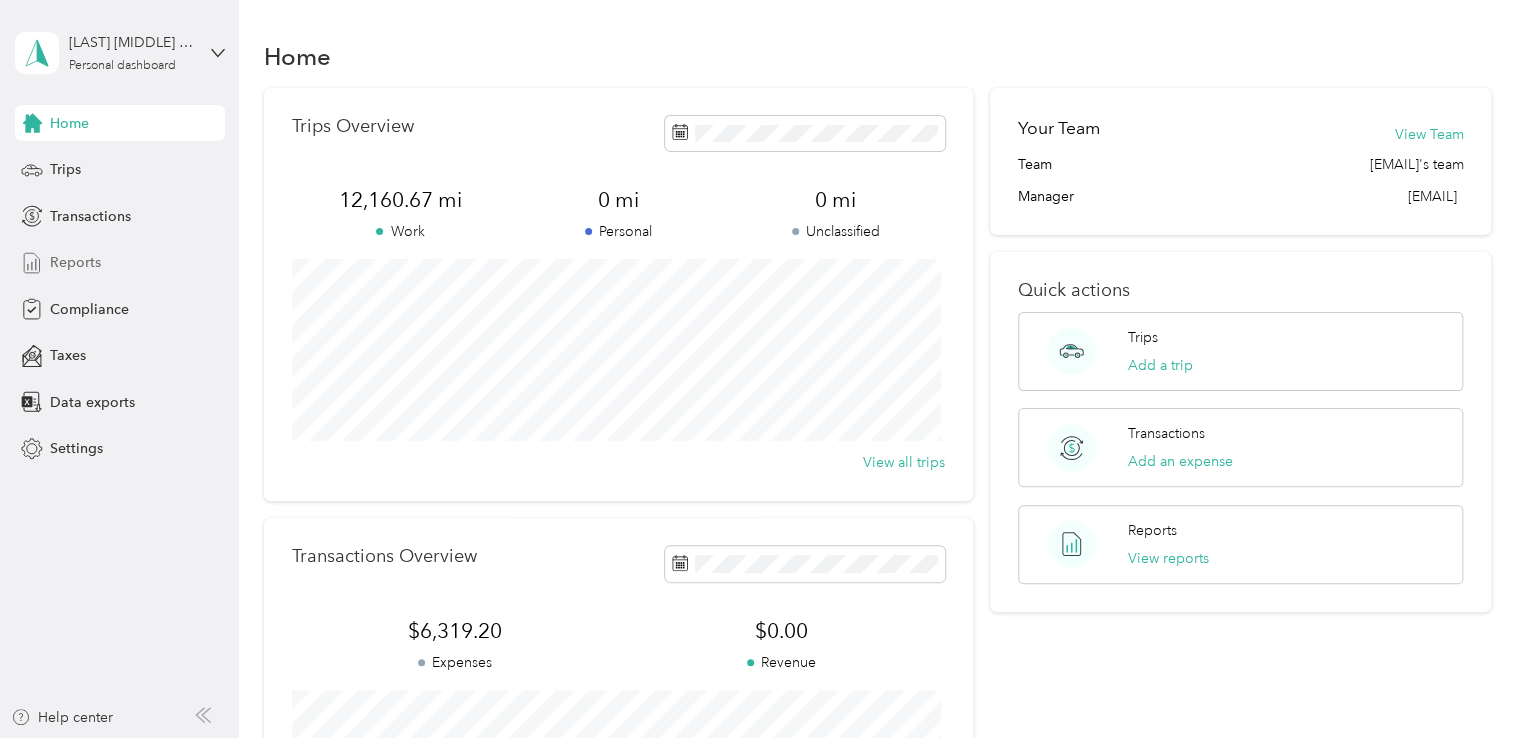 click on "Reports" at bounding box center [120, 263] 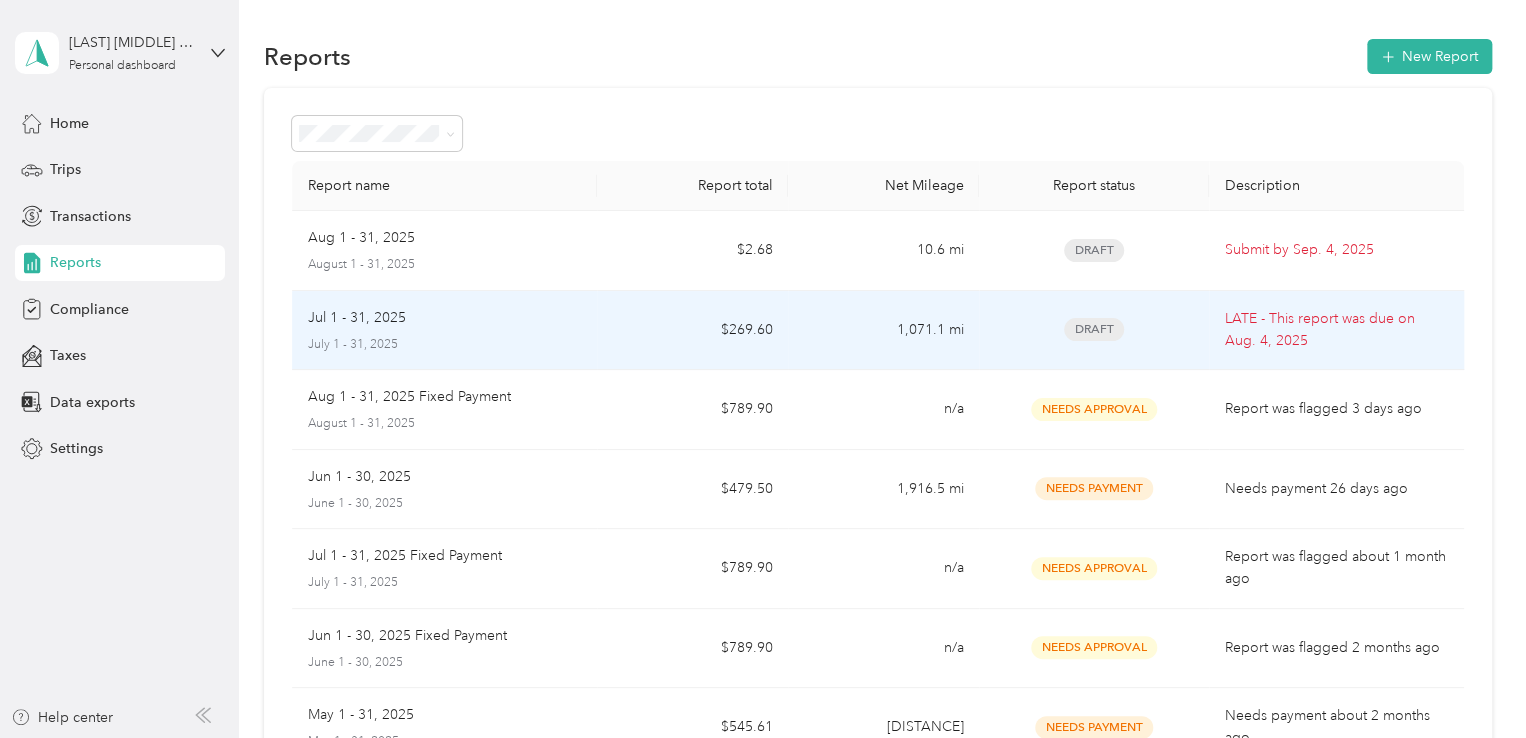 click on "1,071.1 mi" at bounding box center (883, 331) 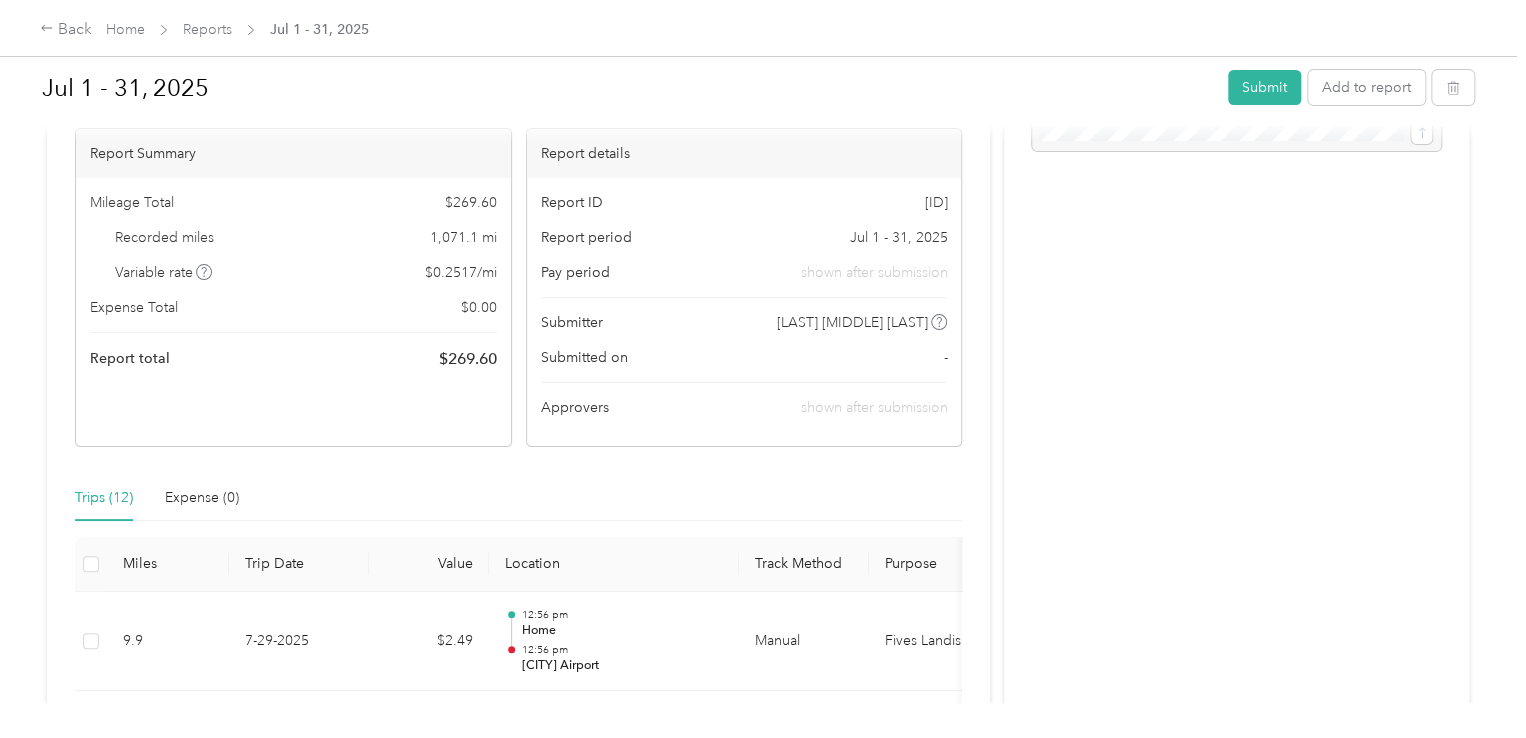scroll, scrollTop: 0, scrollLeft: 0, axis: both 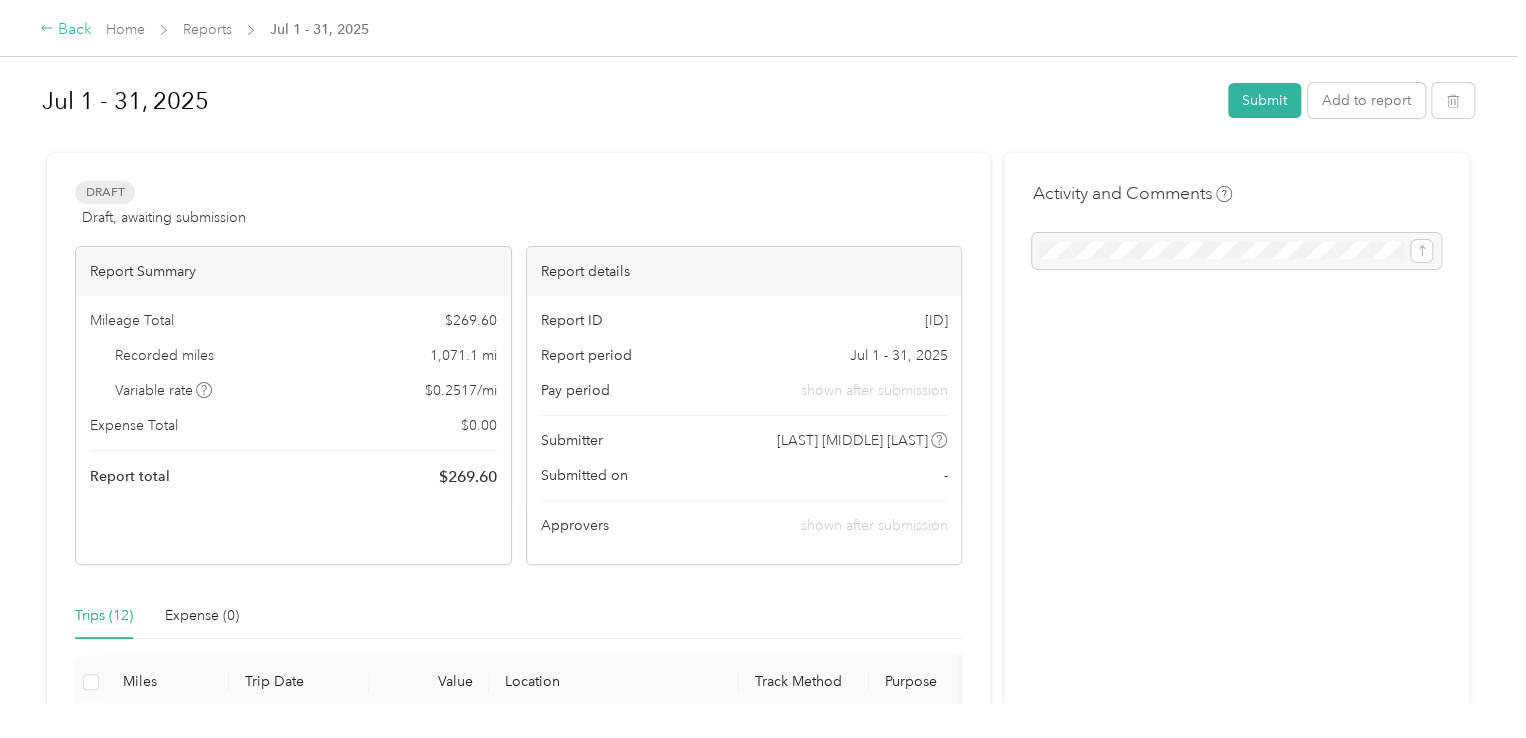 click on "Back" at bounding box center [66, 30] 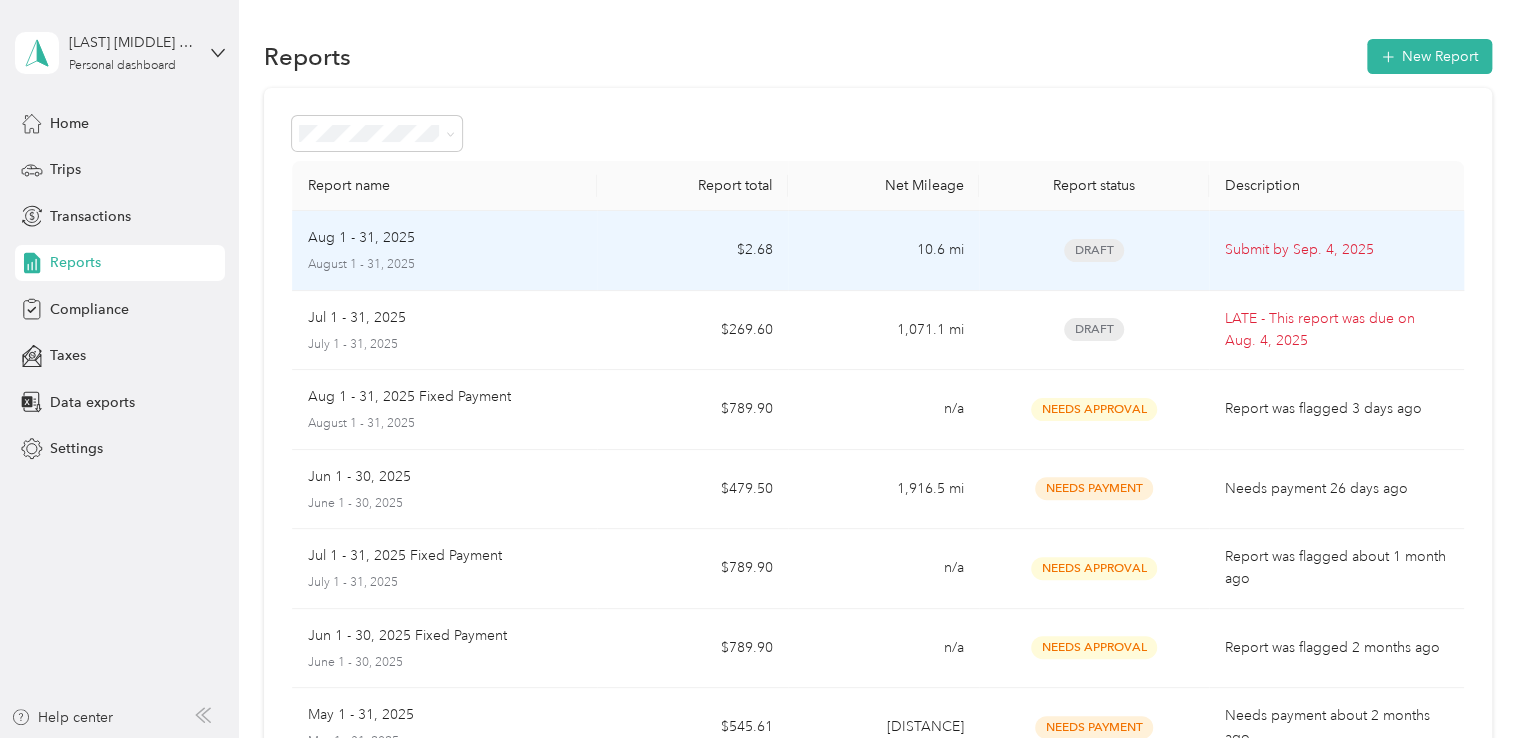 click on "$2.68" at bounding box center [692, 251] 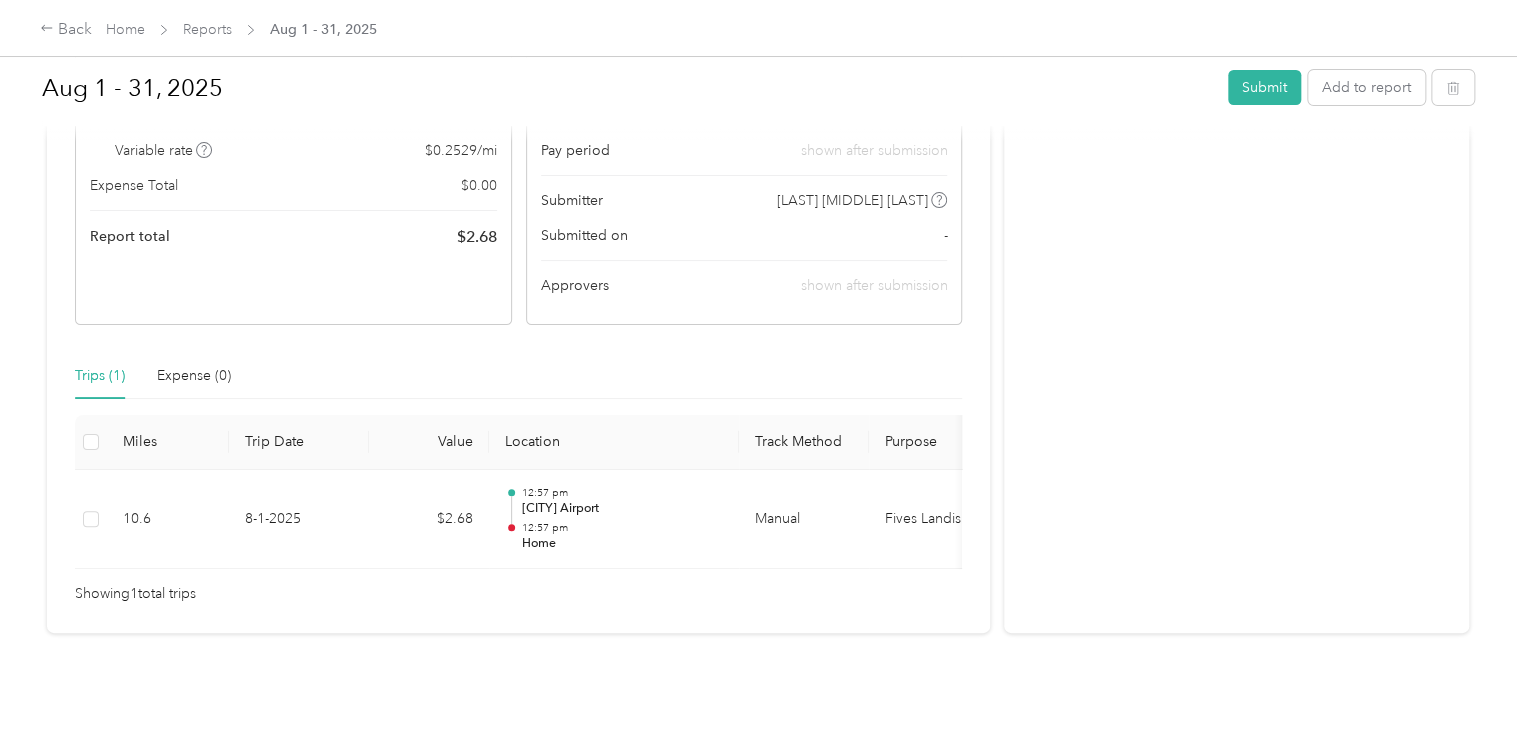 scroll, scrollTop: 270, scrollLeft: 0, axis: vertical 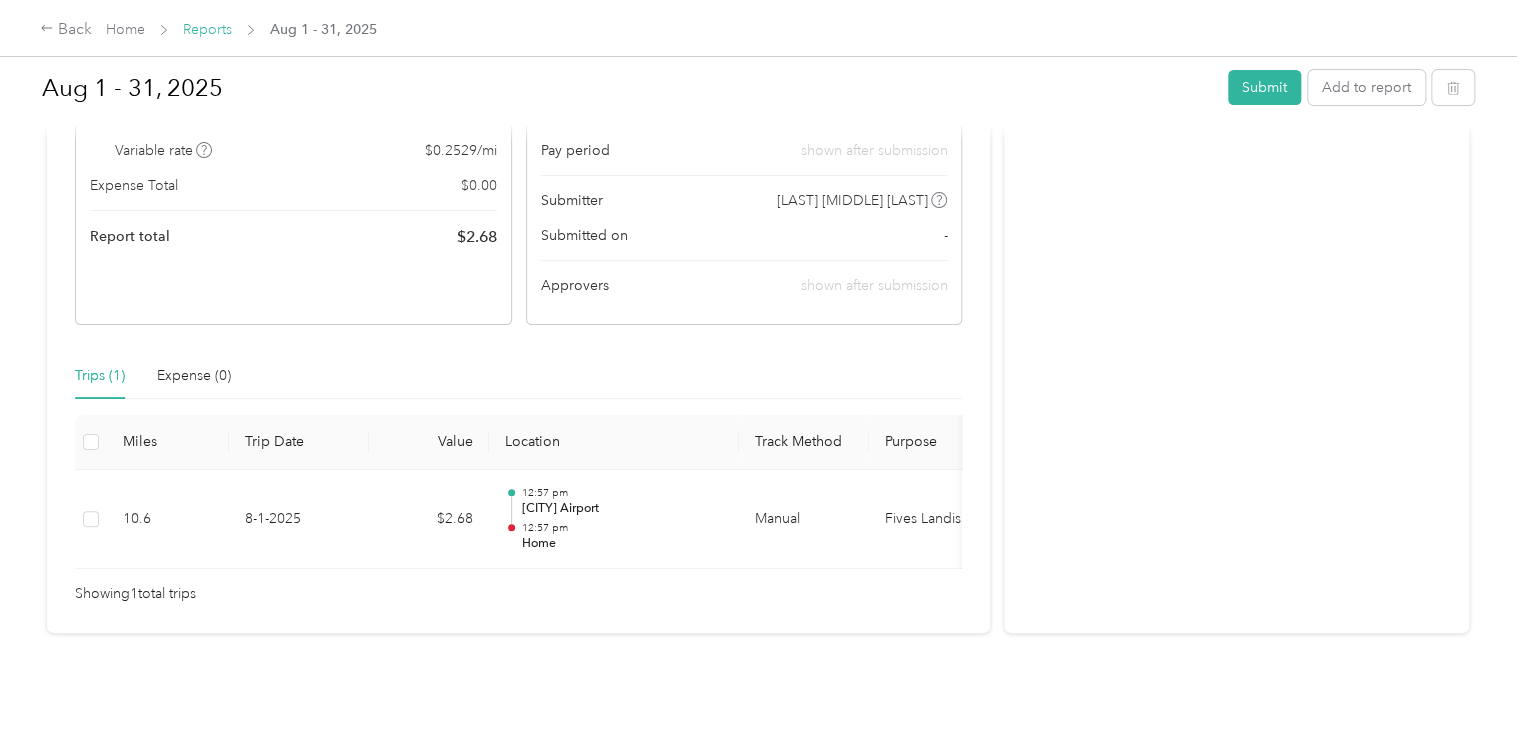 click on "Reports" at bounding box center [207, 29] 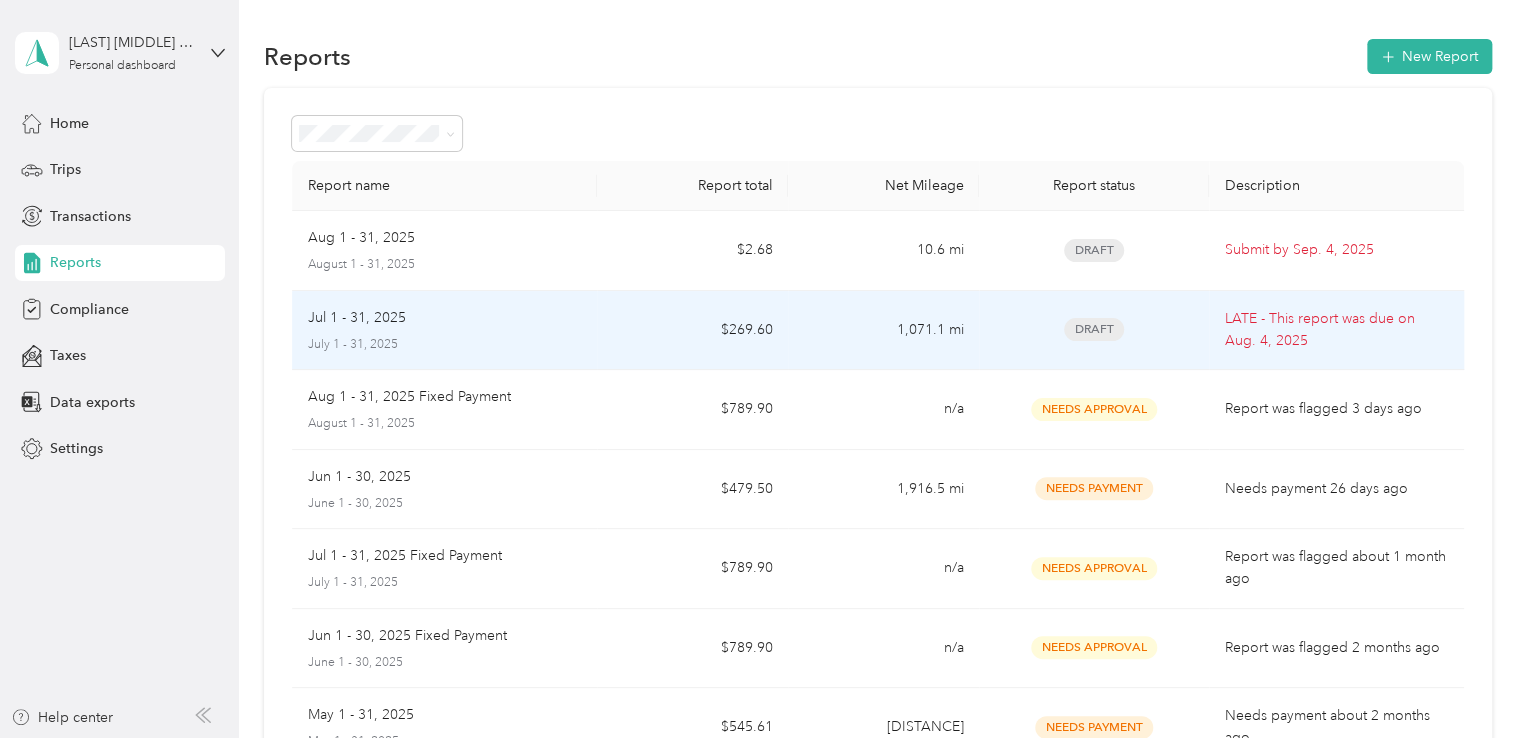 click on "July 1 - 31, 2025" at bounding box center [445, 345] 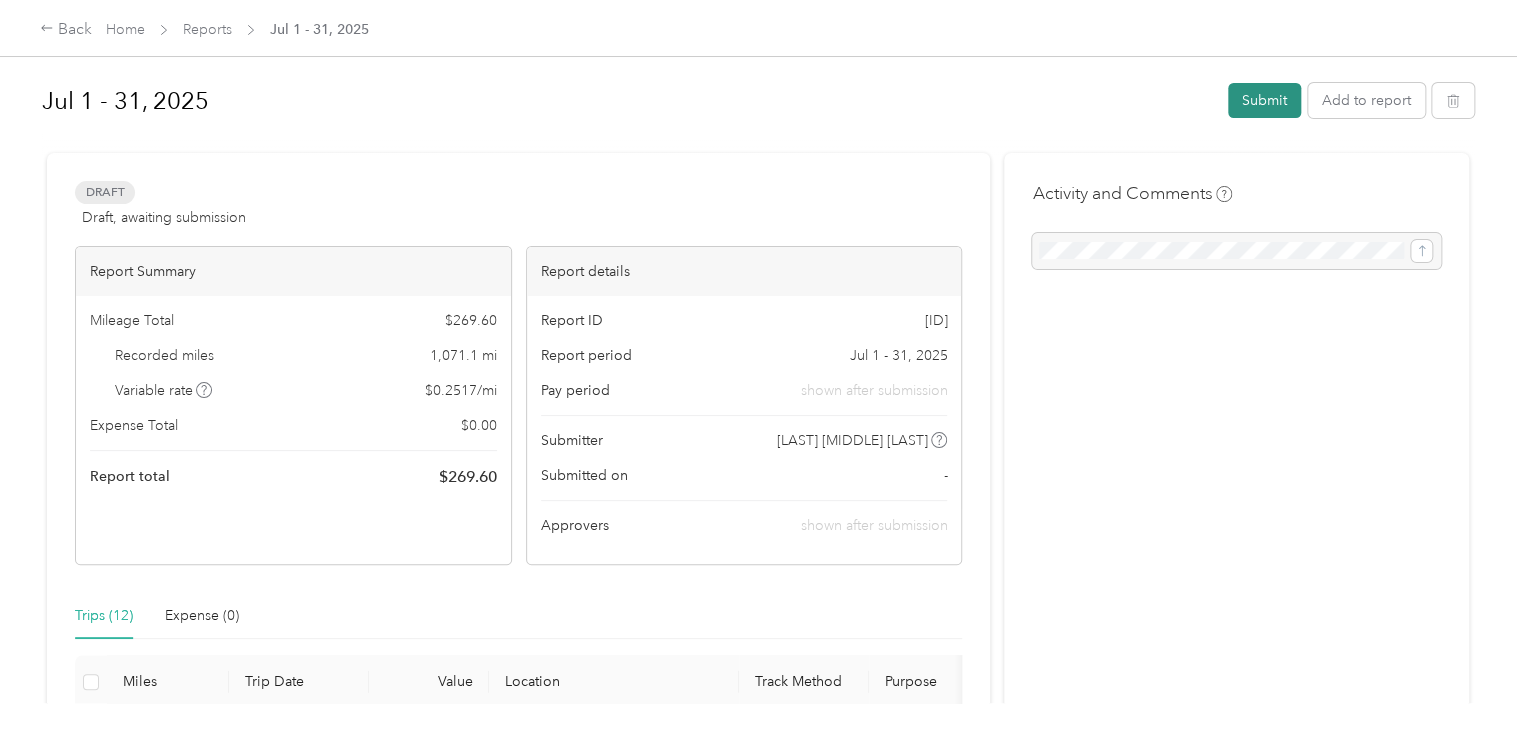 click on "Submit" at bounding box center (1264, 100) 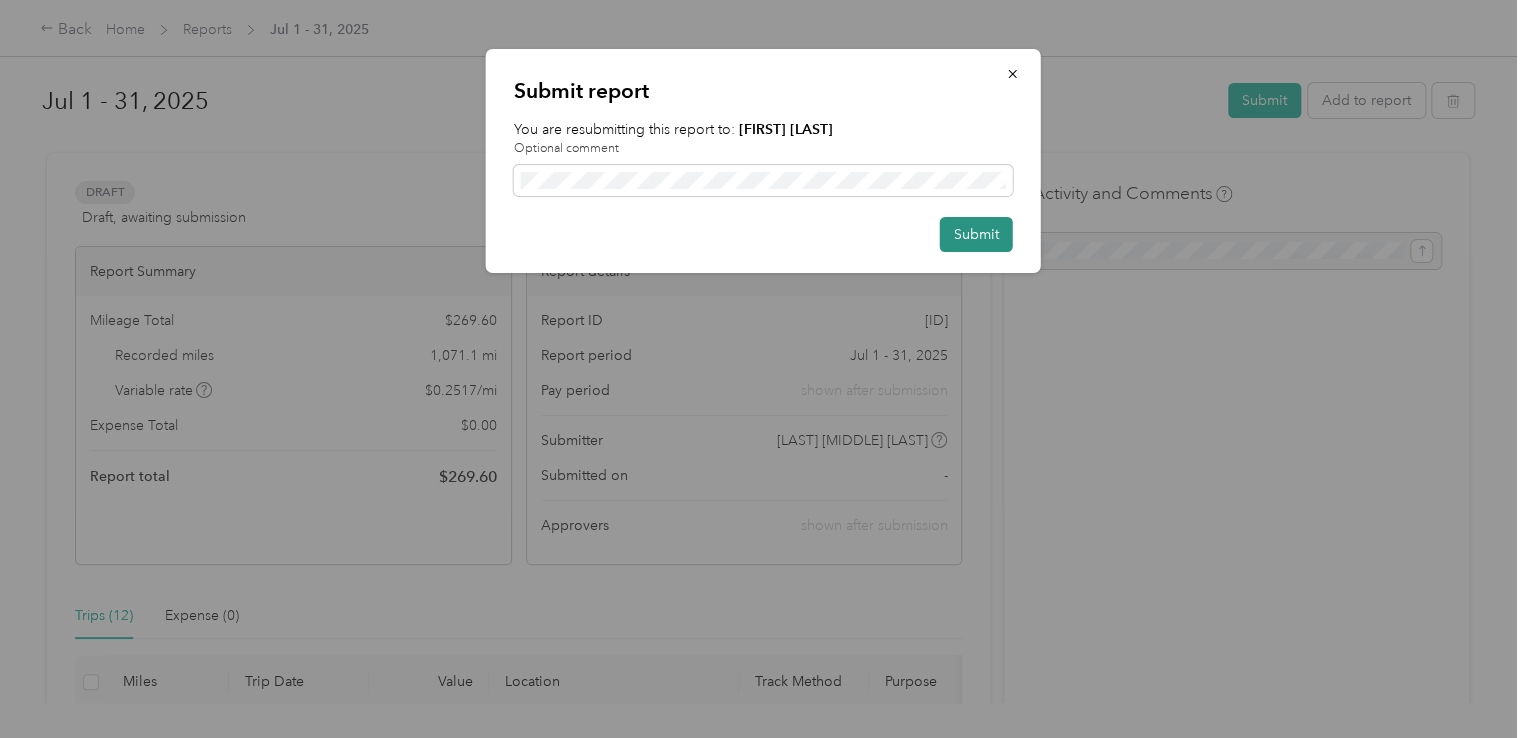 click on "Submit" at bounding box center (976, 234) 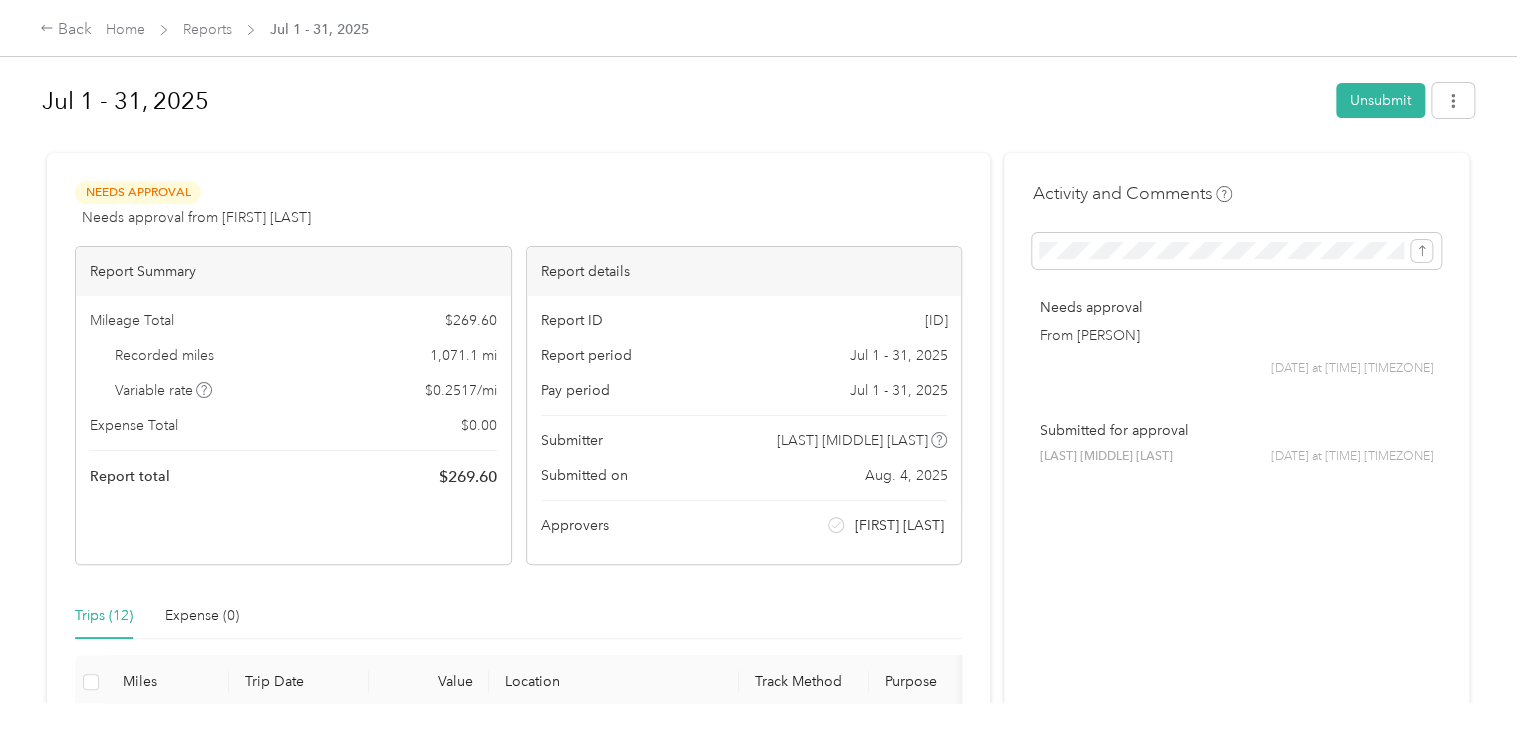 click on "Back Home Reports Jul 1 - 31, 2025" at bounding box center [763, 28] 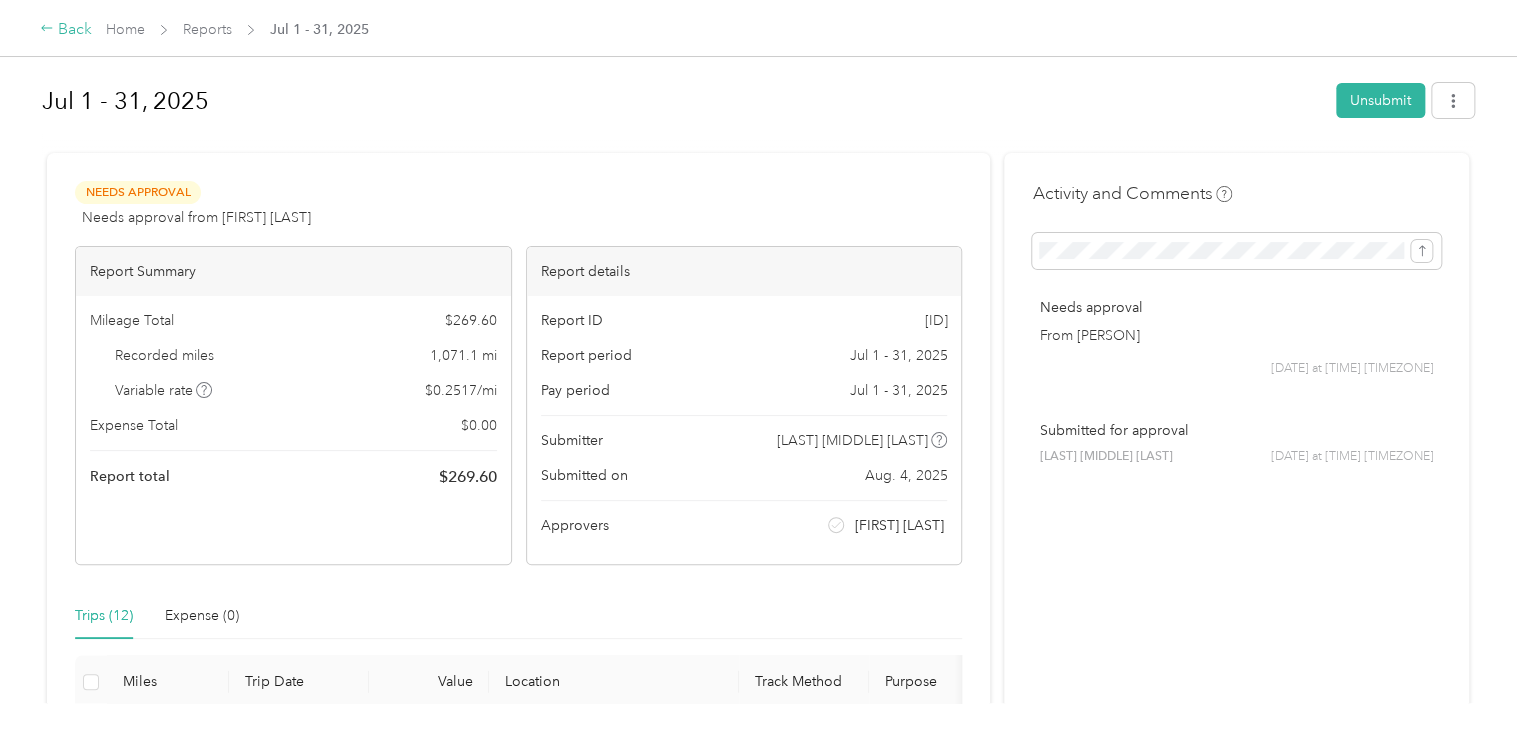 click on "Back" at bounding box center (66, 30) 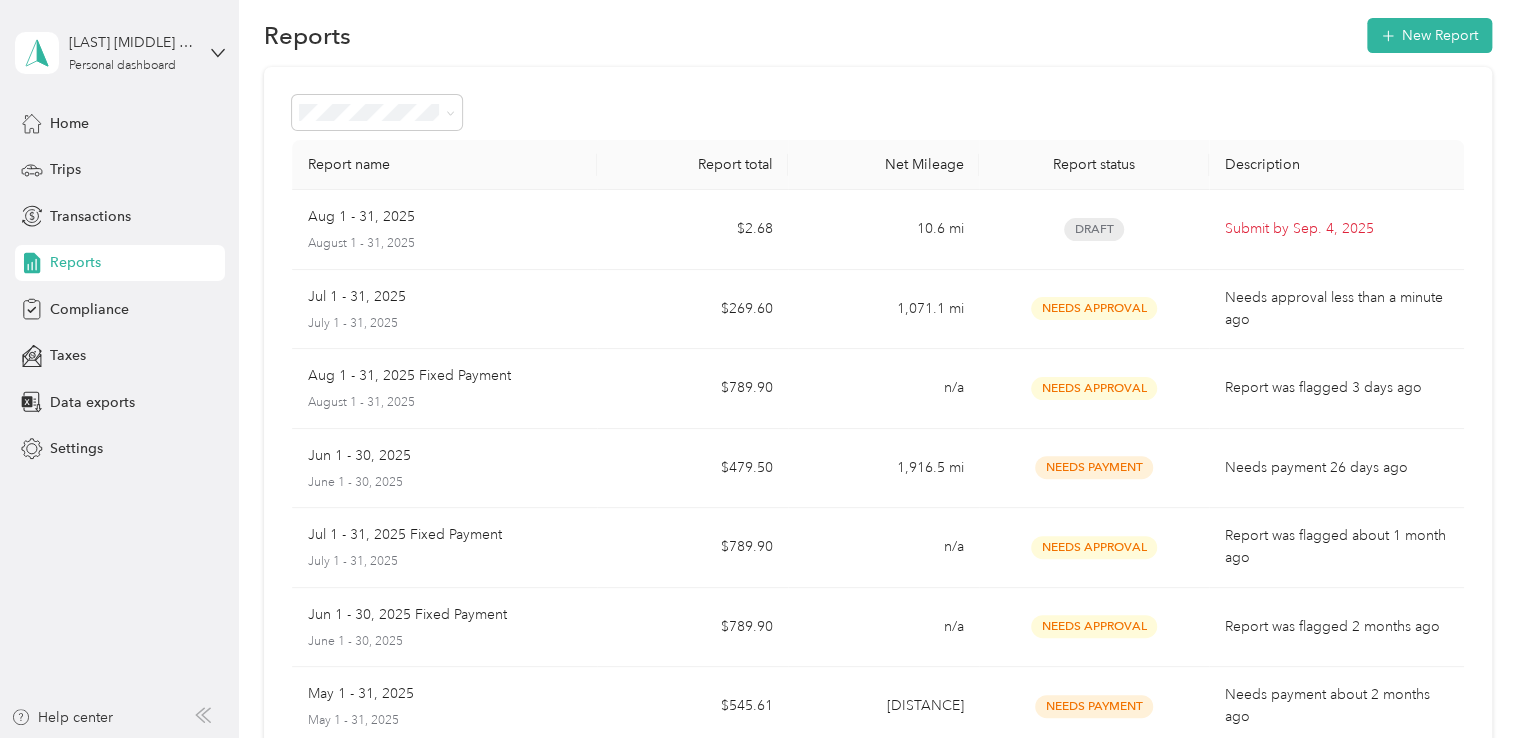 scroll, scrollTop: 0, scrollLeft: 0, axis: both 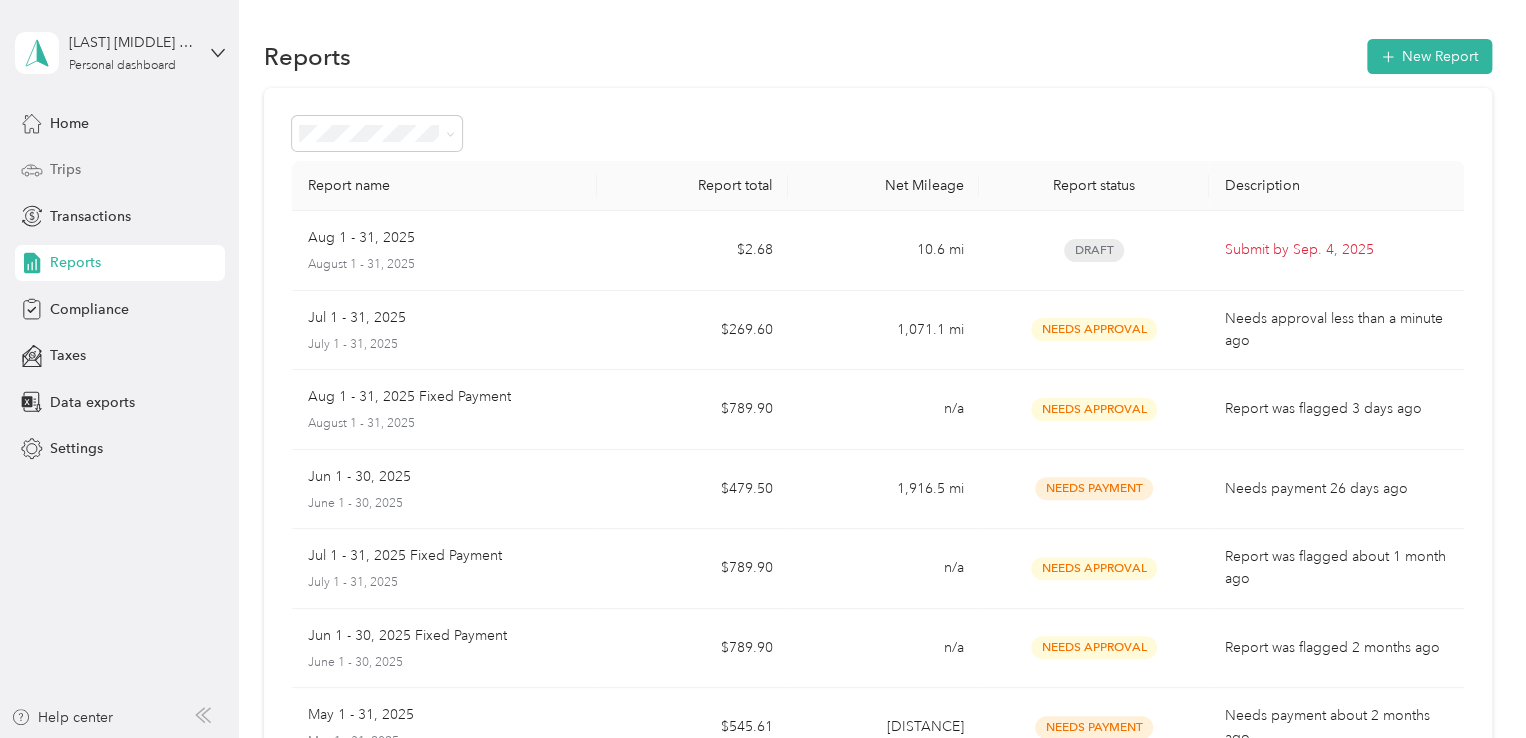 click on "Trips" at bounding box center [120, 170] 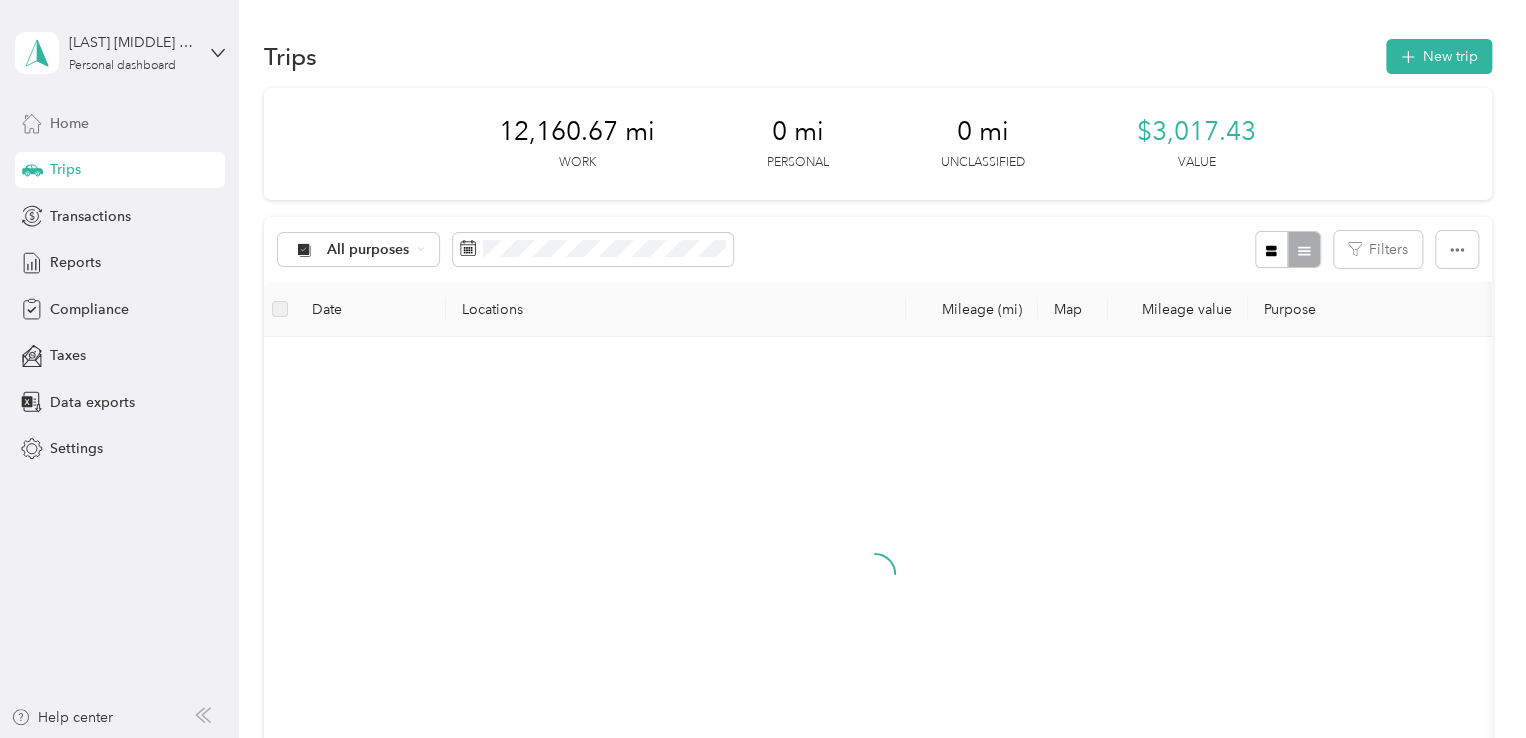 click on "Home" at bounding box center (120, 123) 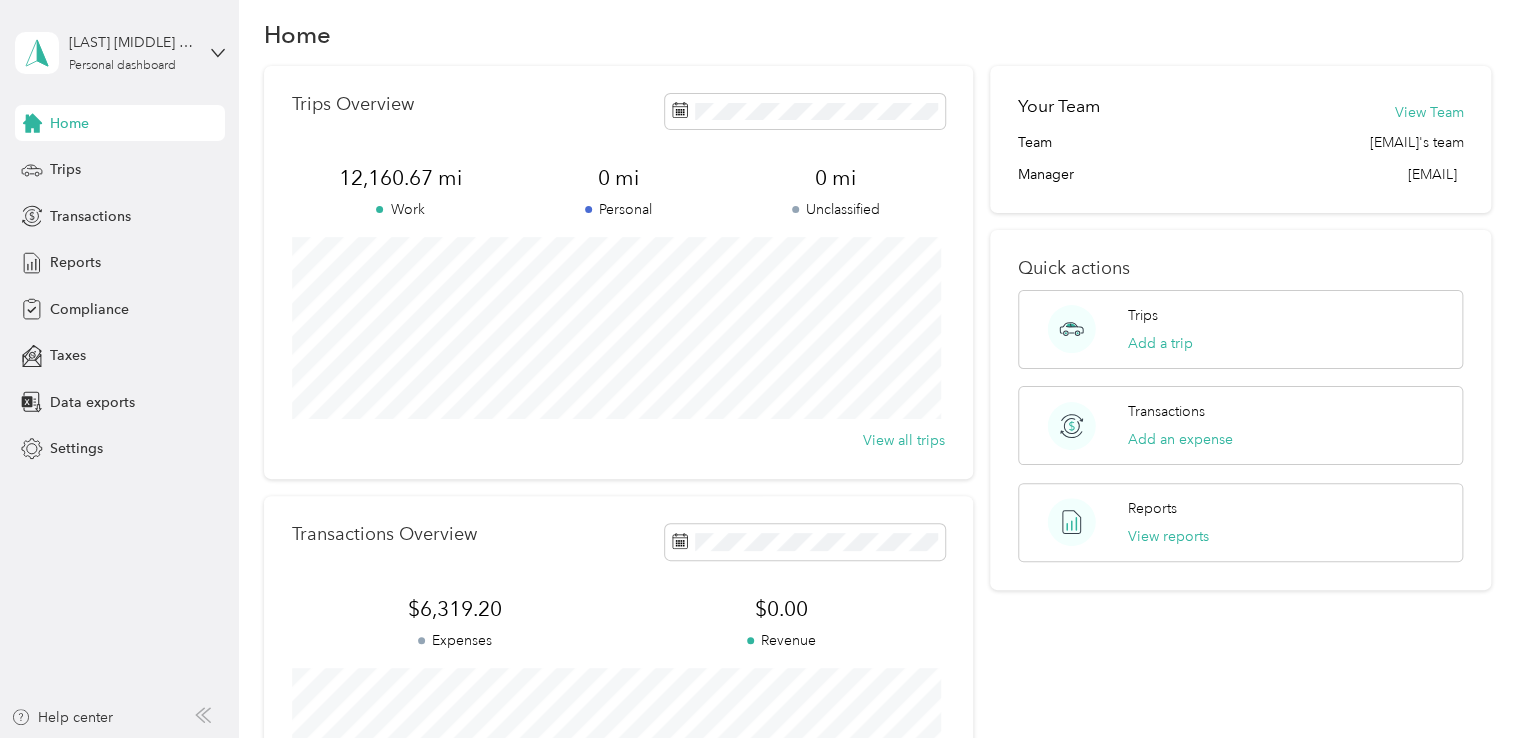 scroll, scrollTop: 0, scrollLeft: 0, axis: both 